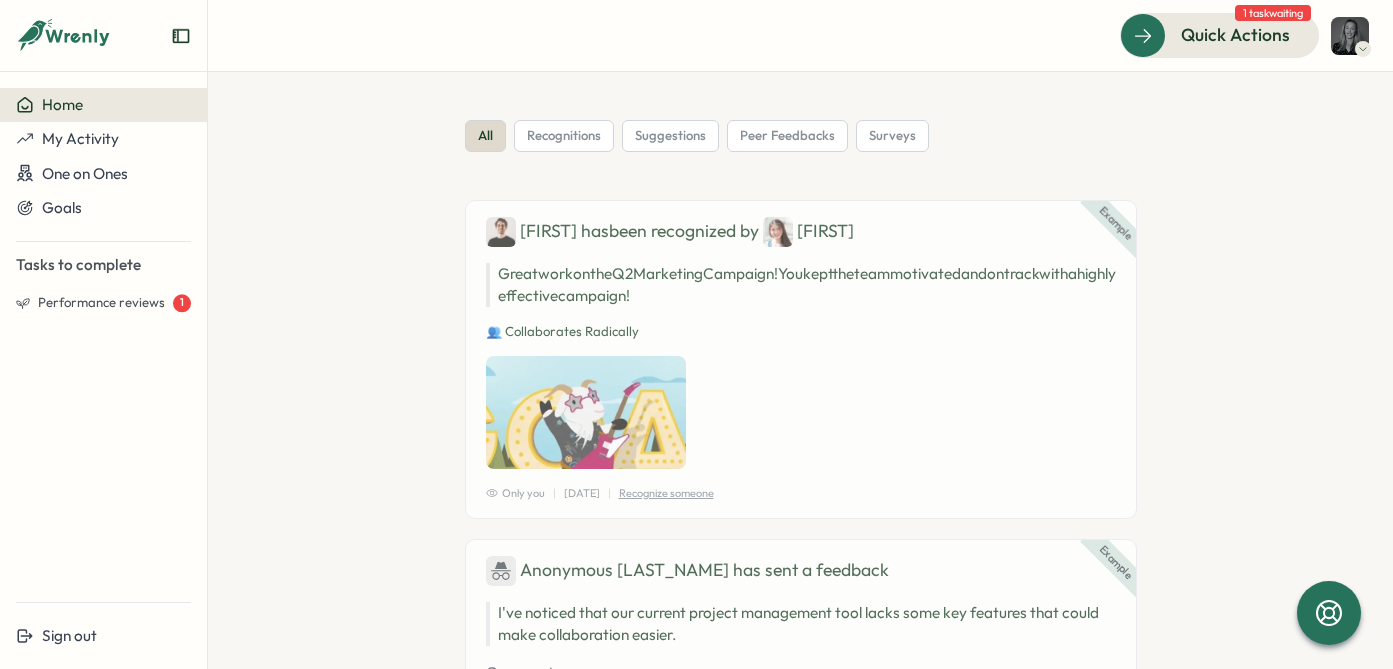 scroll, scrollTop: 0, scrollLeft: 0, axis: both 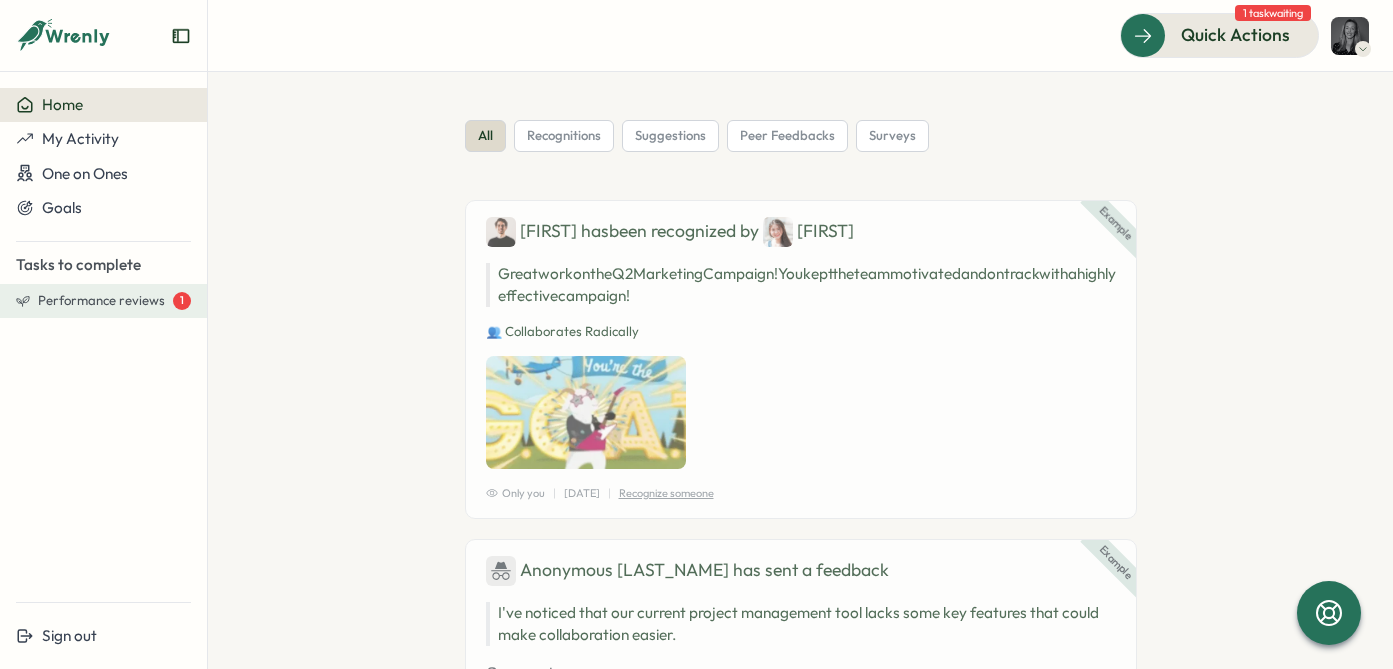 click on "Performance reviews" at bounding box center [101, 301] 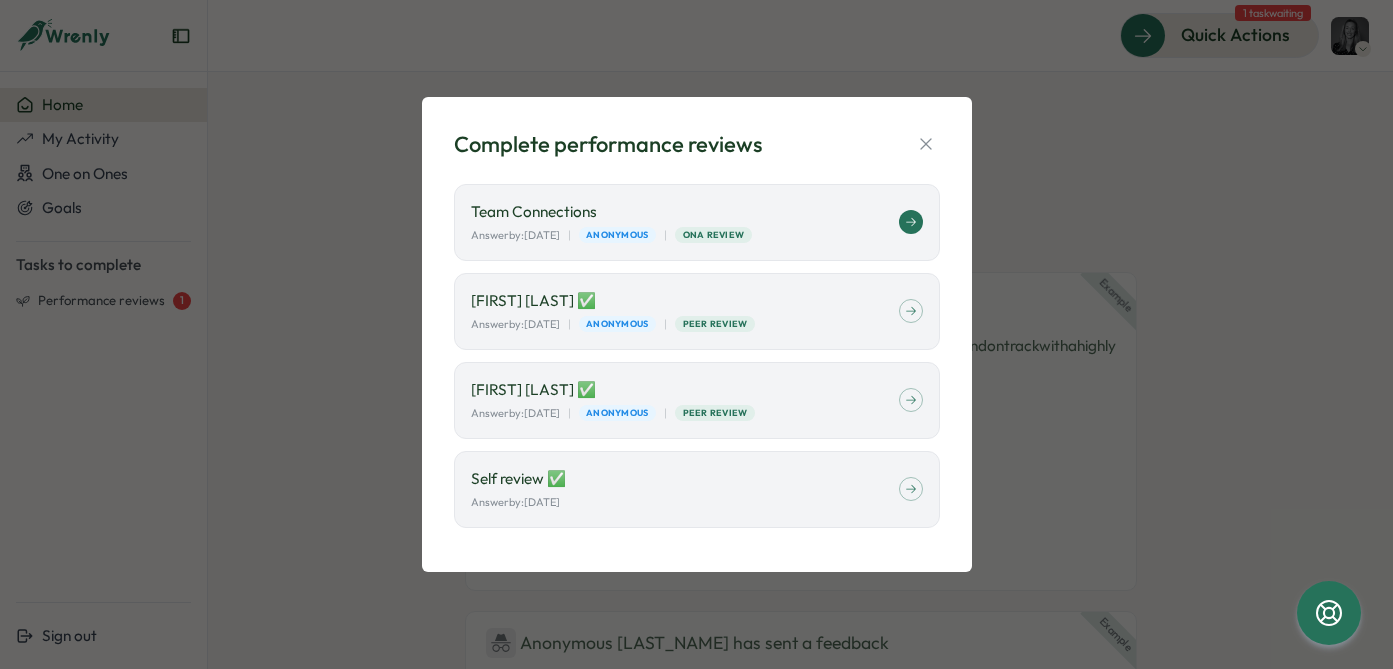 click on "Team Connections   Answer  by:  August 05 | Anonymous | ONA Review" at bounding box center [685, 222] 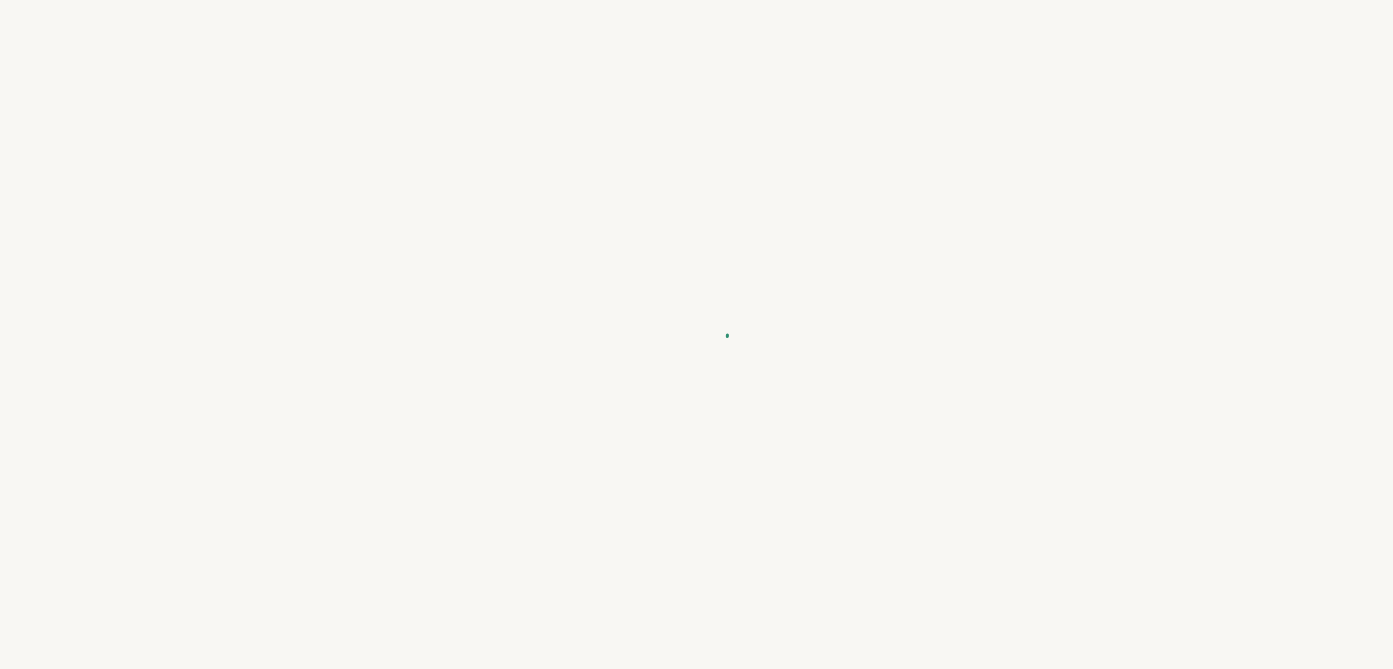 scroll, scrollTop: 0, scrollLeft: 0, axis: both 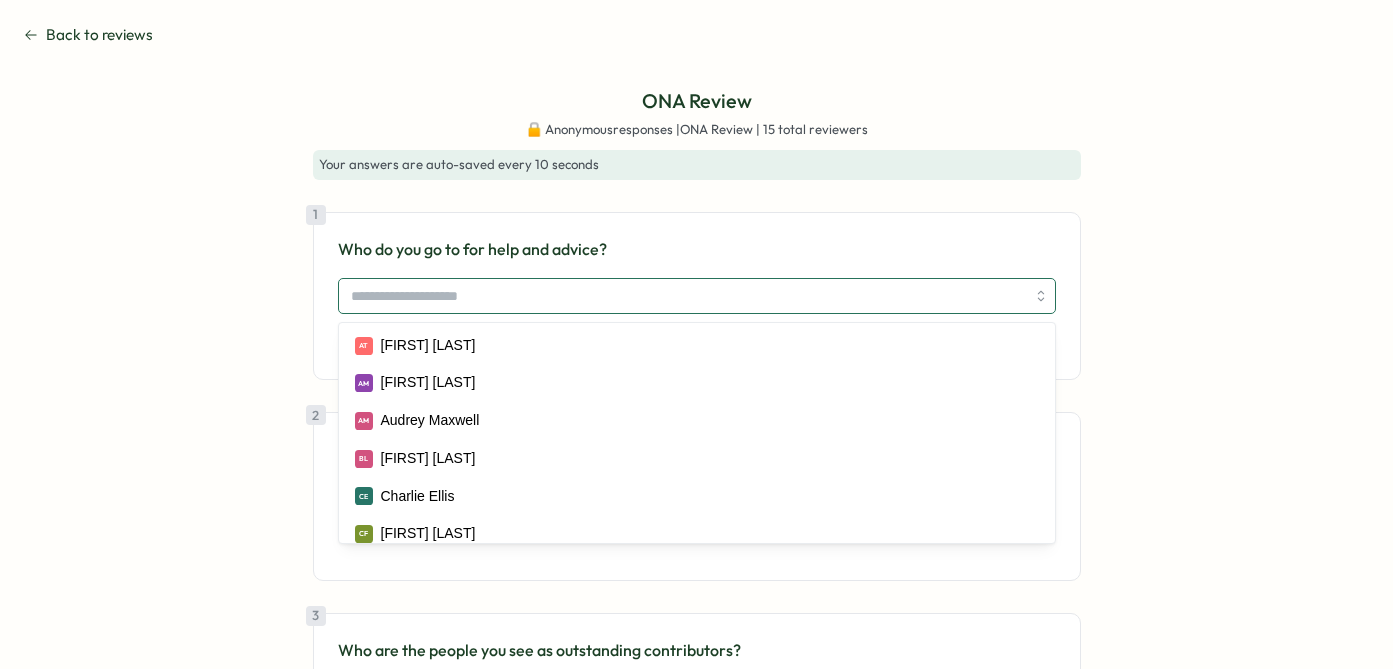 click at bounding box center (688, 296) 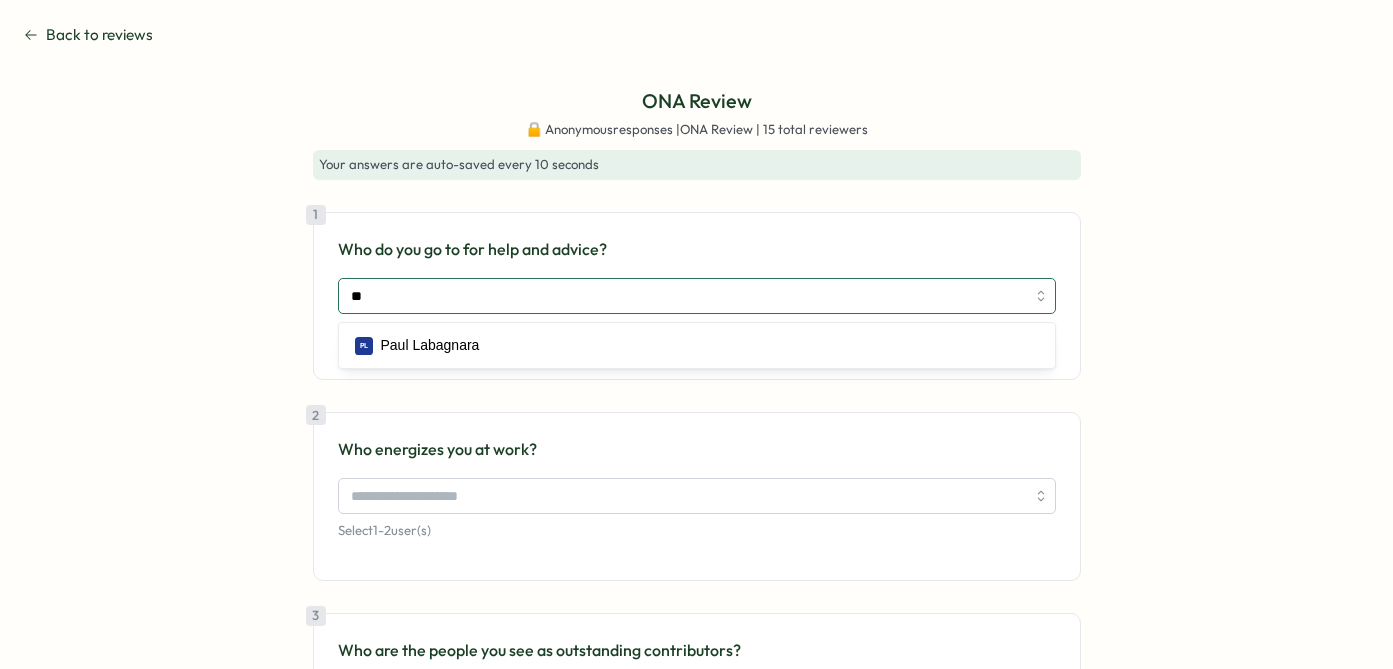 type on "*" 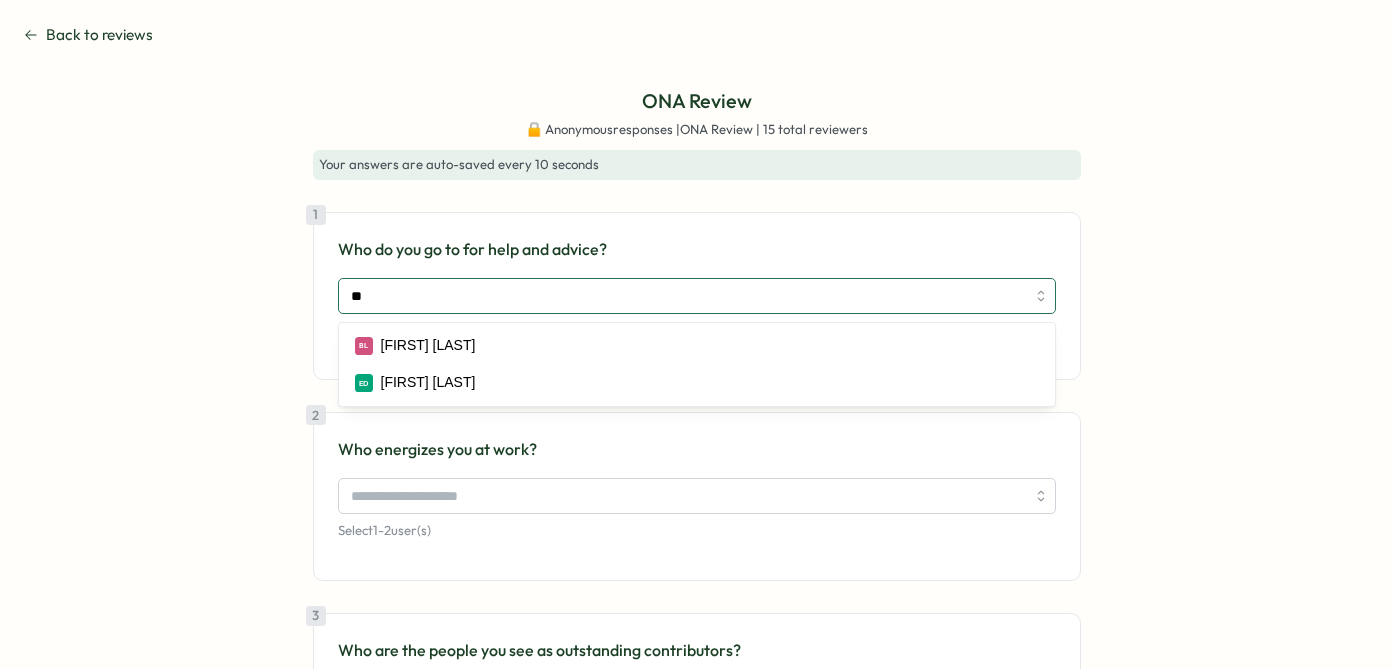 type on "***" 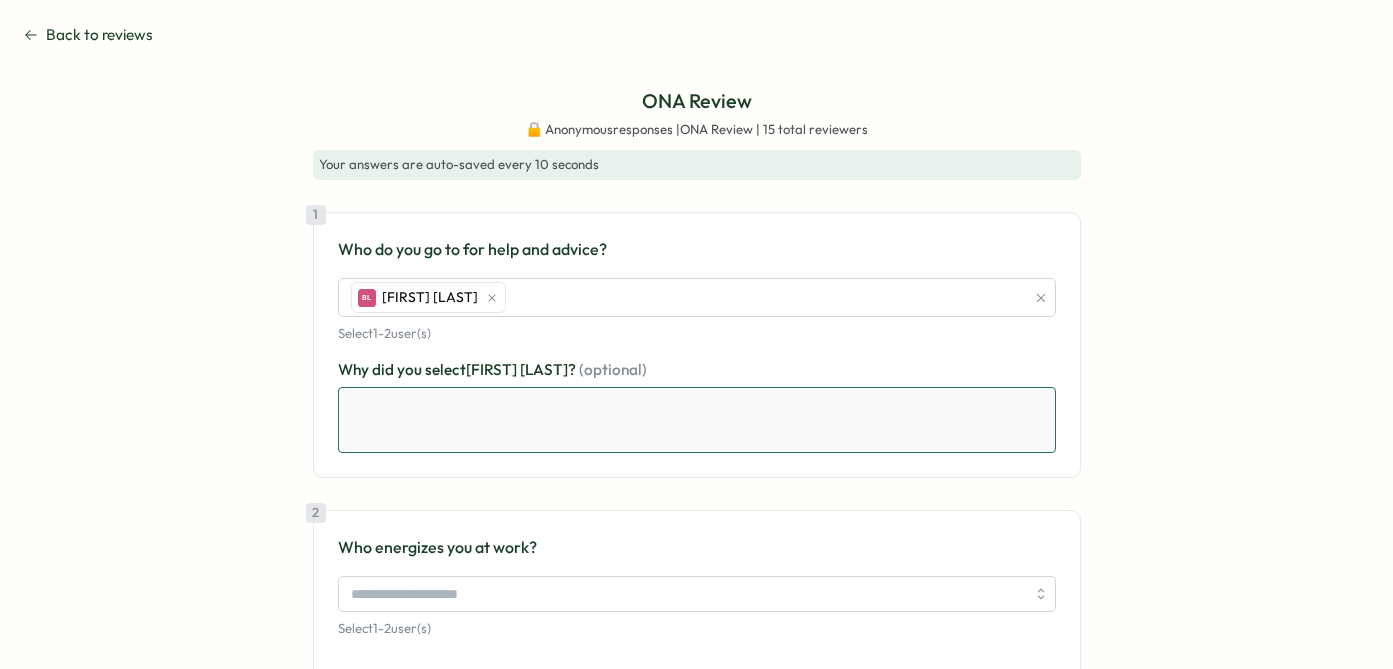 click at bounding box center (697, 420) 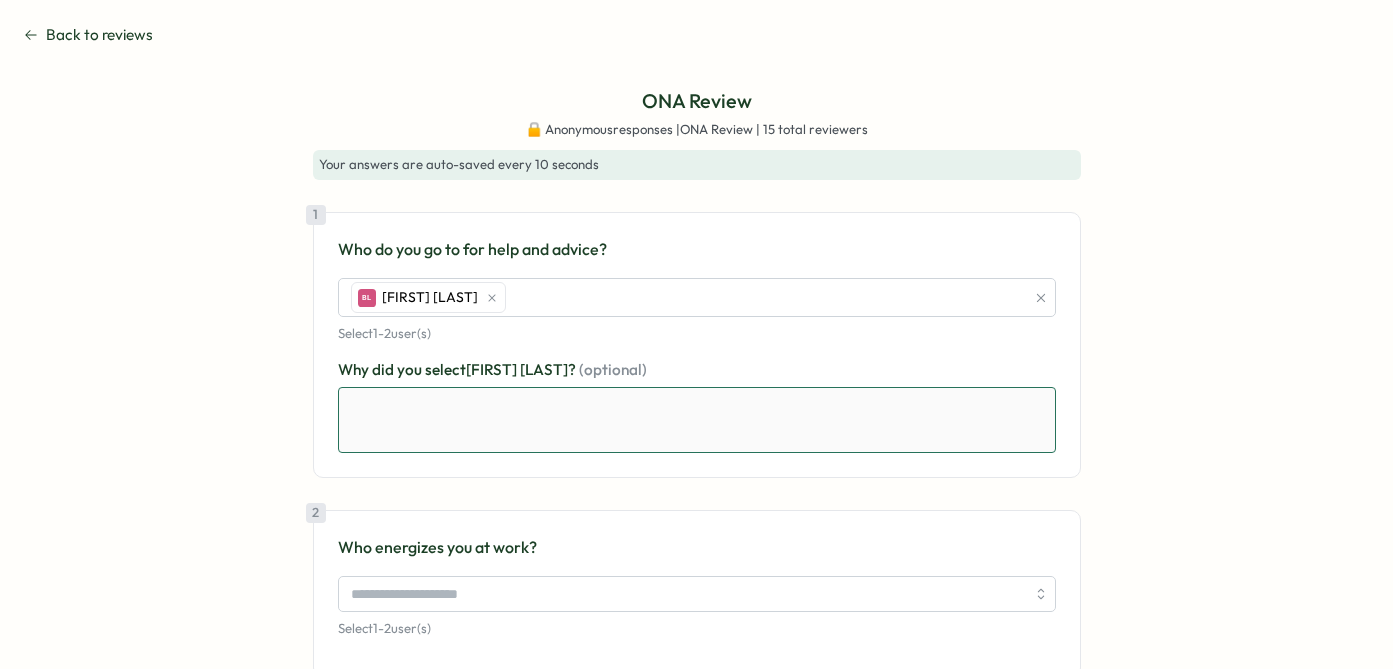 type on "*" 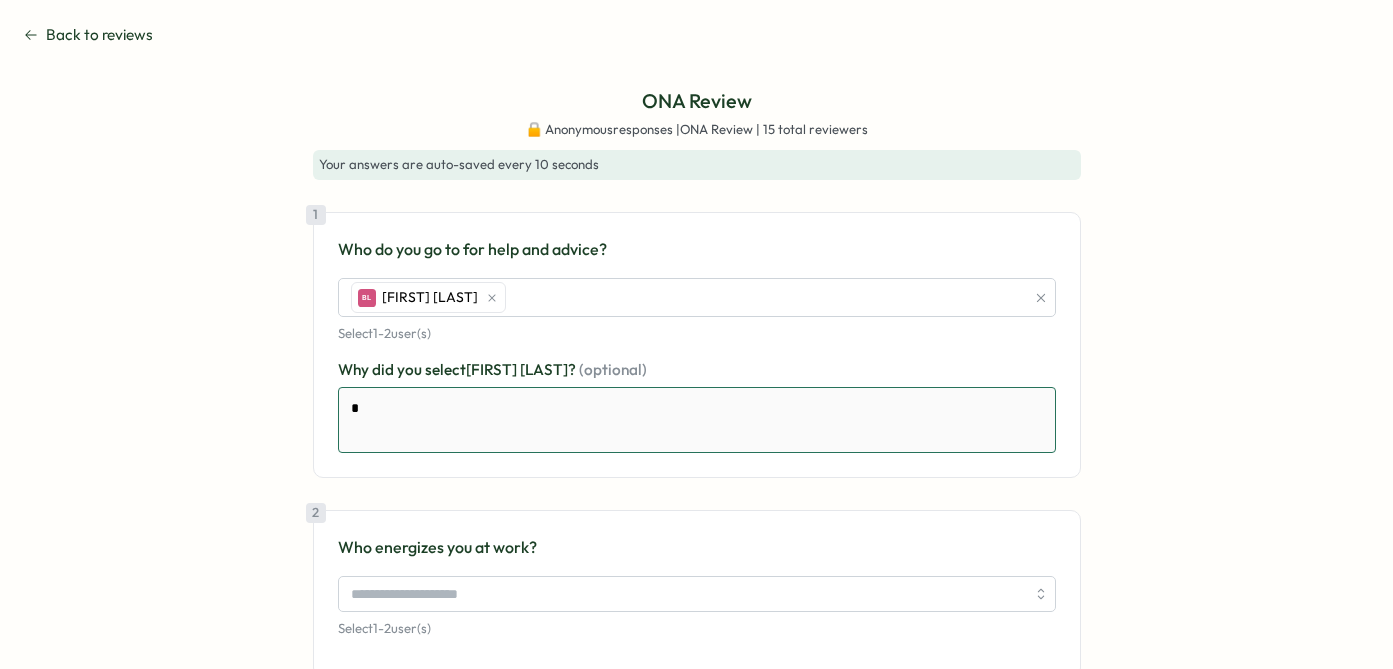 type on "*" 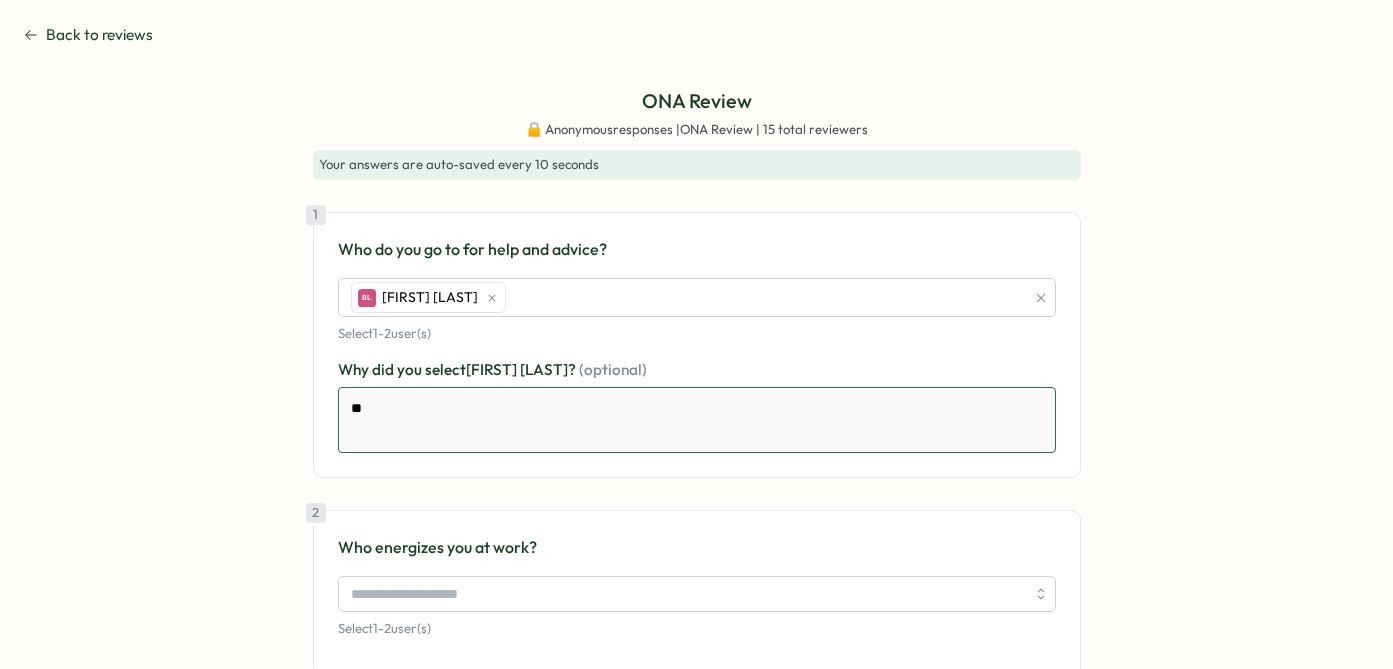 type on "*" 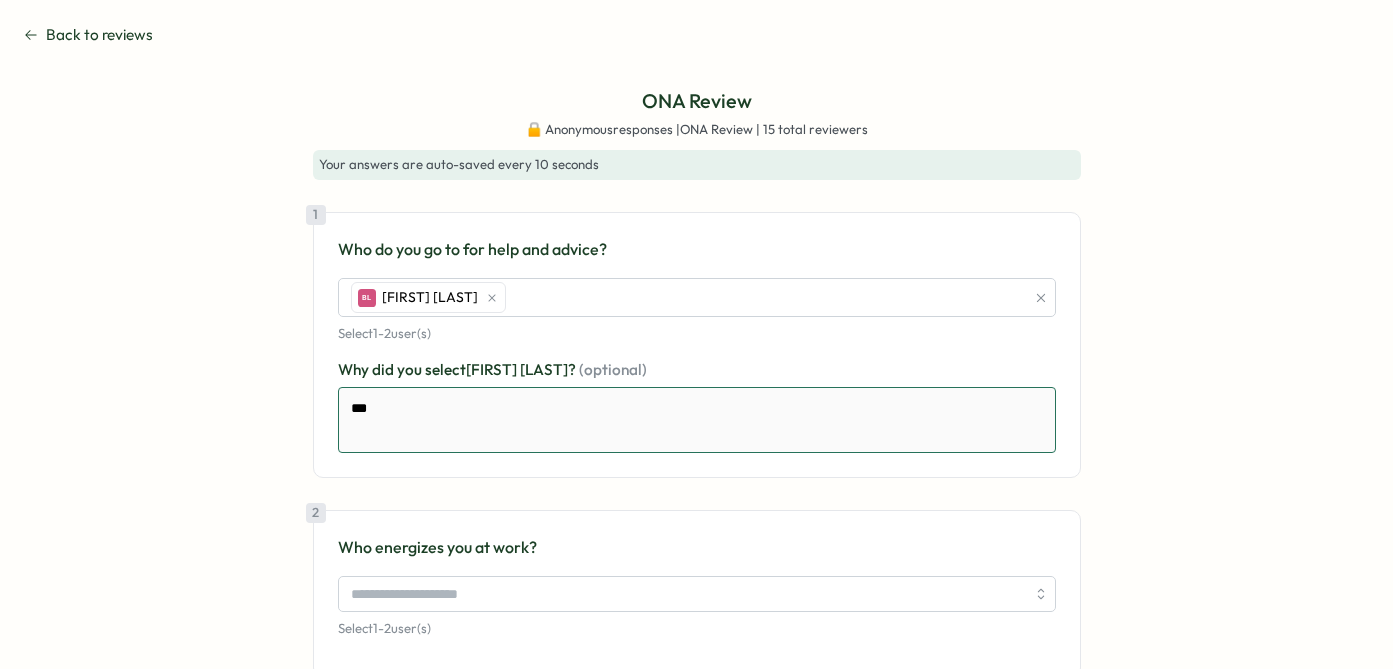type on "*" 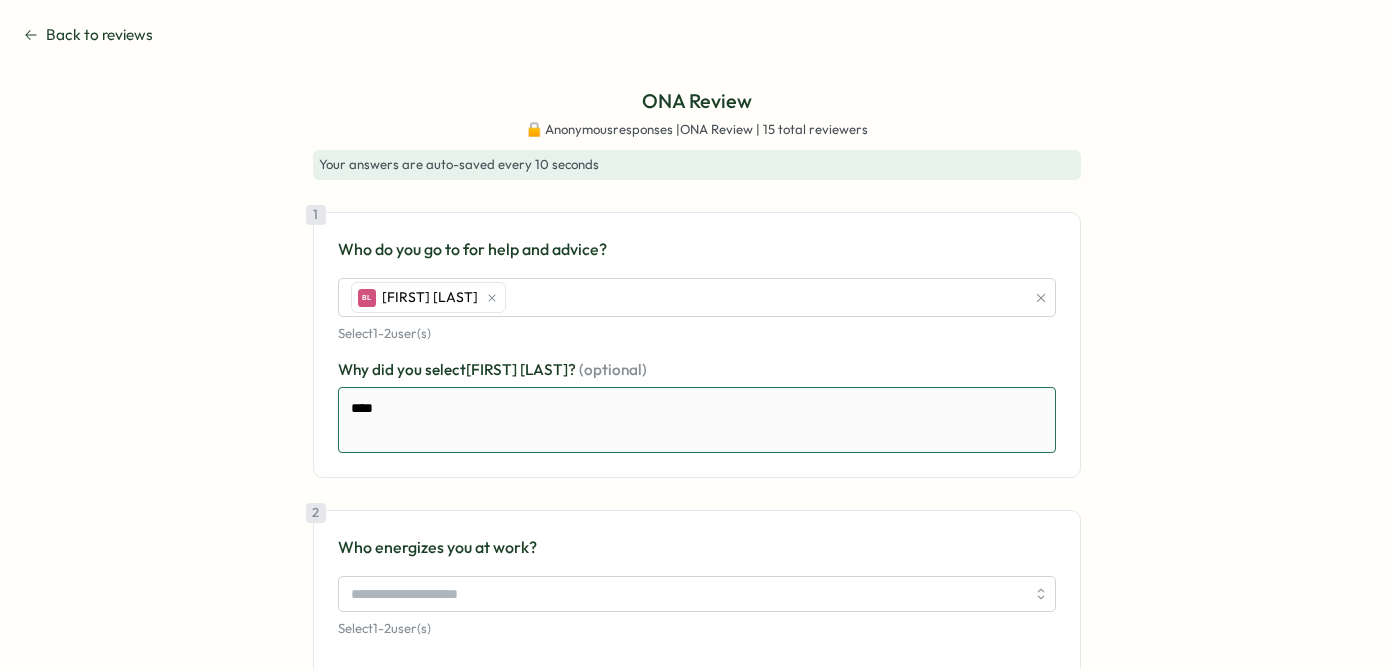 type on "*" 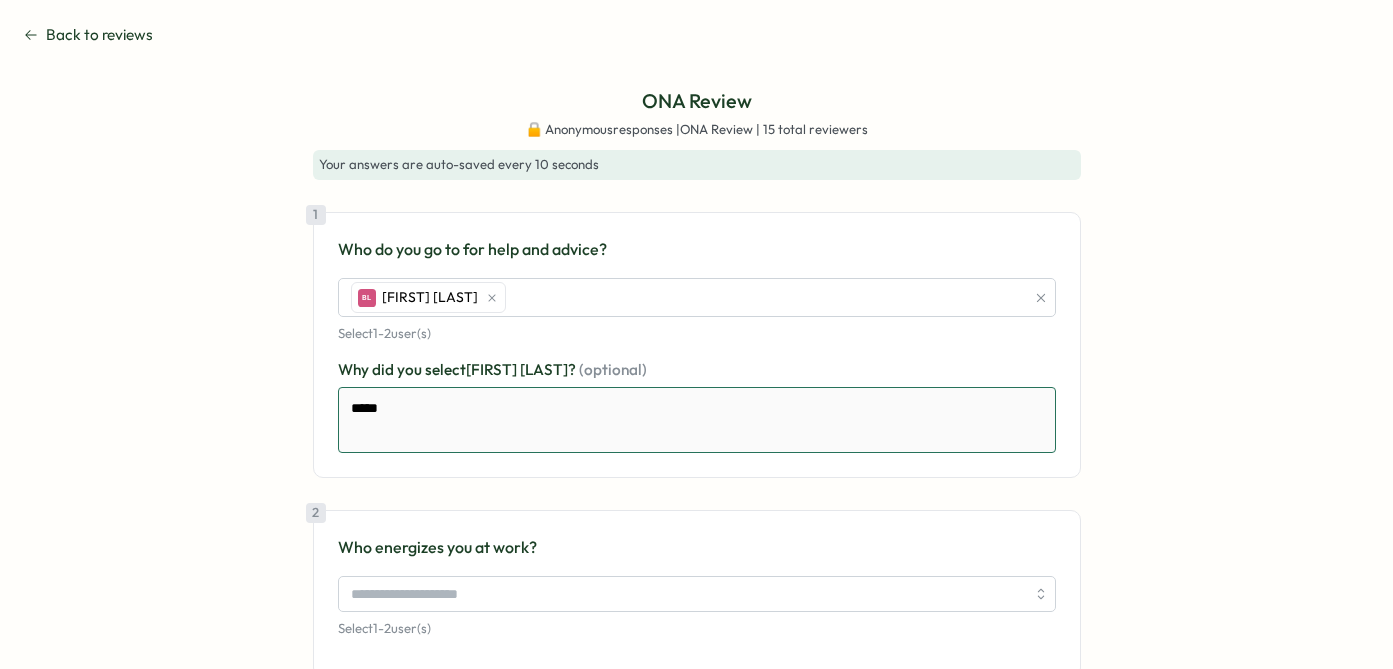 type on "*" 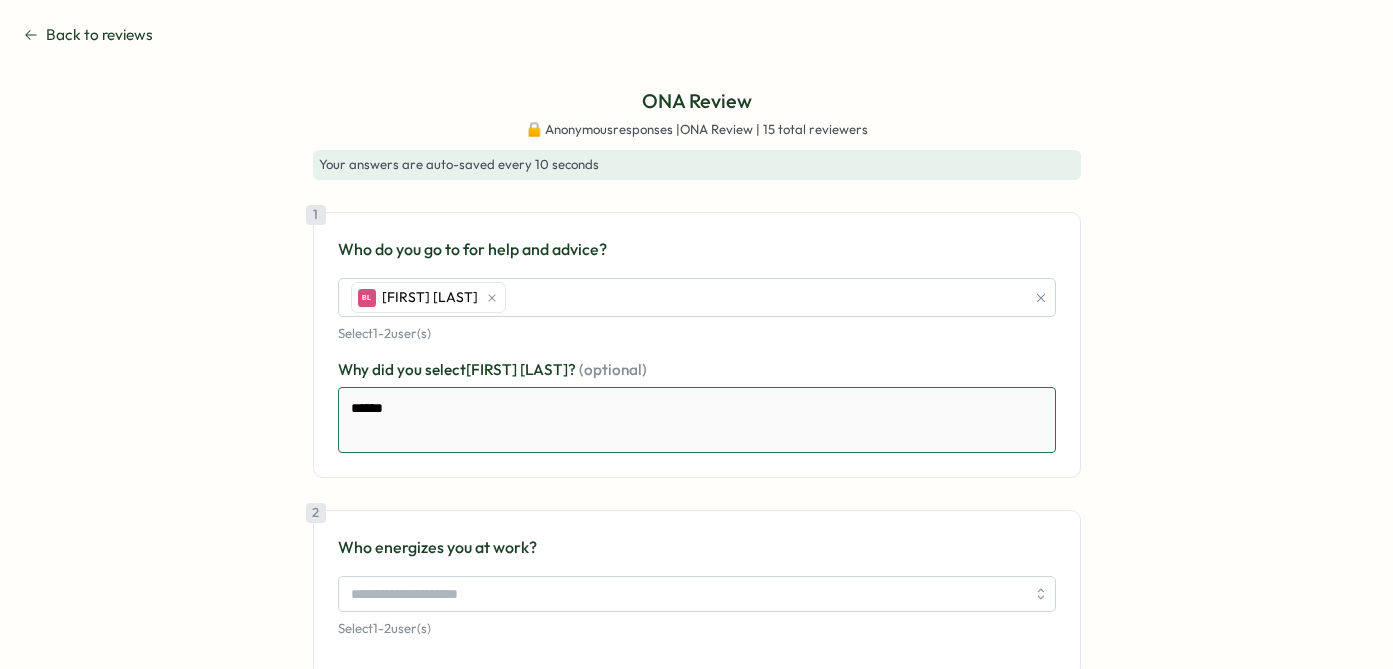 type on "*" 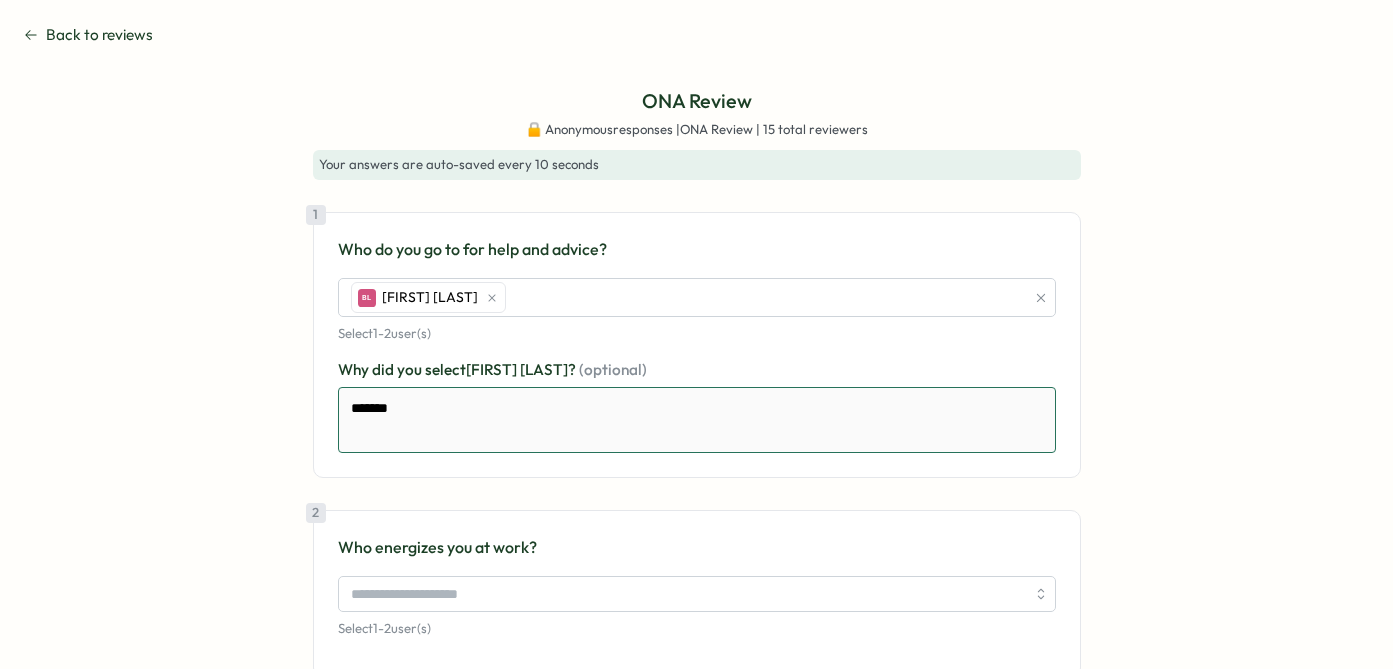 type on "*" 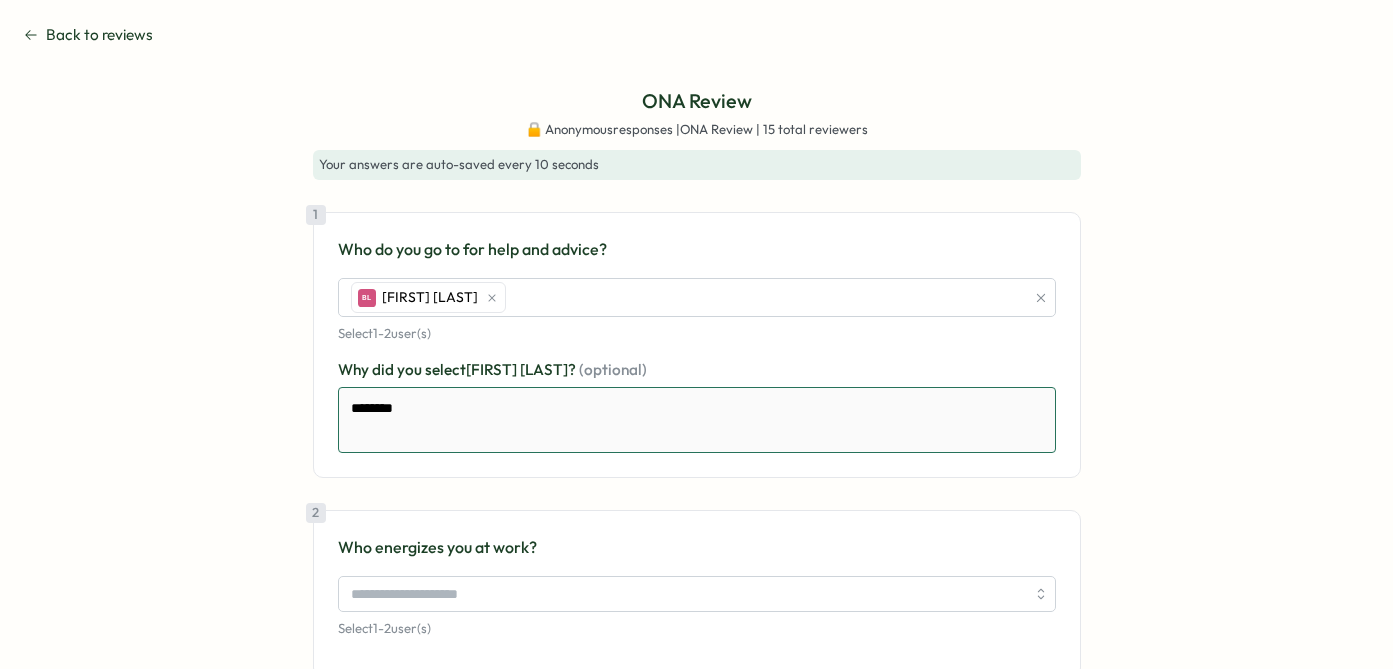 type on "*" 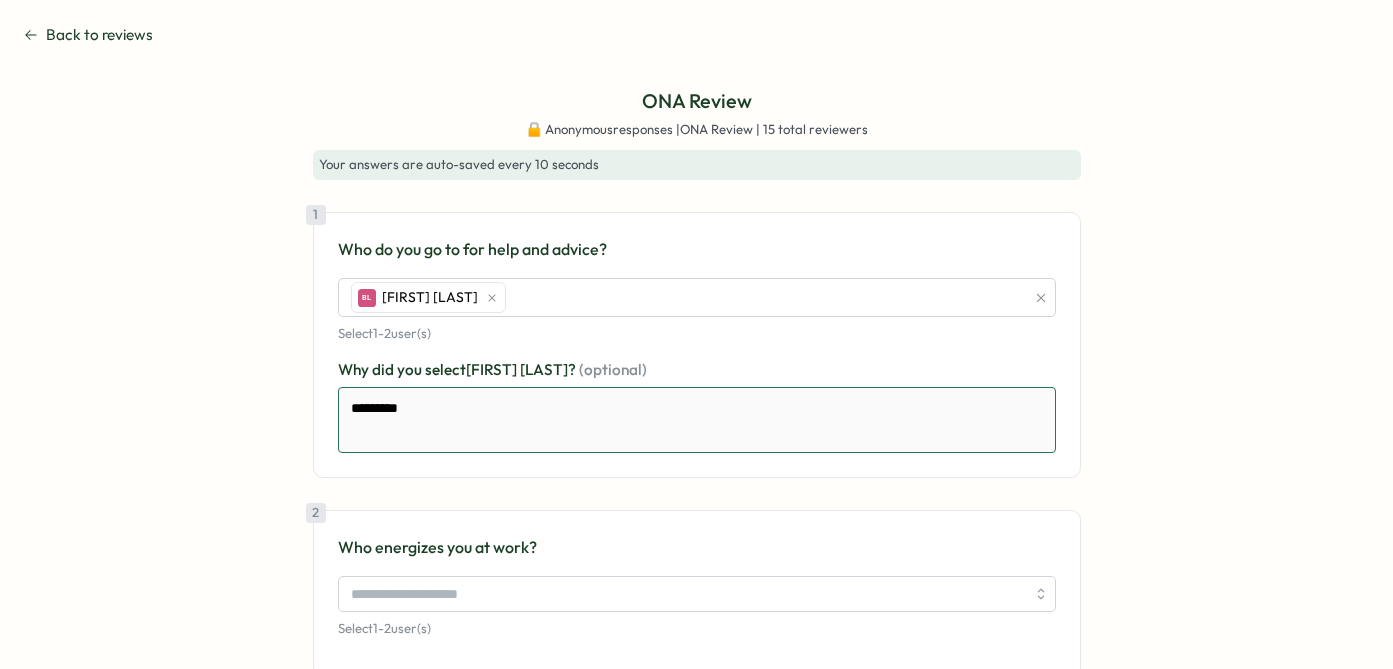 type on "*" 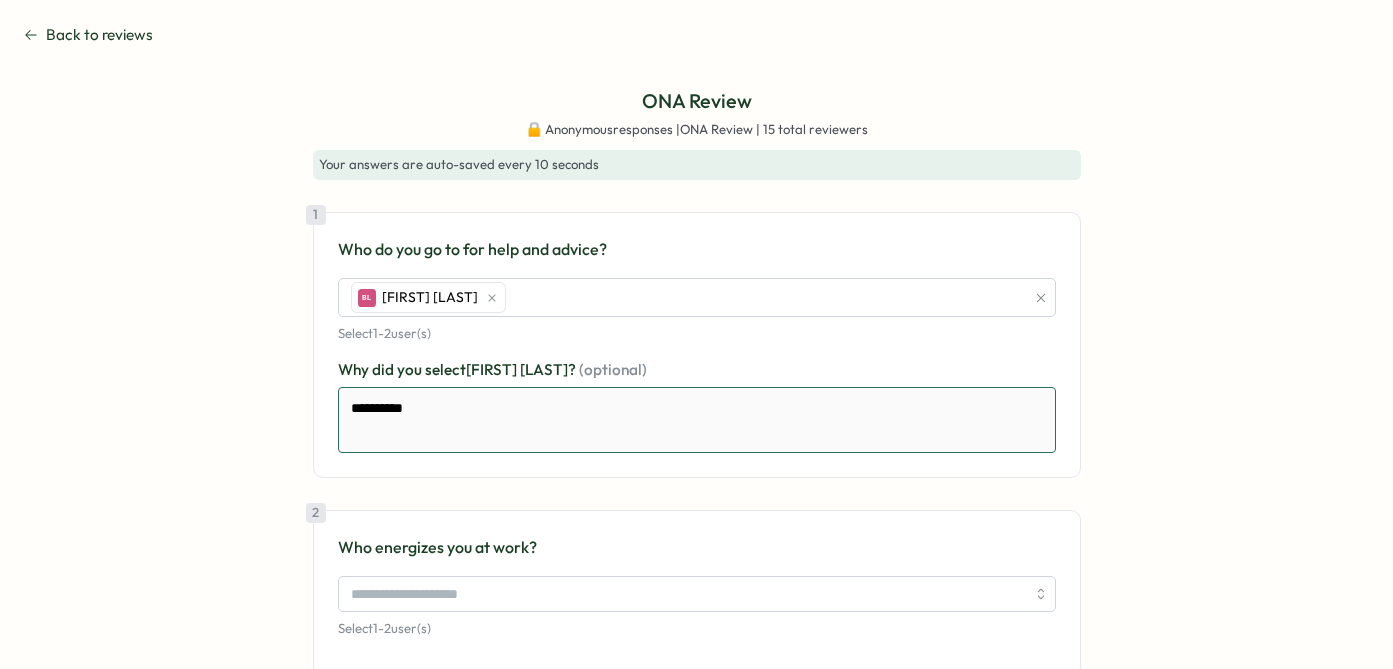 type on "*" 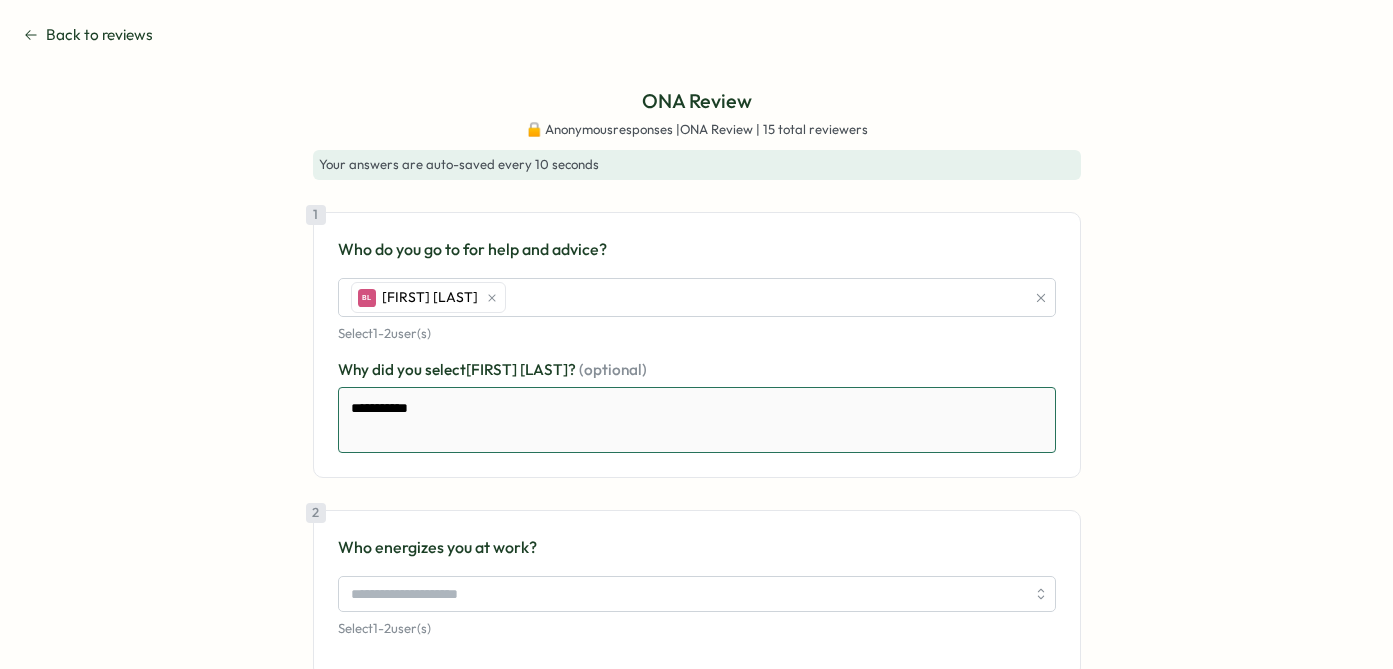 type on "*" 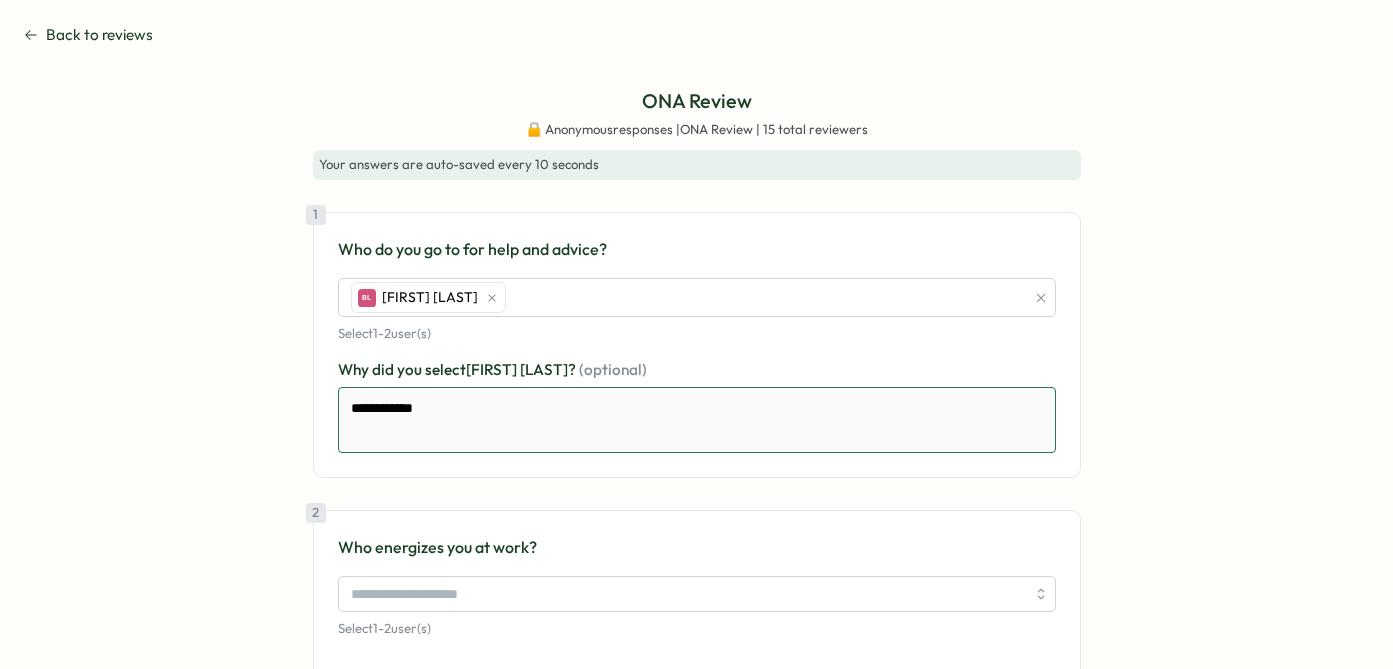 type on "*" 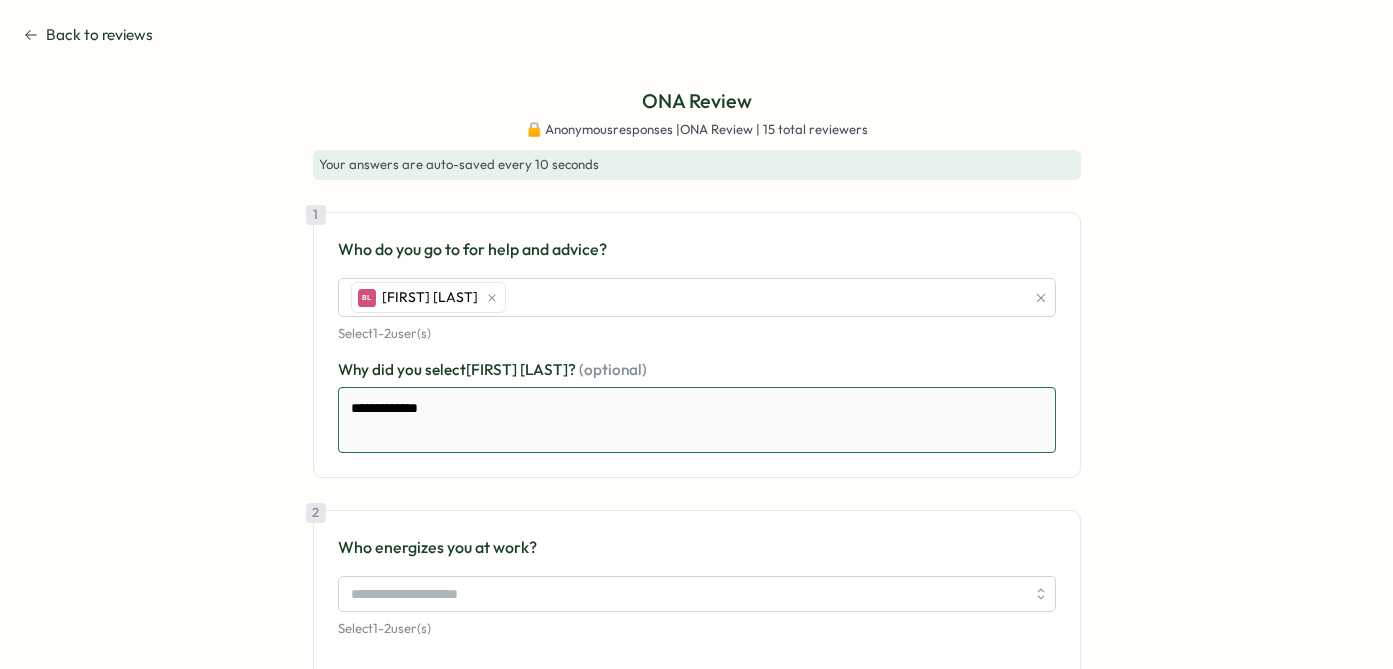 type on "*" 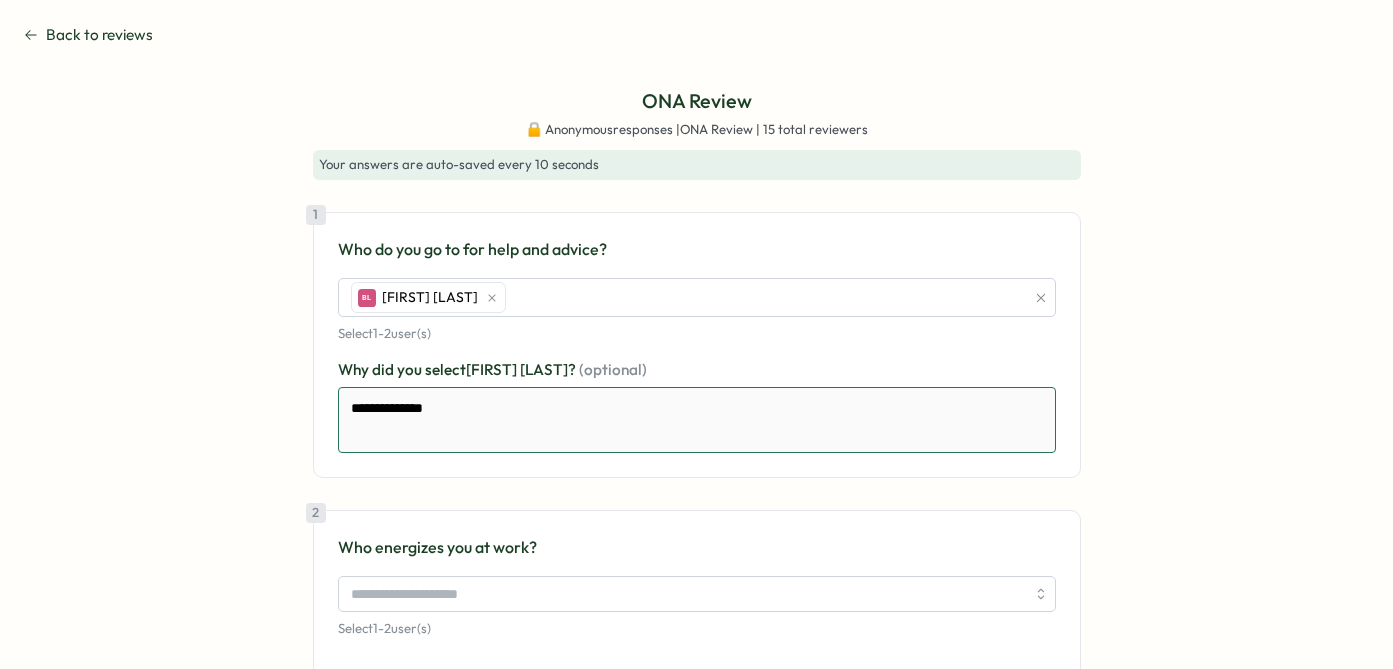 type on "*" 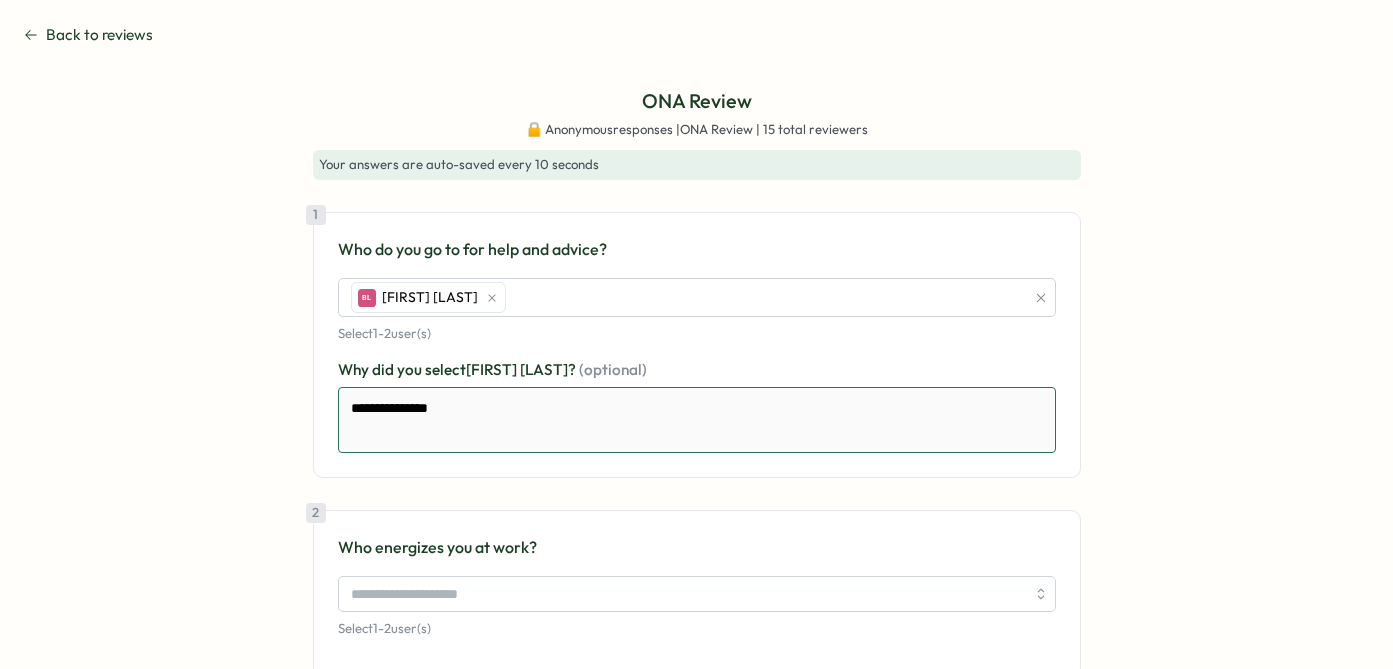 type on "*" 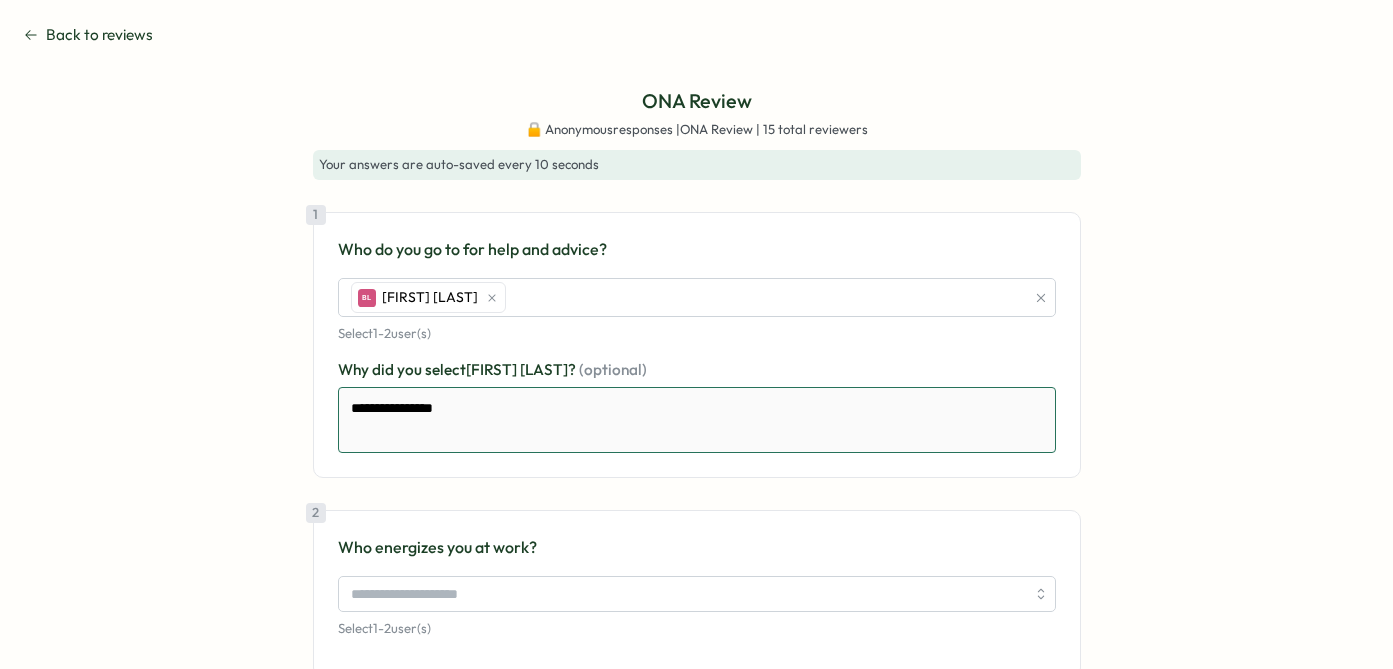 type on "*" 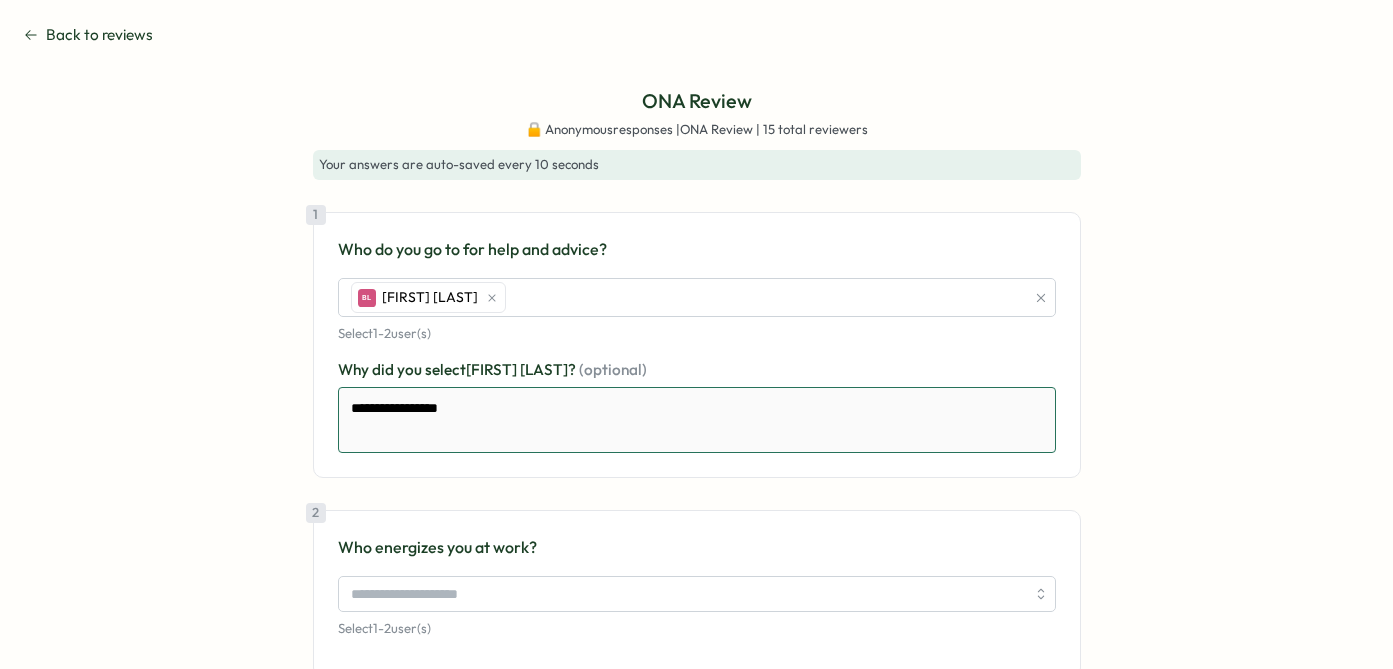 type on "*" 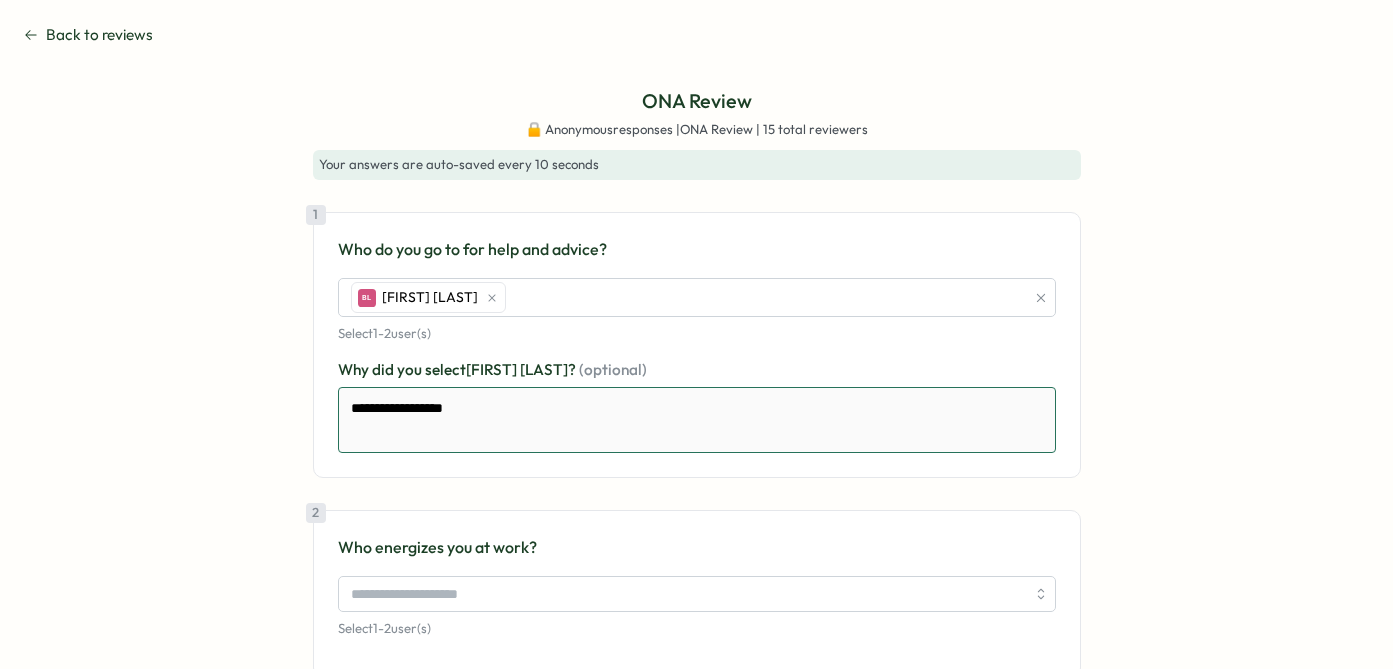 type on "*" 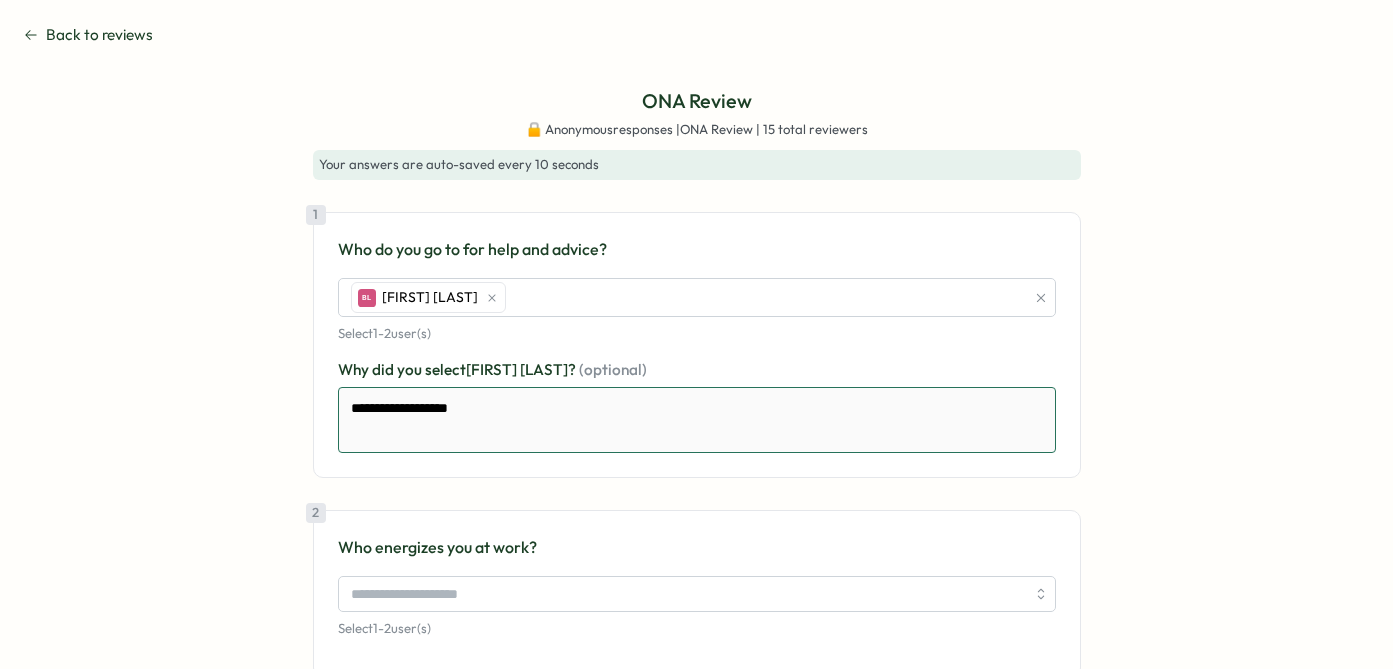 type on "*" 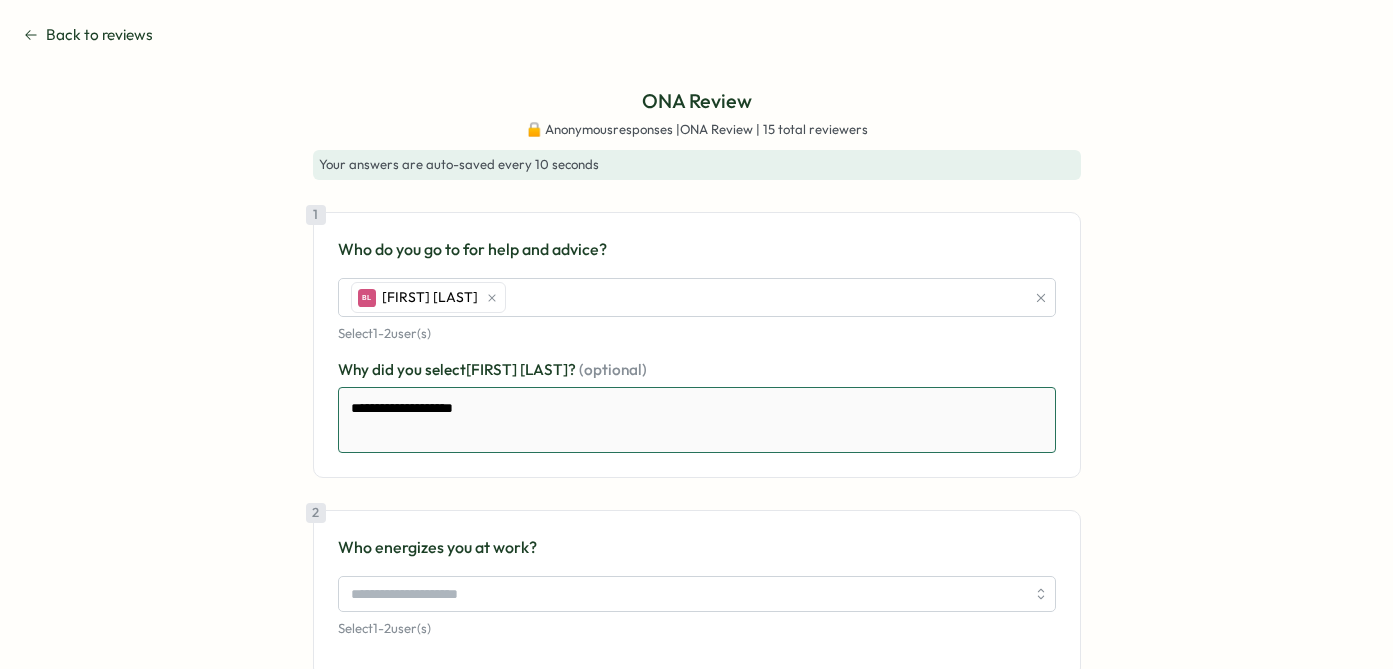 type on "*" 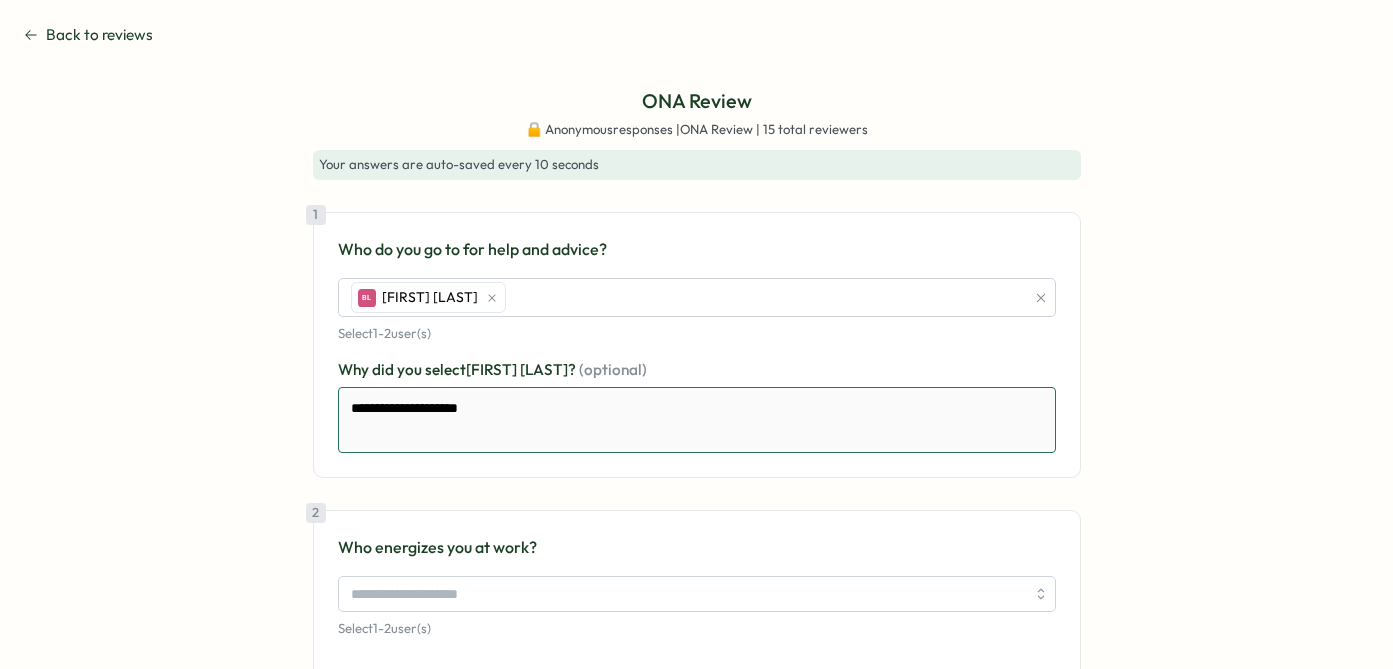 type on "*" 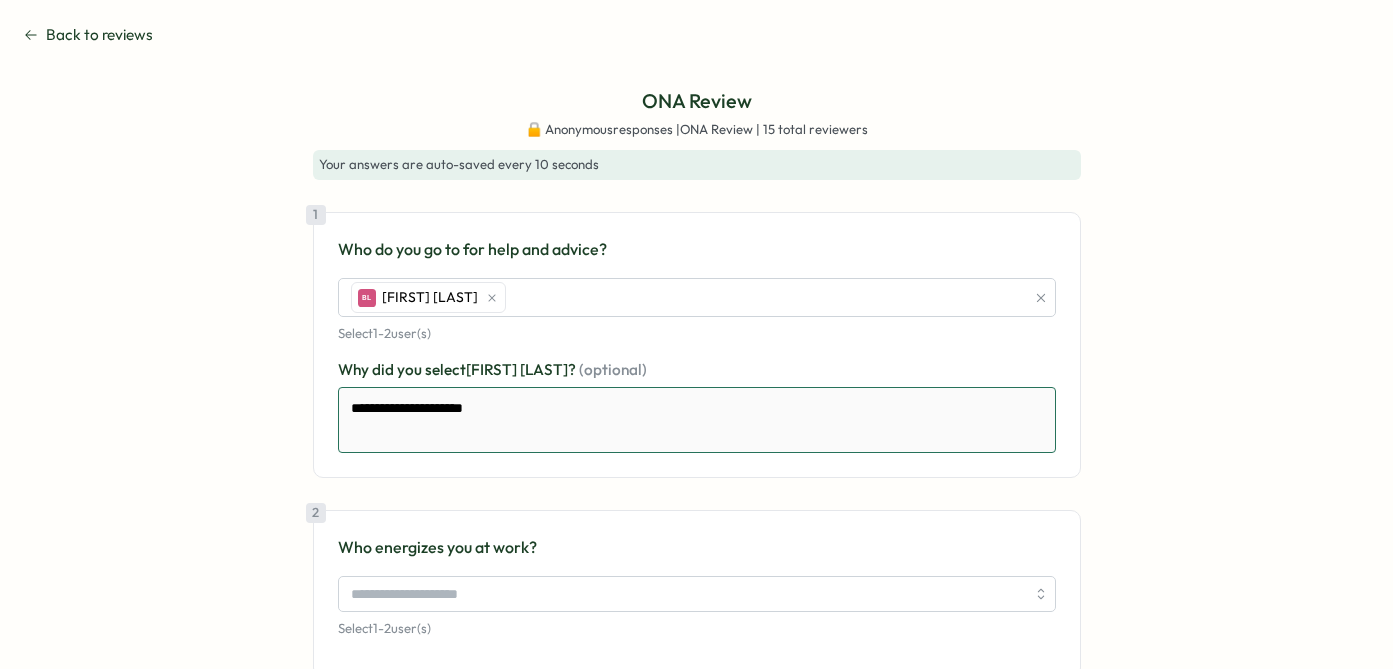 type on "*" 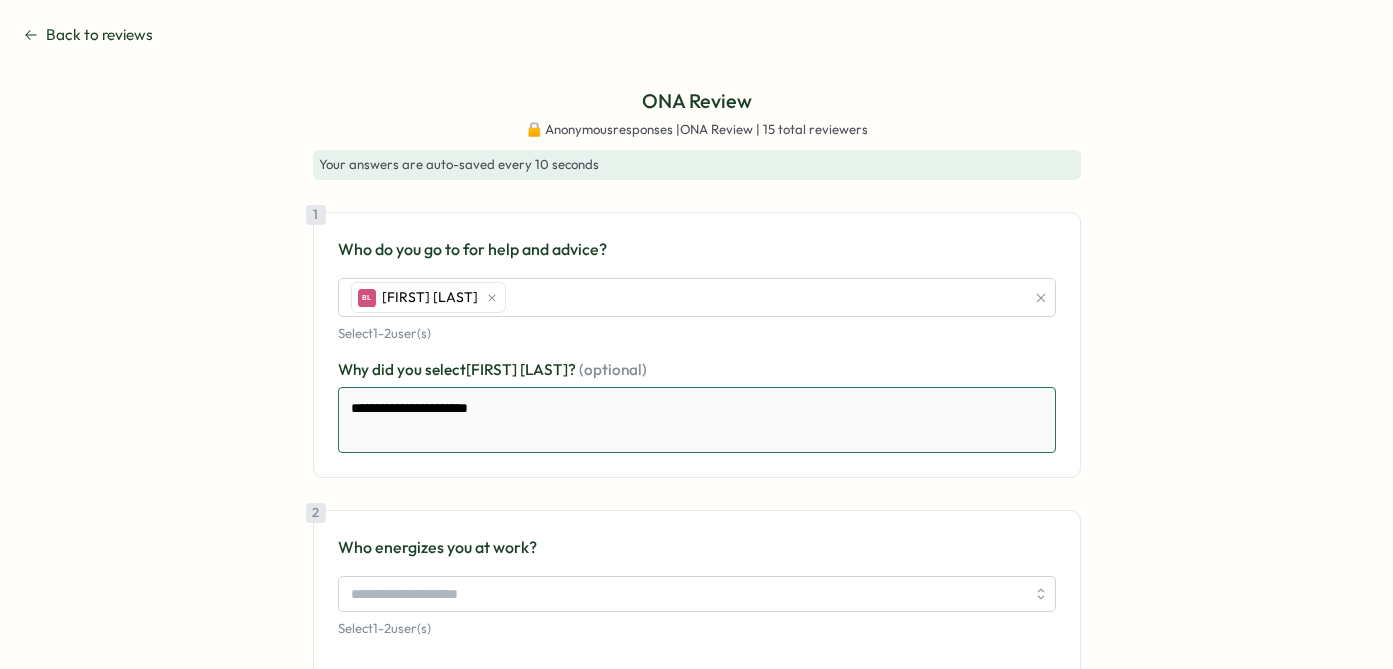 type on "*" 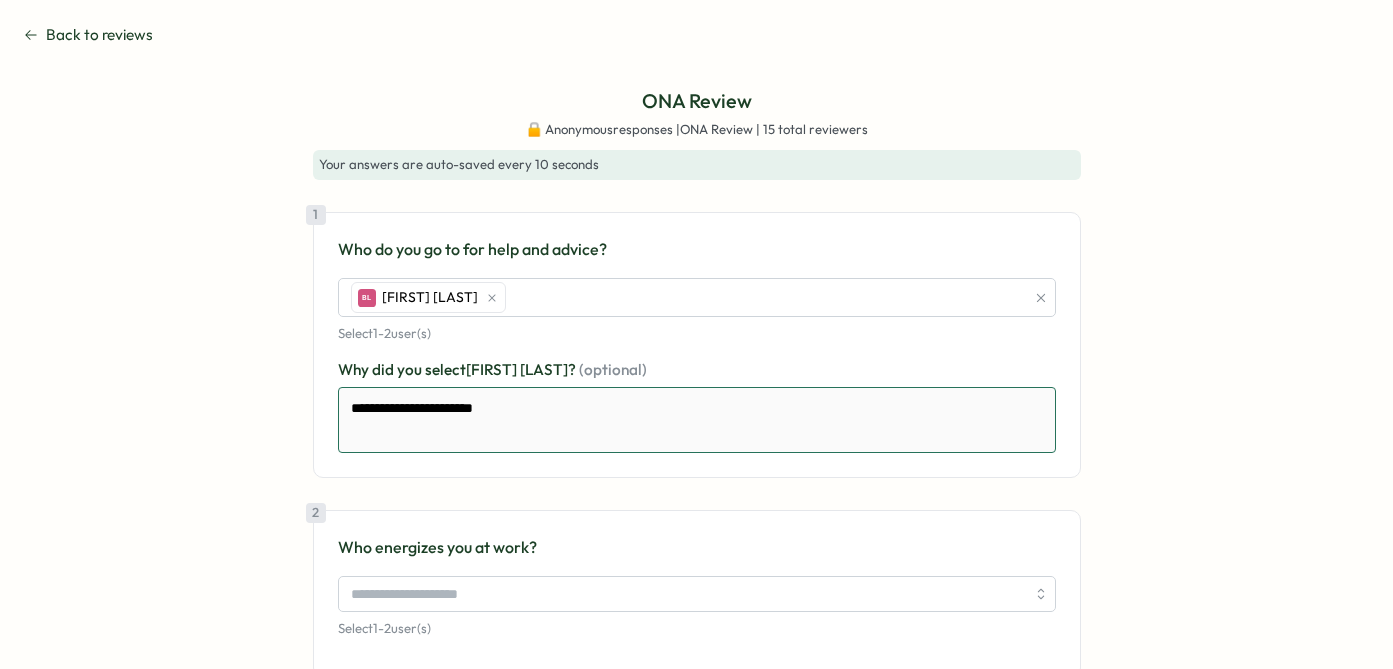 type on "*" 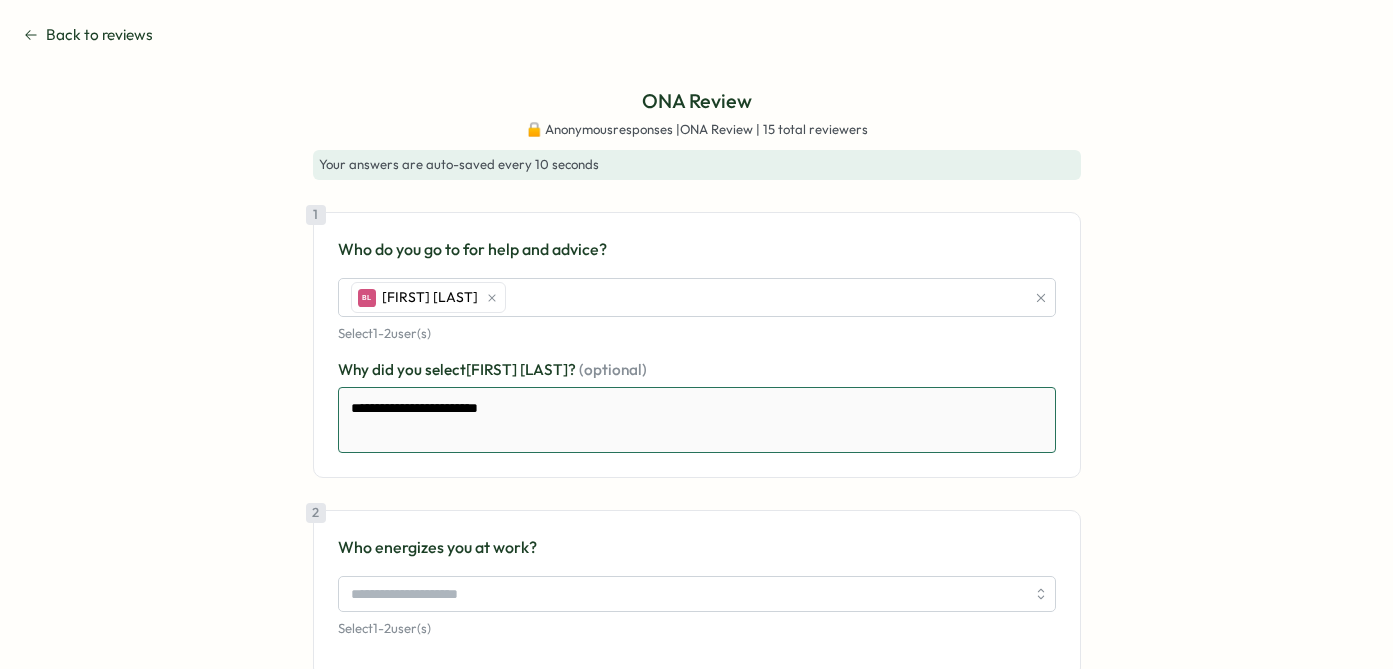 type on "*" 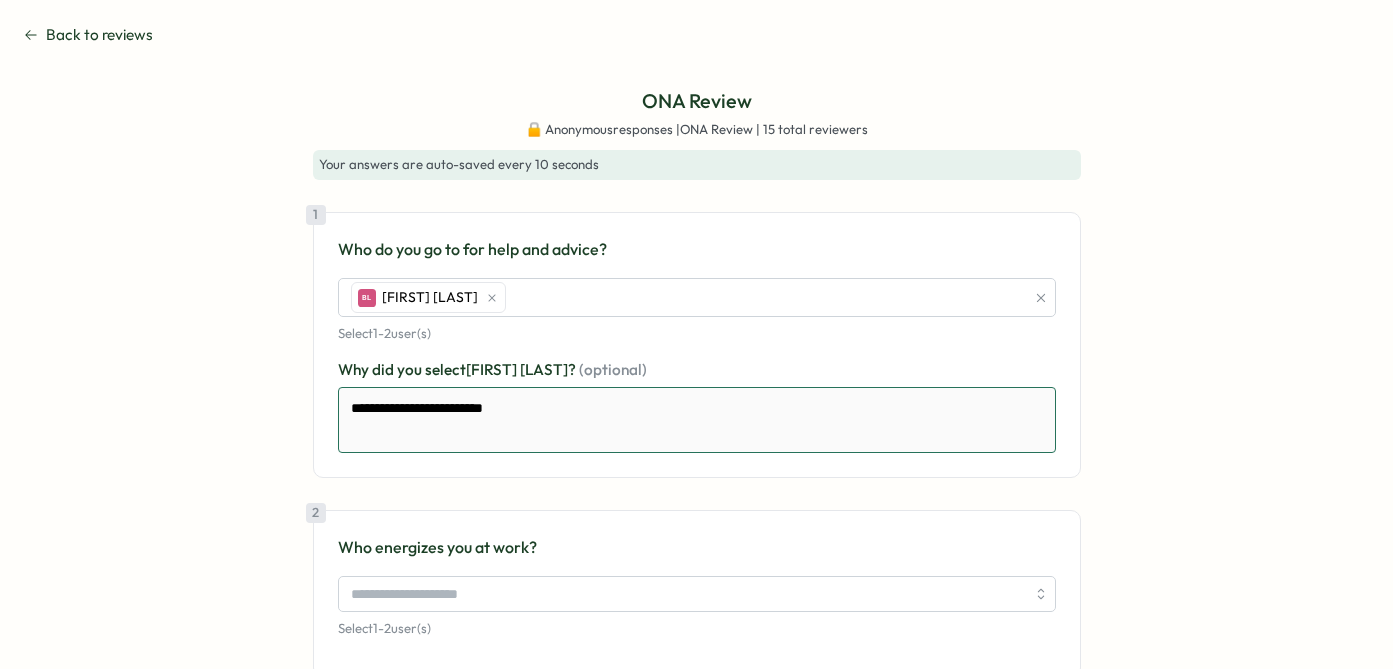 type on "*" 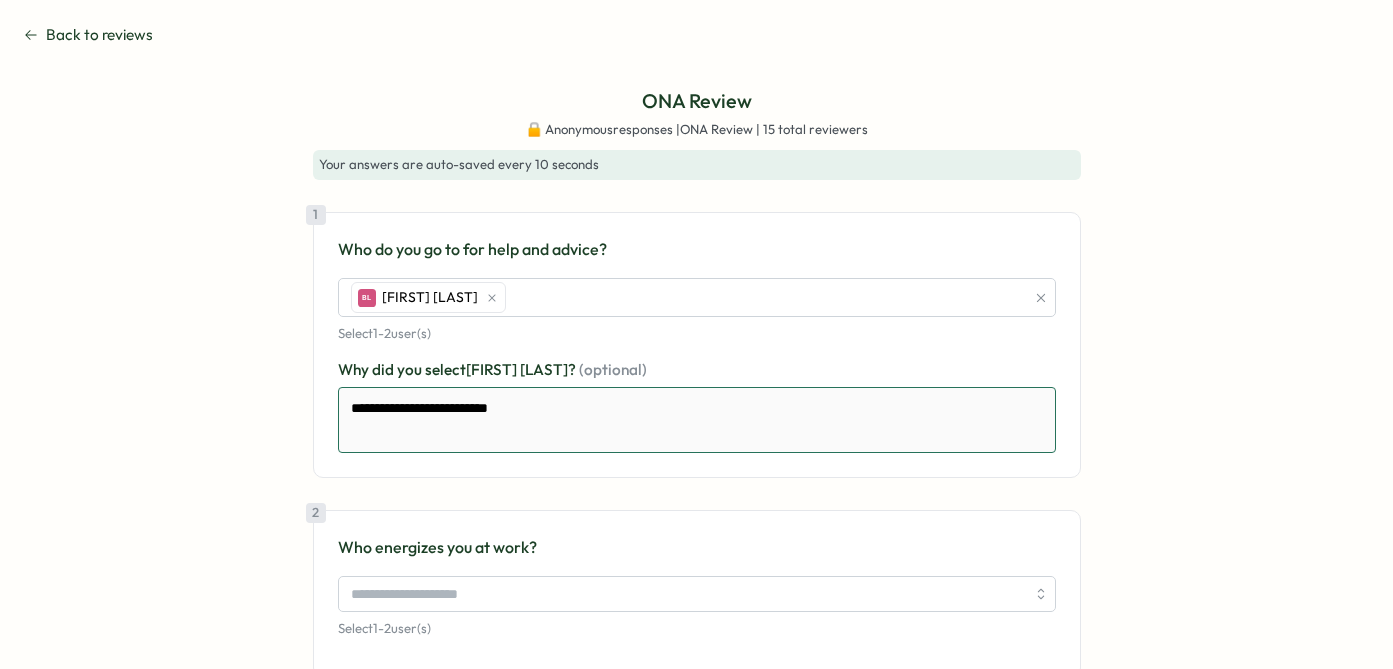 type on "*" 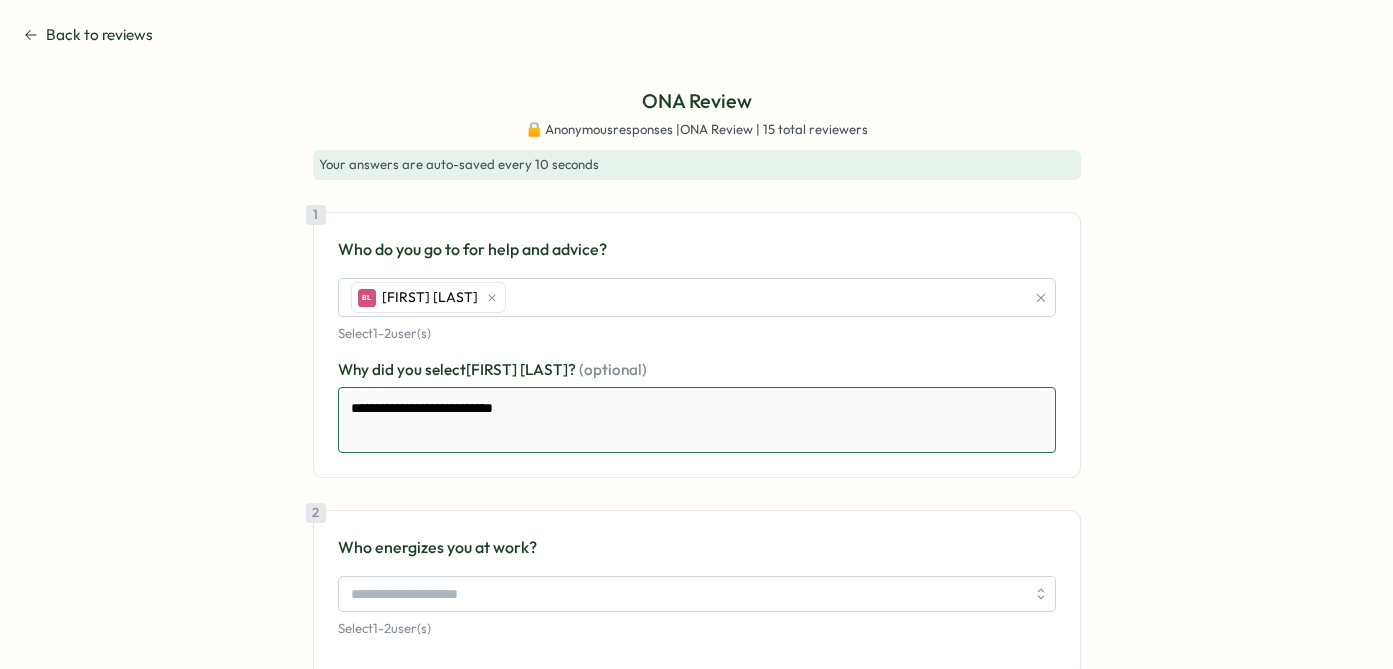 type on "*" 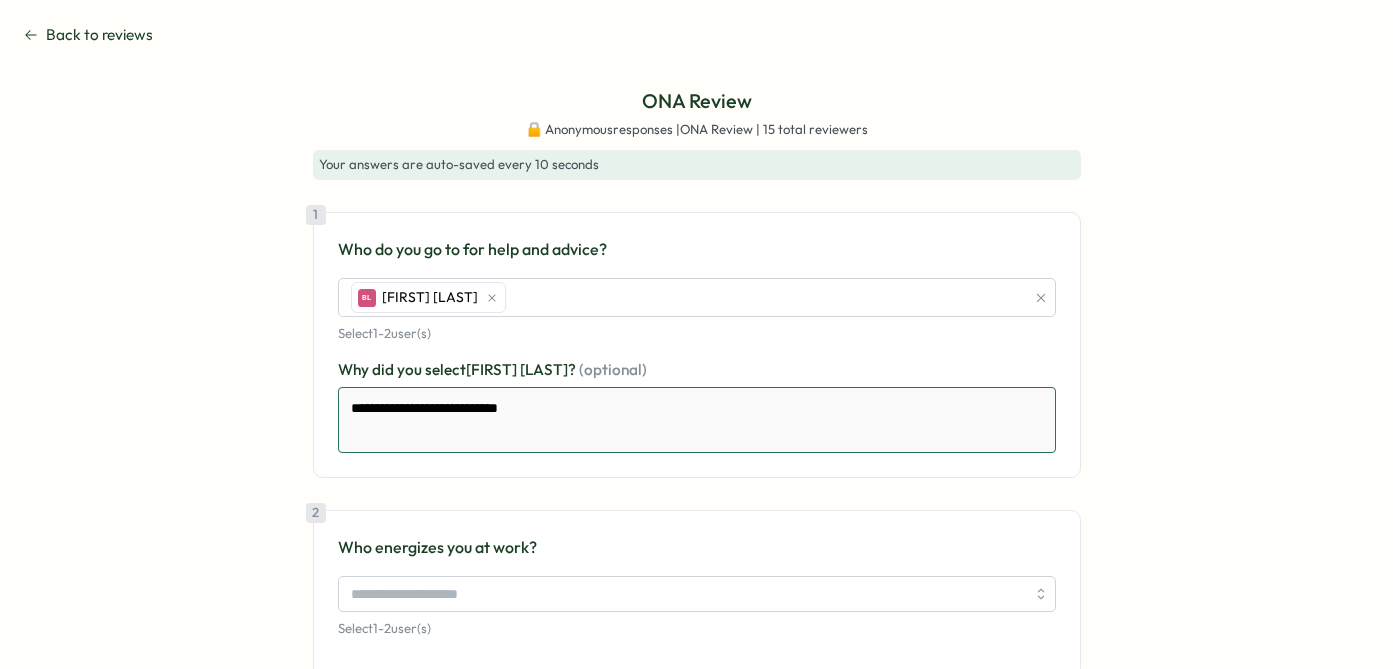 type on "*" 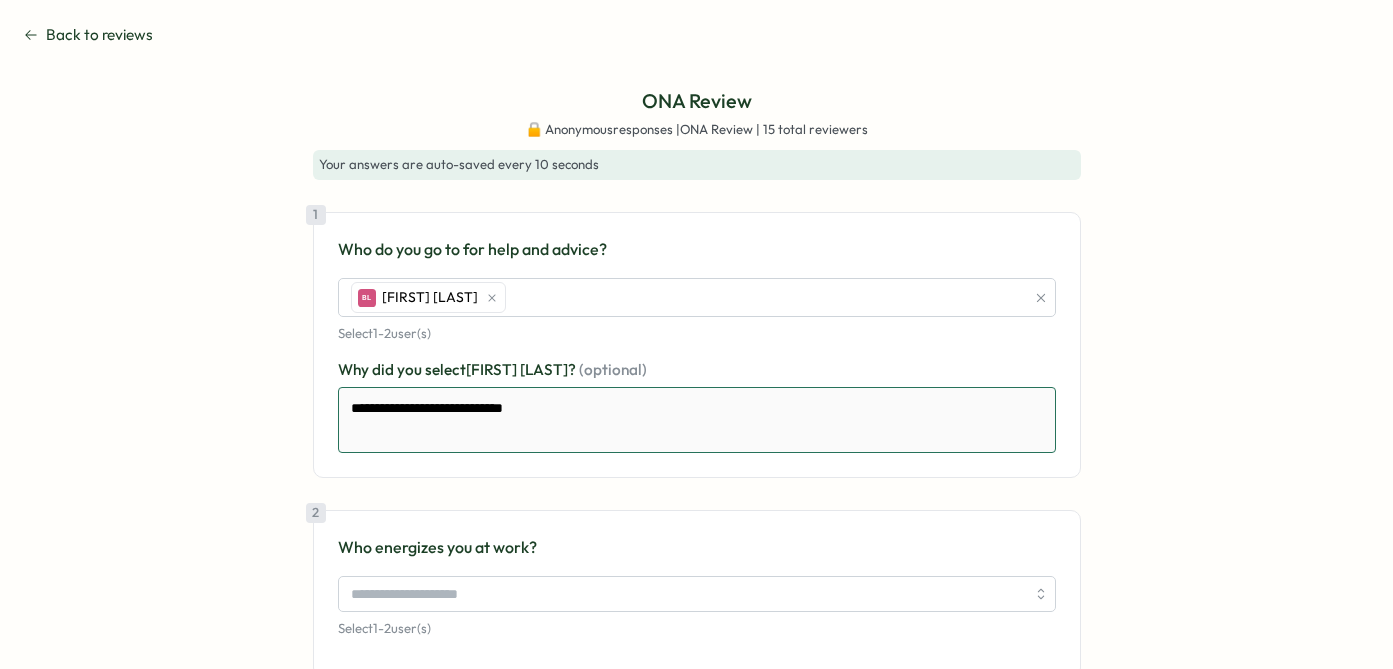 type on "*" 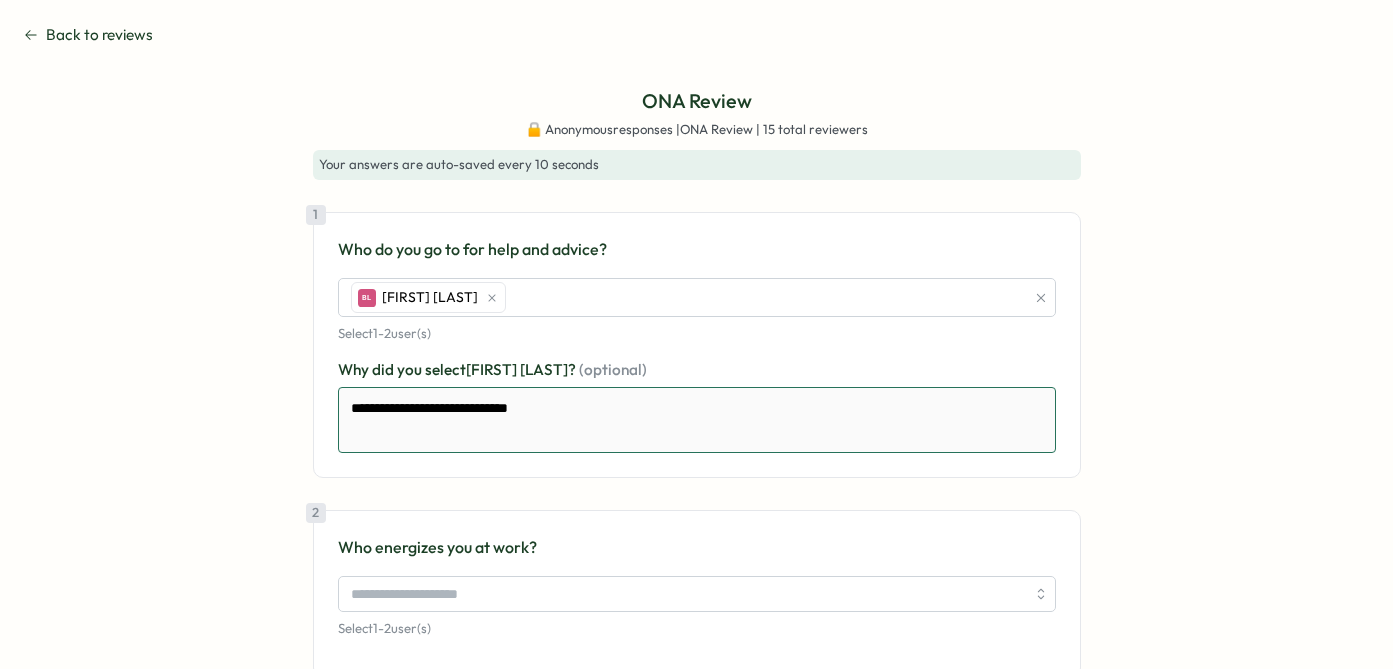 type on "*" 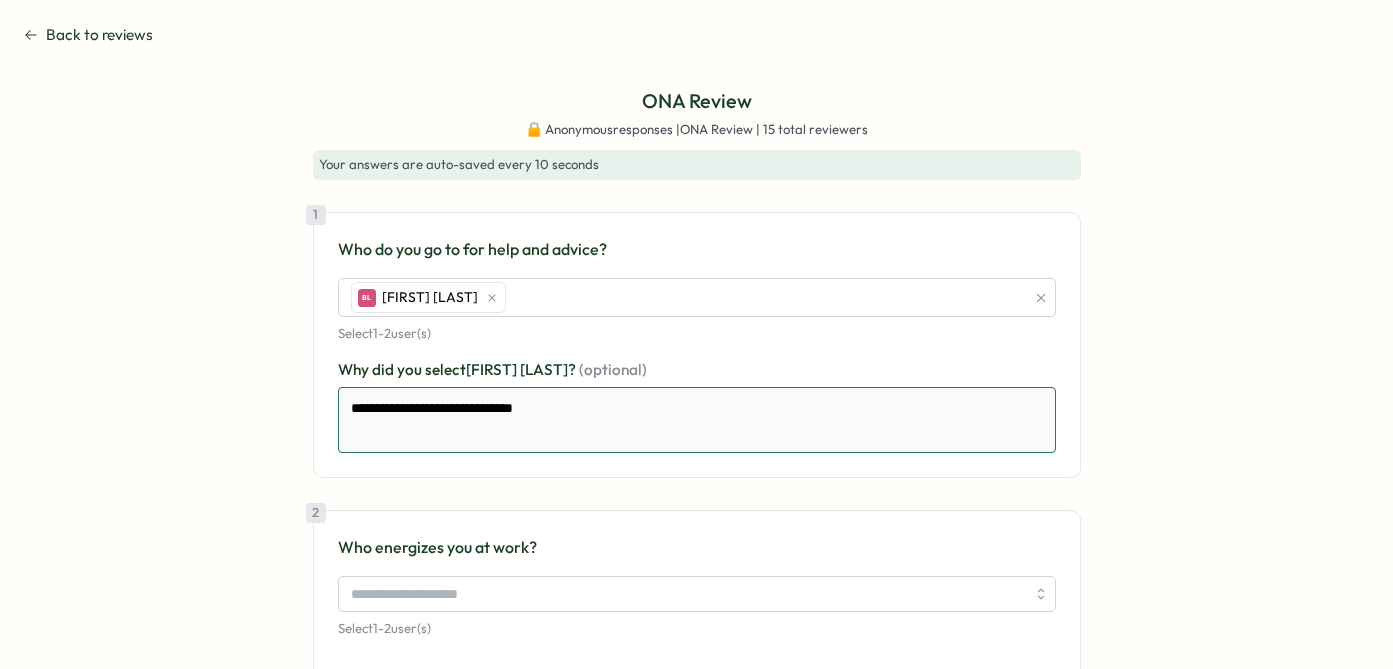 type on "*" 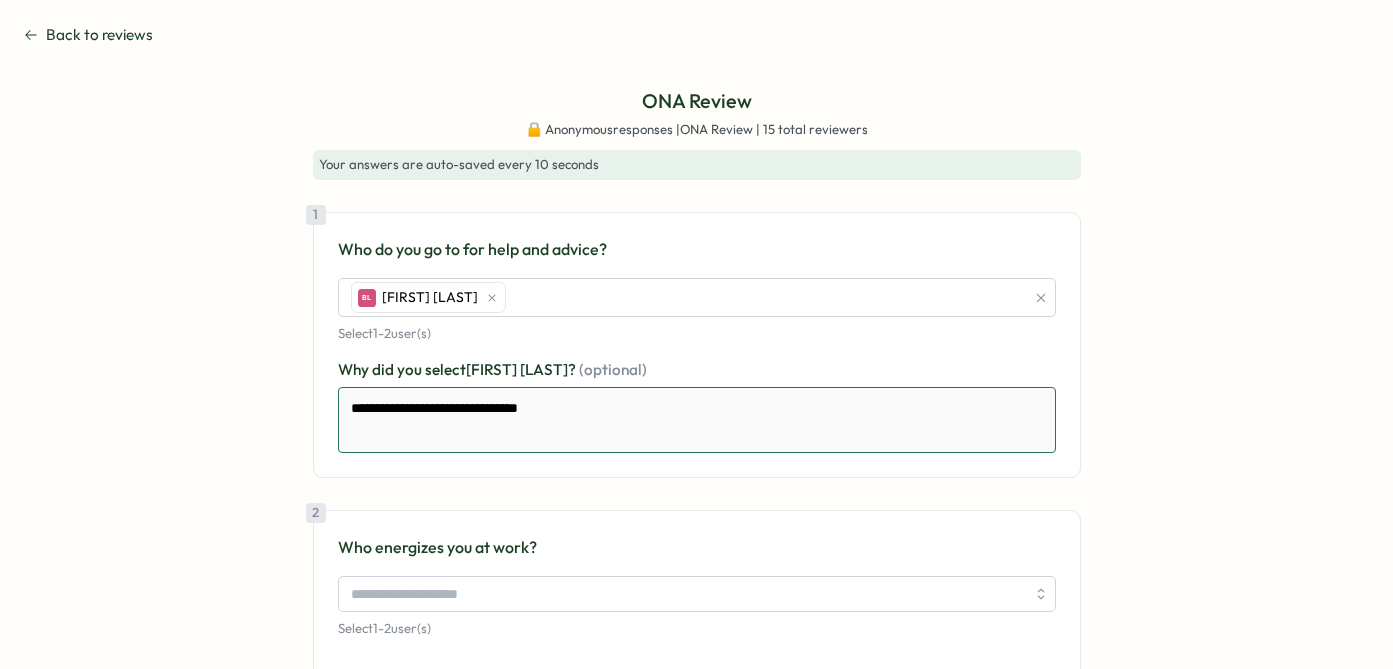 type on "*" 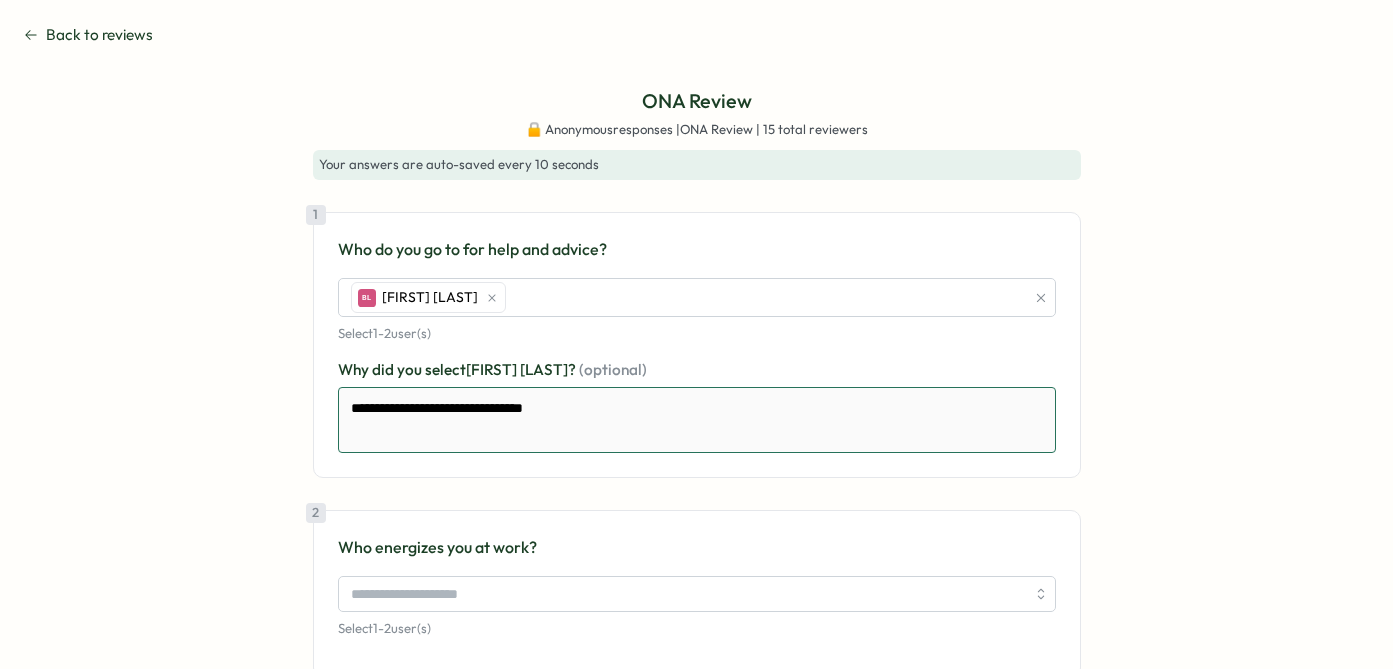 type on "*" 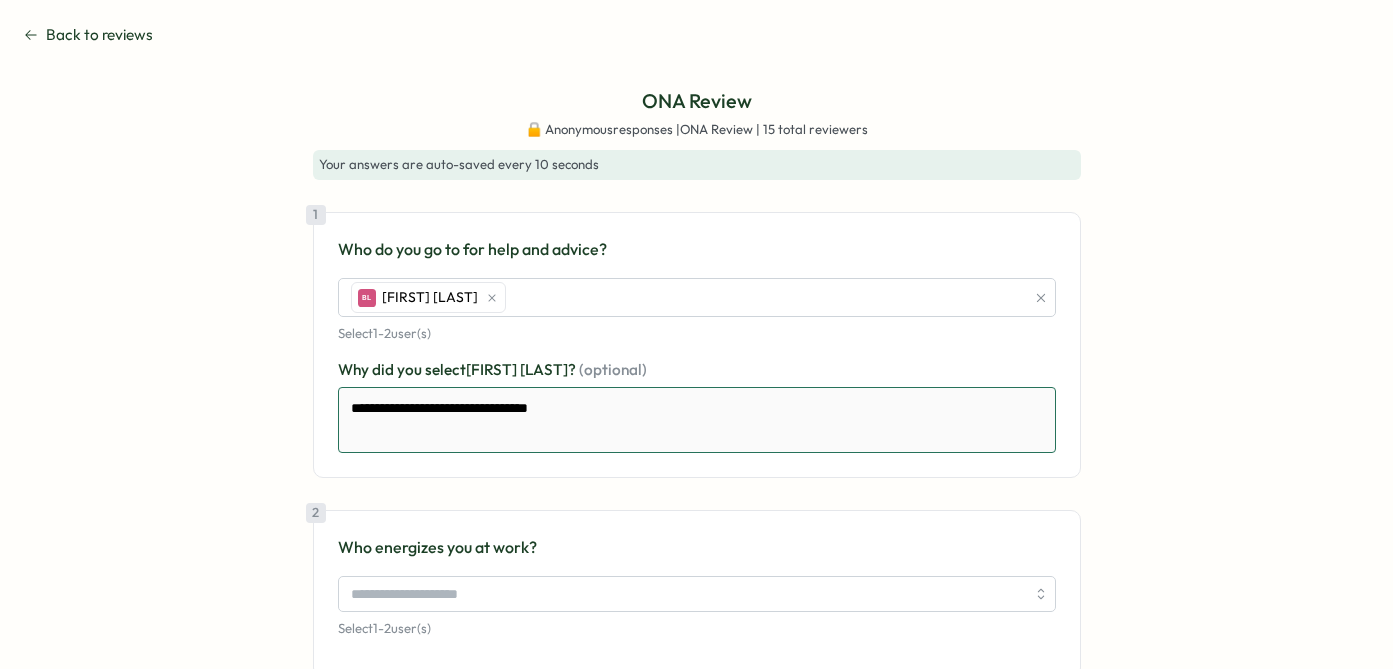 type on "*" 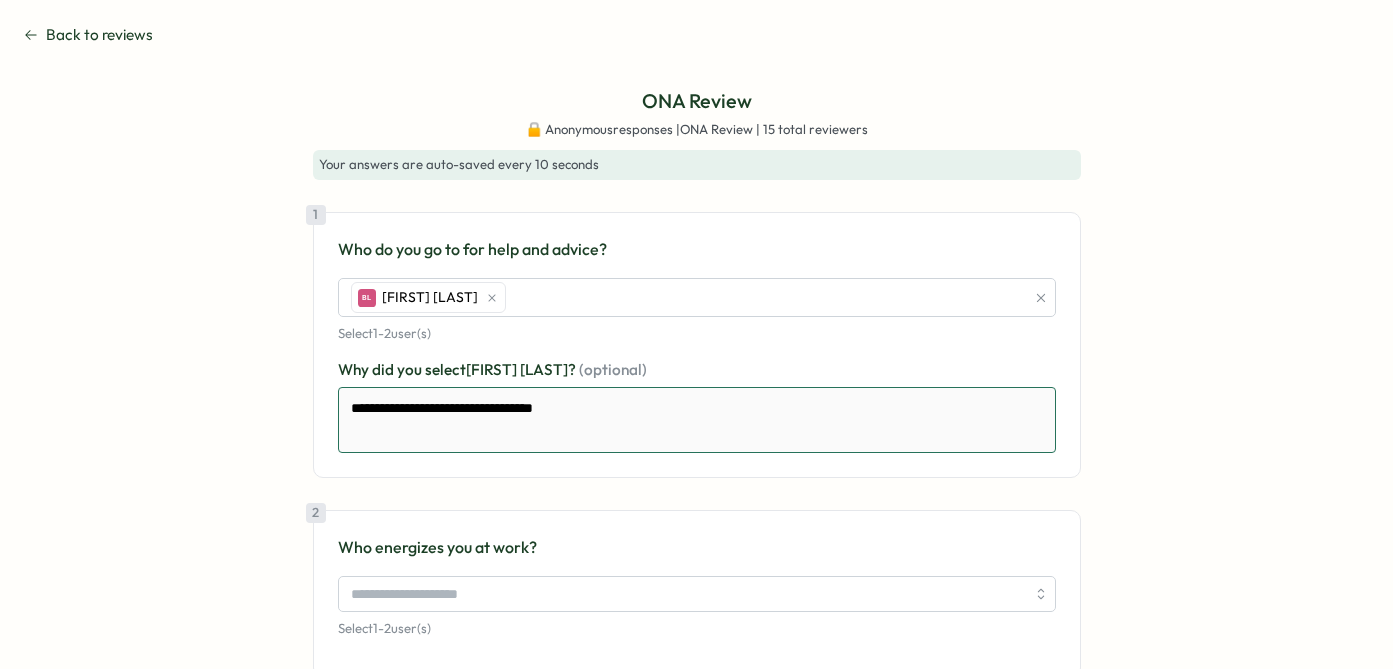 type on "*" 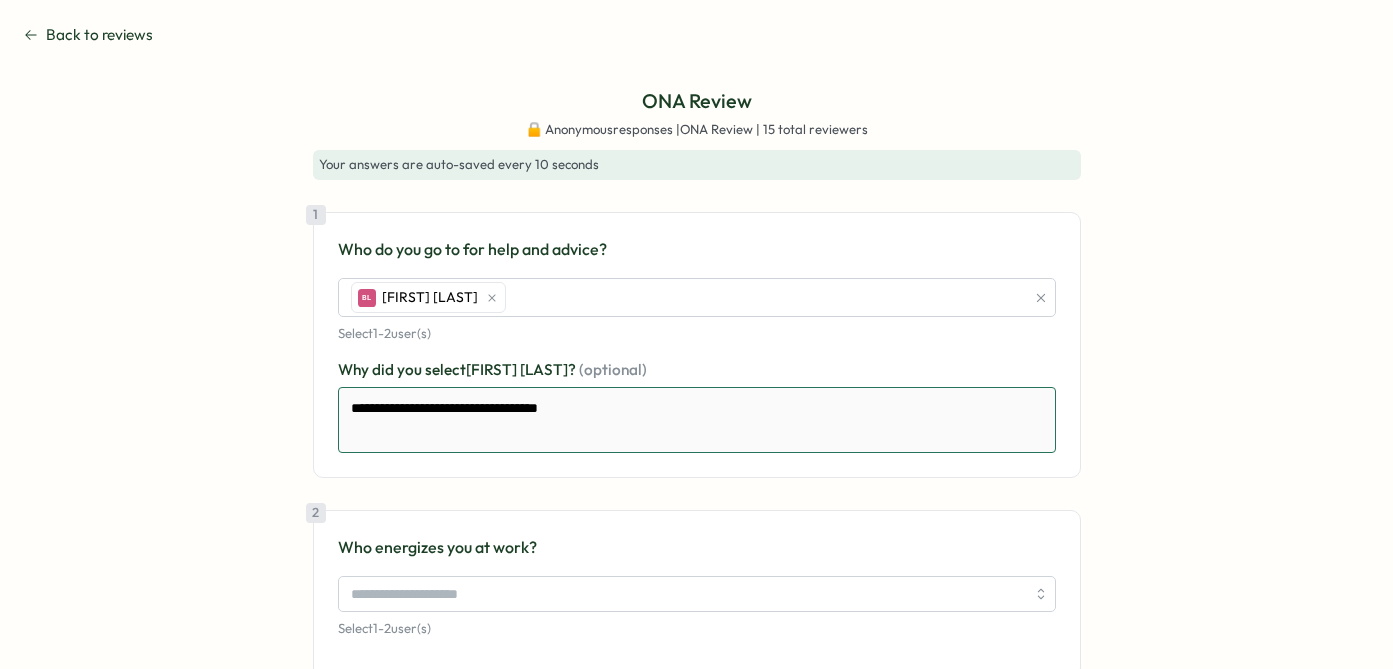 type on "*" 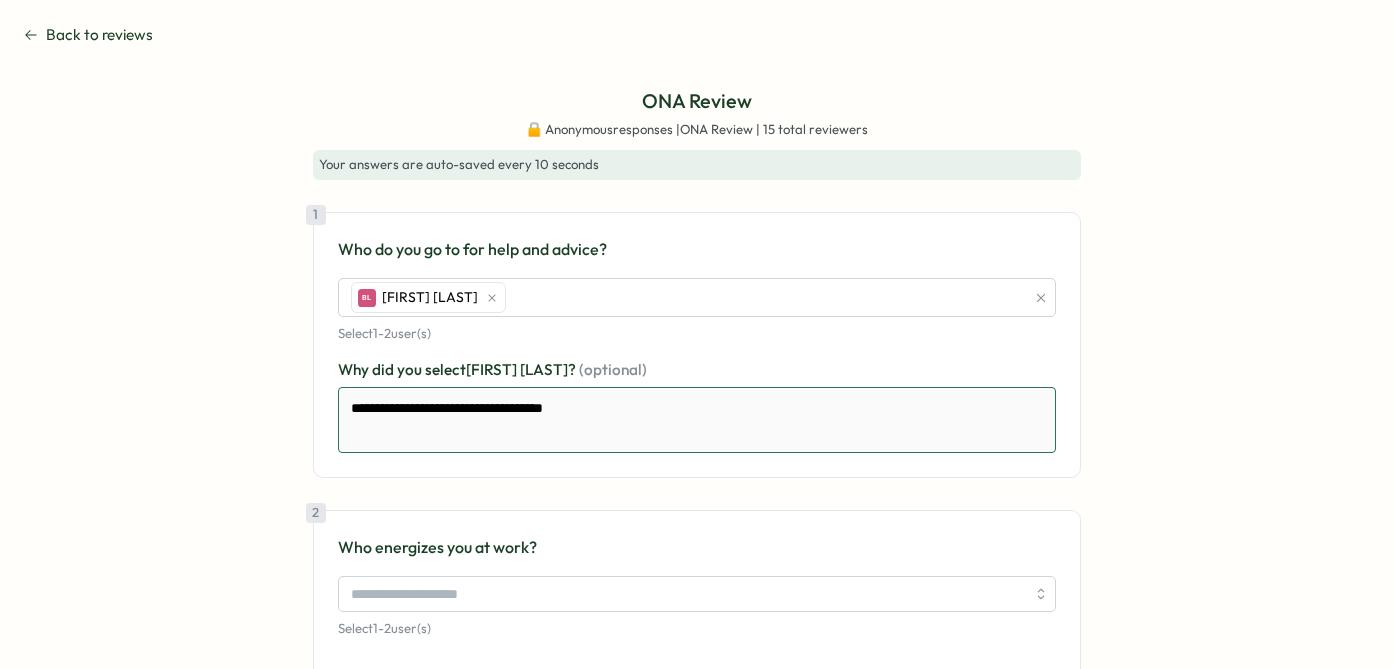 type on "*" 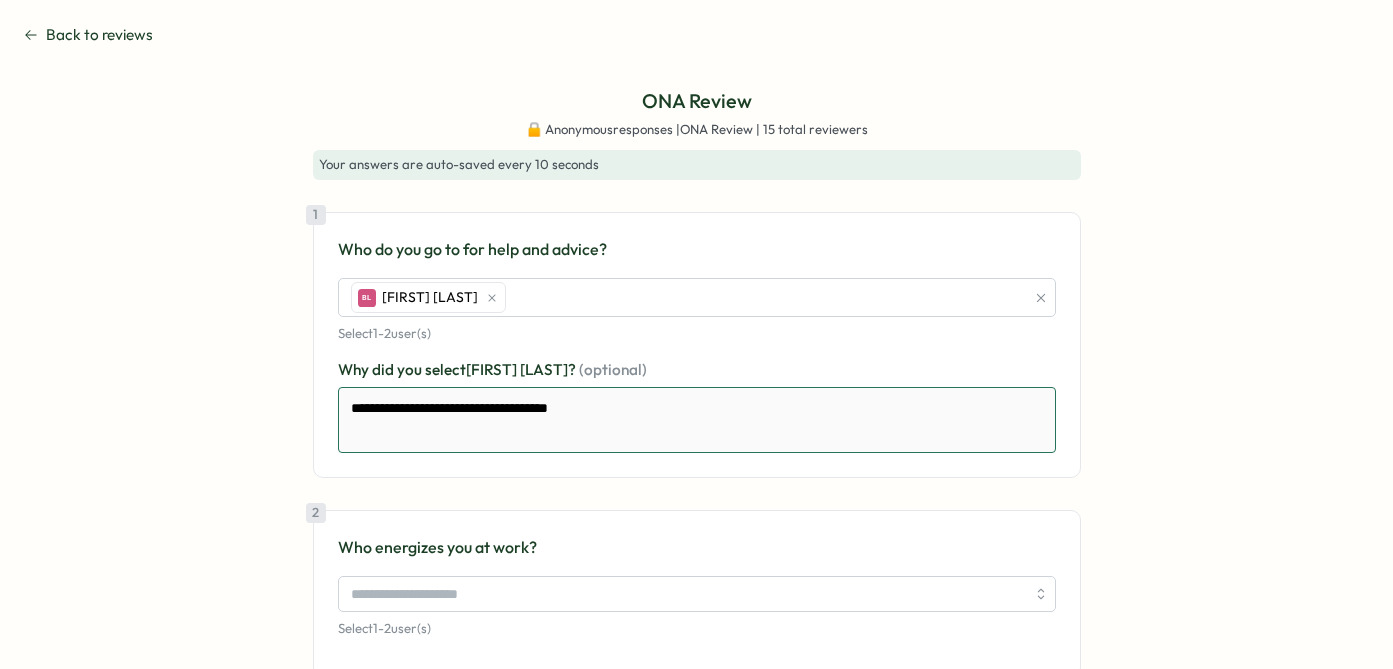 type on "*" 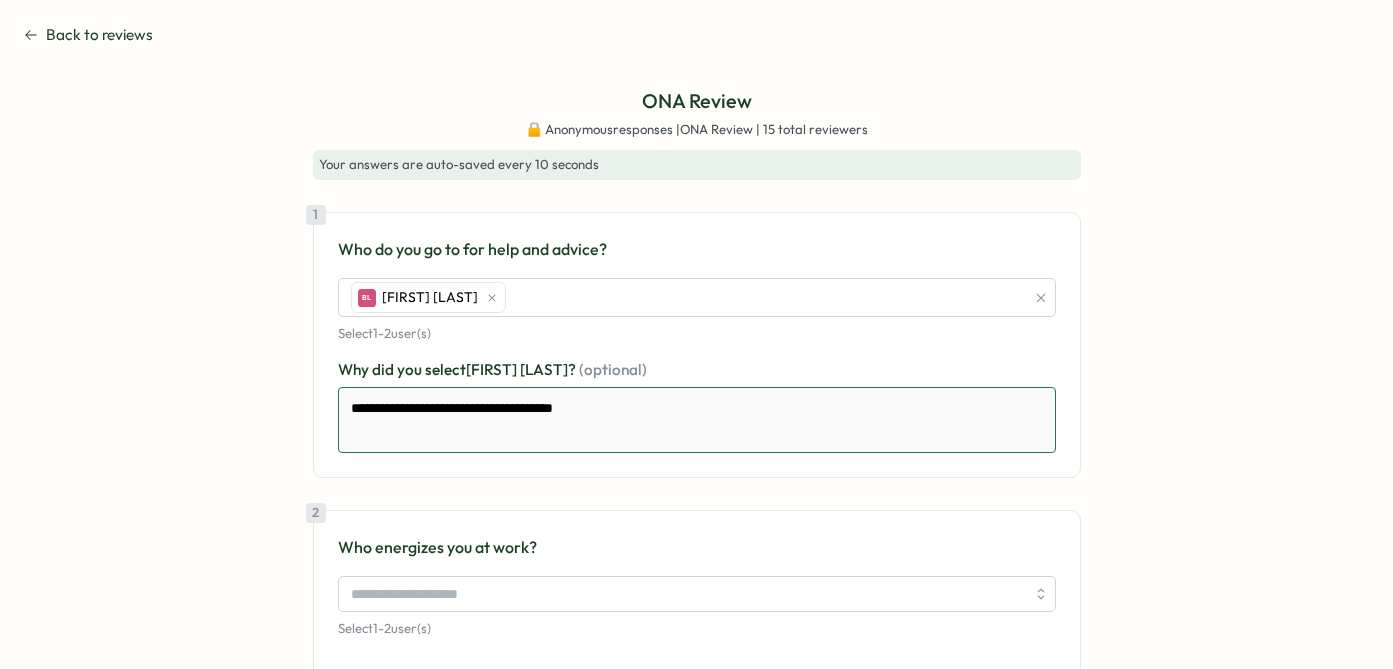 type on "*" 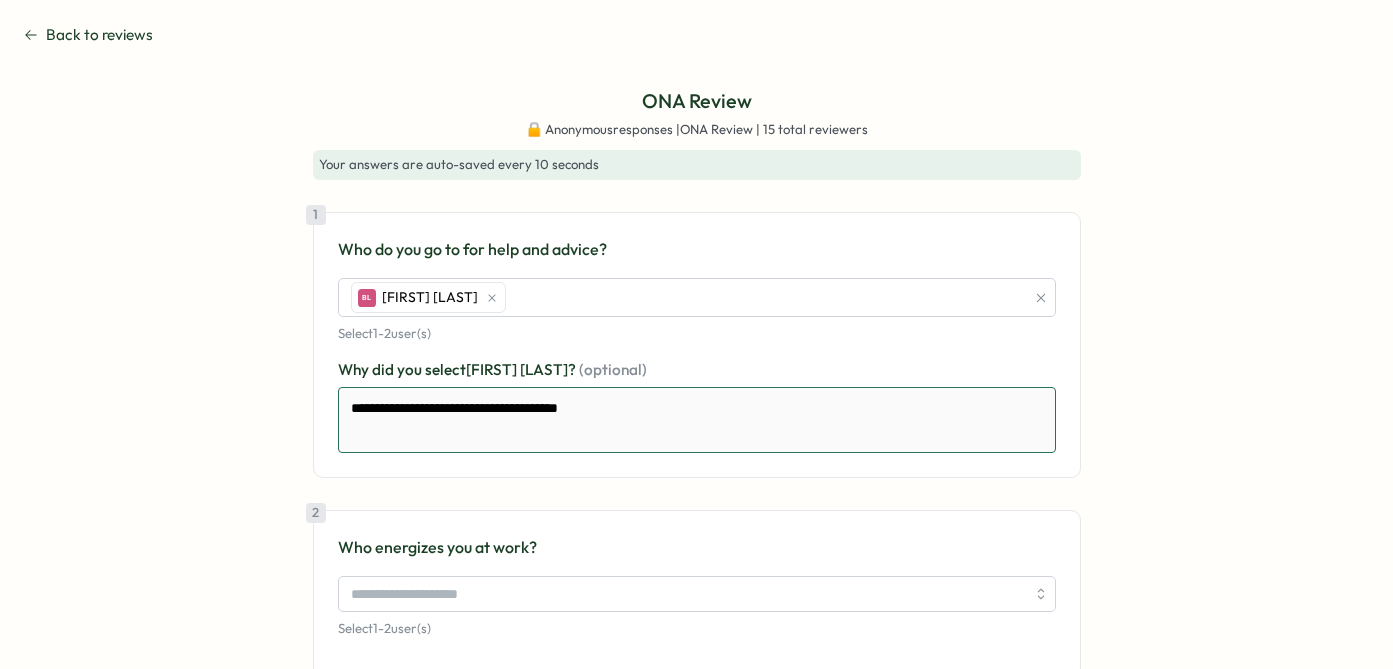 type on "*" 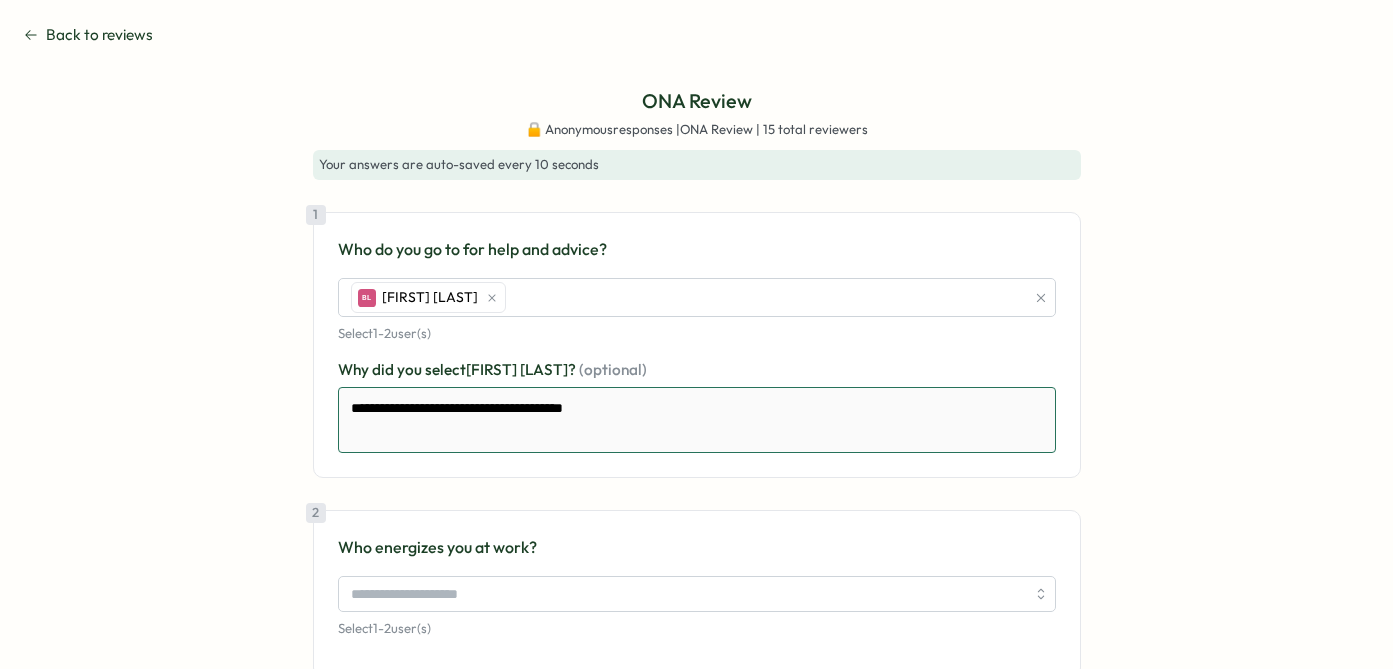 type on "**********" 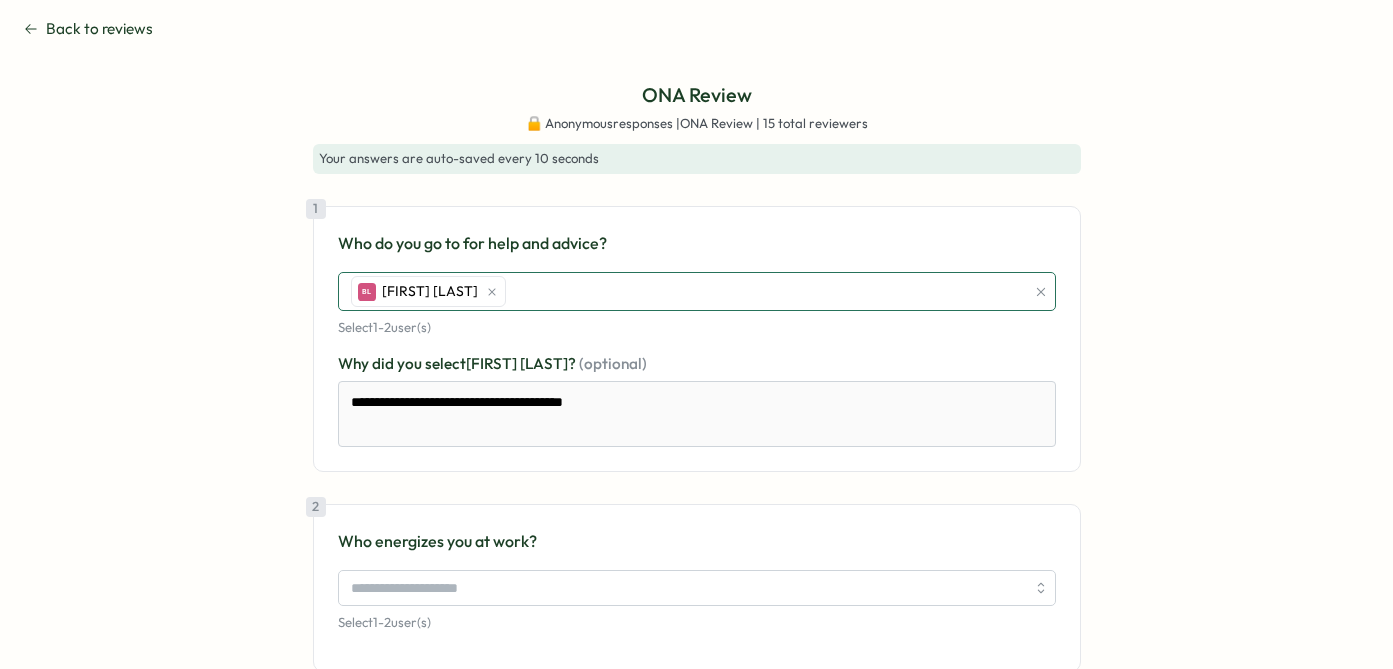 click on "[FIRST] [LAST]" at bounding box center (685, 292) 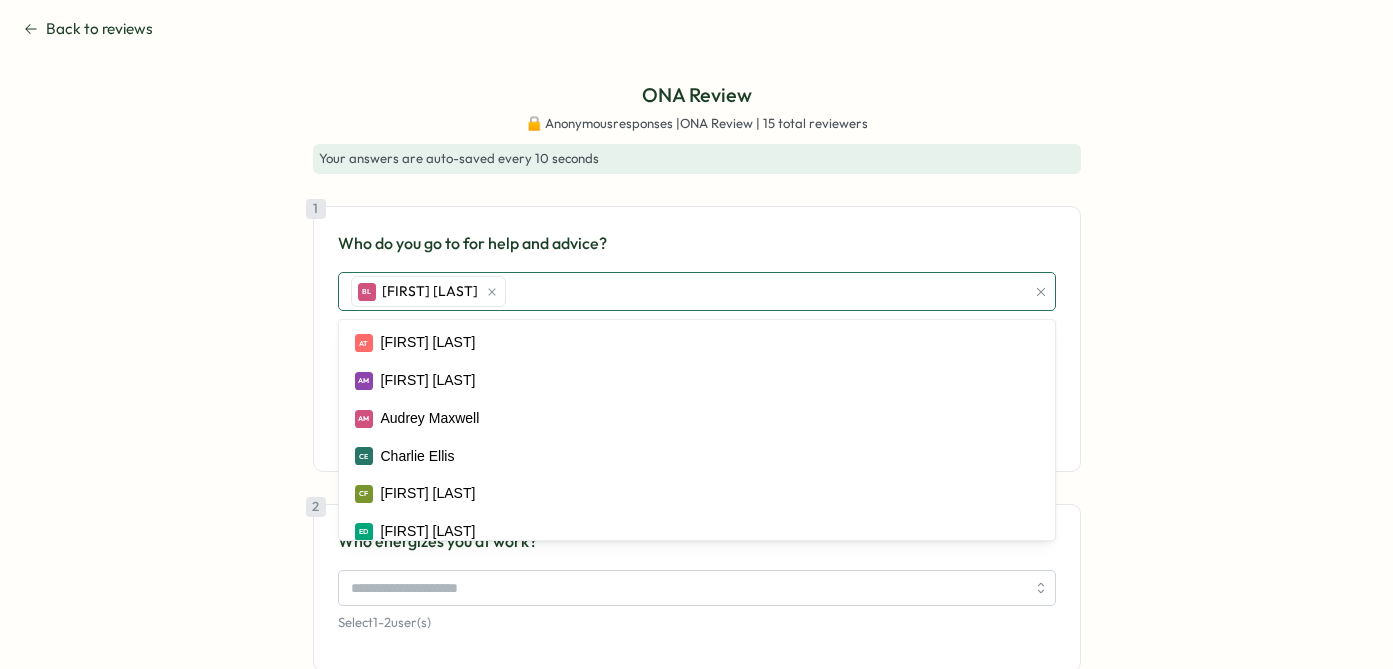 scroll, scrollTop: 4, scrollLeft: 0, axis: vertical 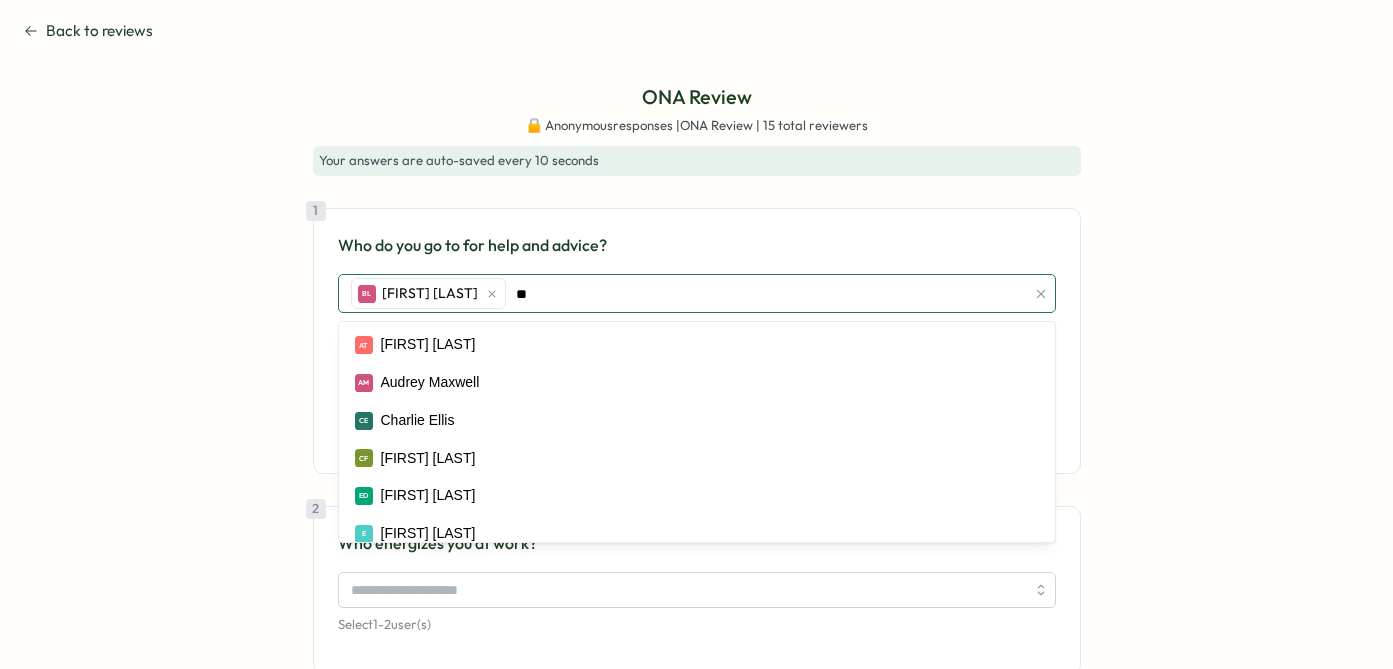 type on "***" 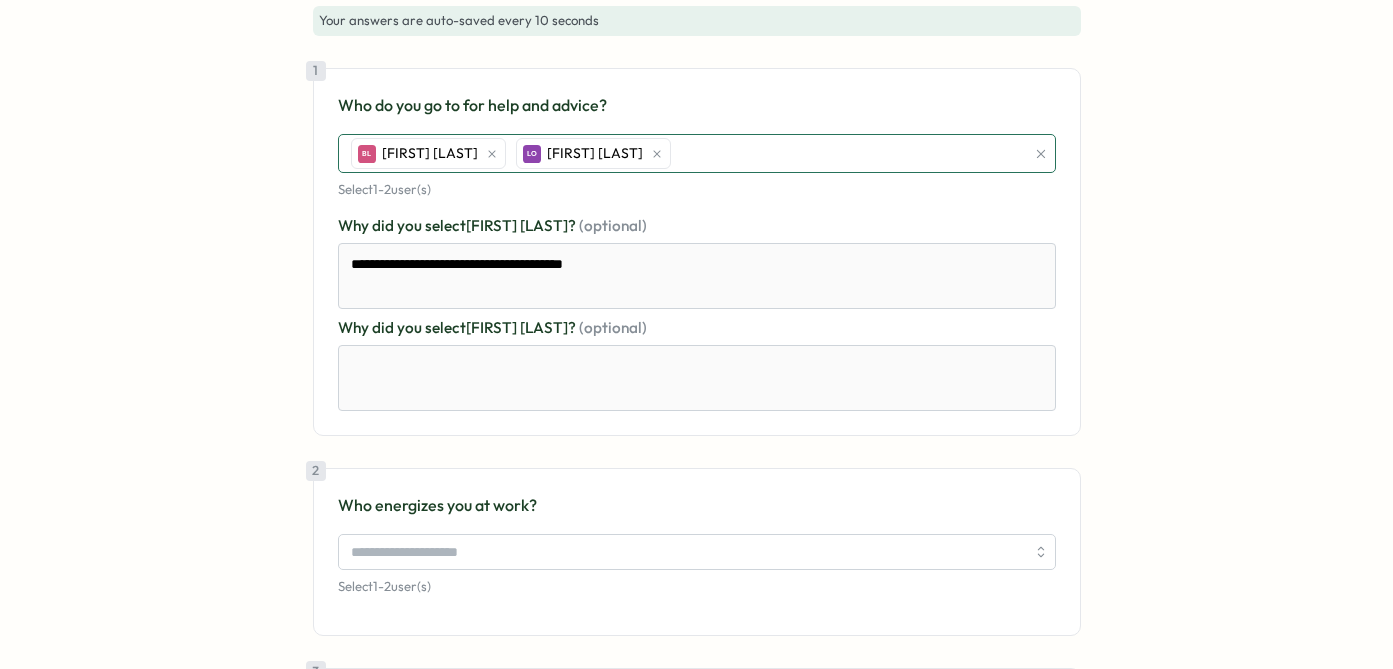 scroll, scrollTop: 145, scrollLeft: 0, axis: vertical 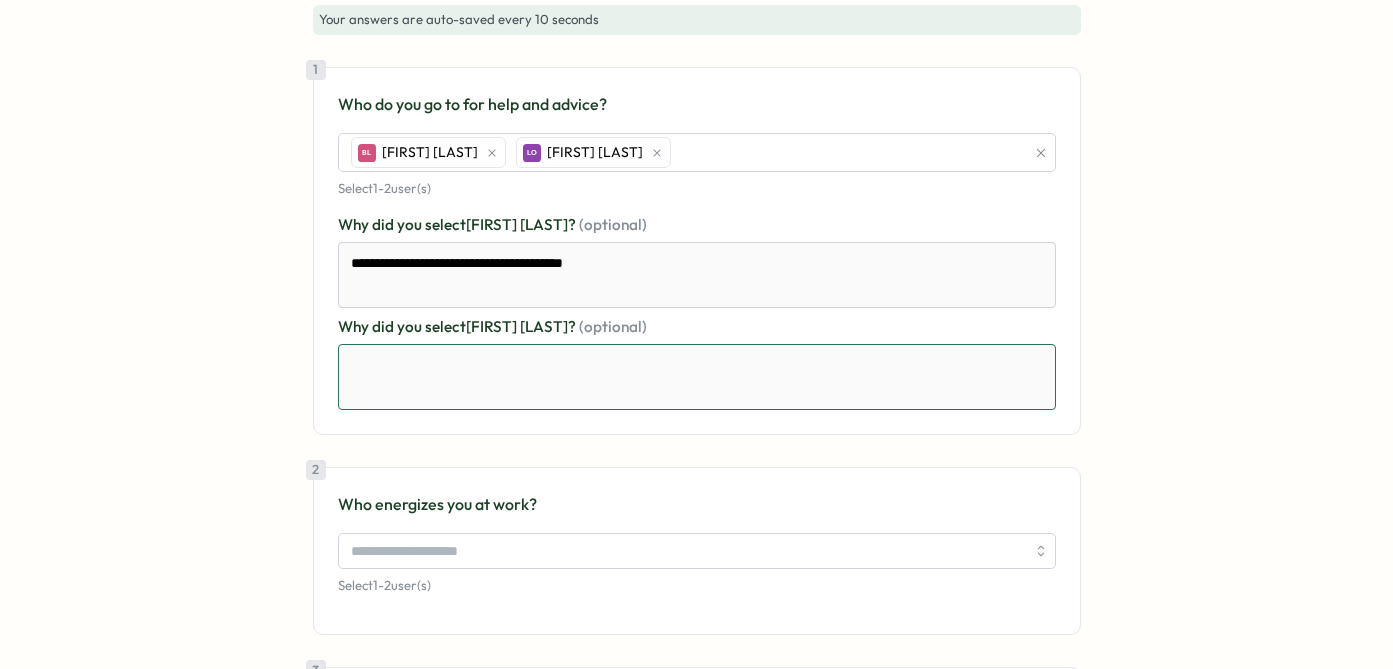click at bounding box center (697, 377) 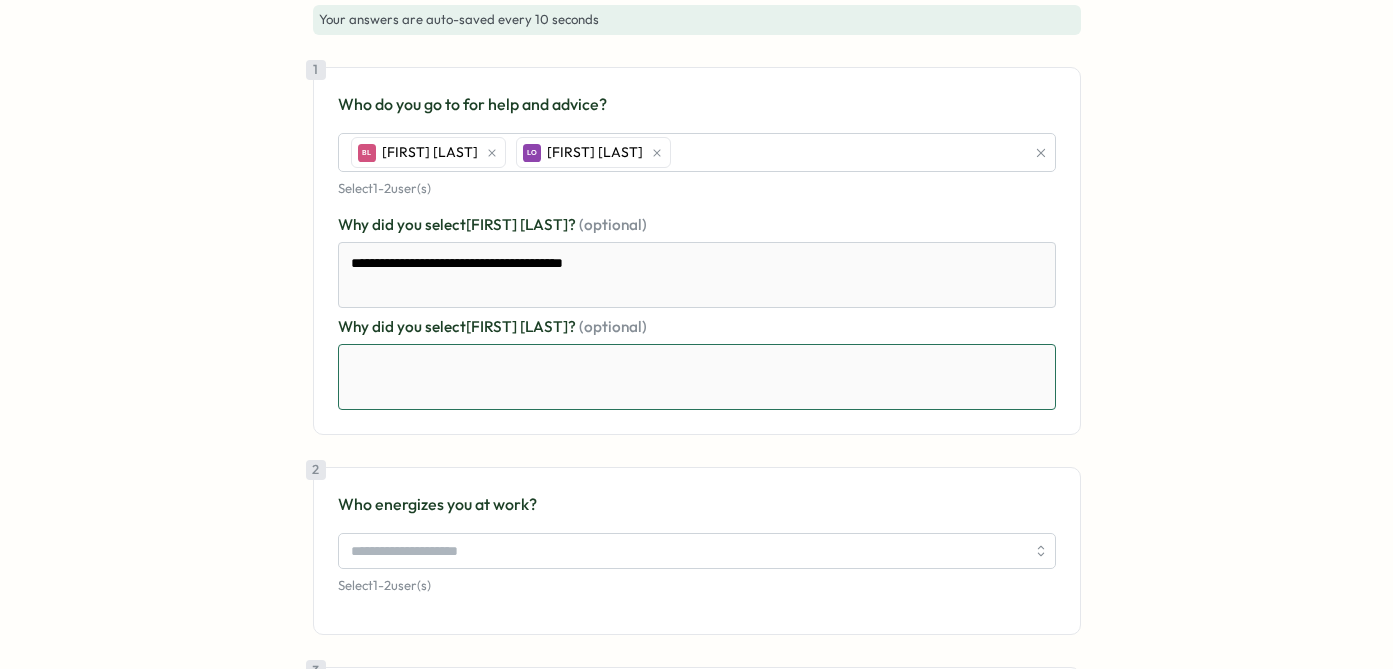 type on "*" 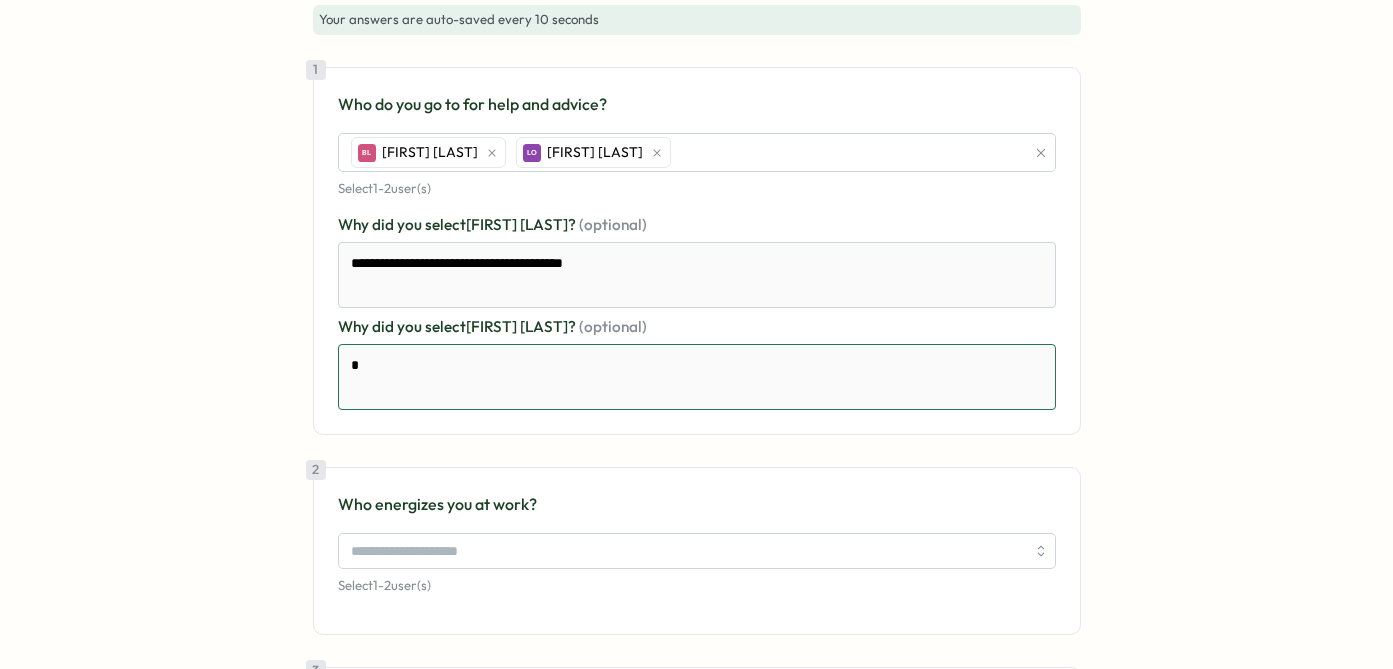 type on "*" 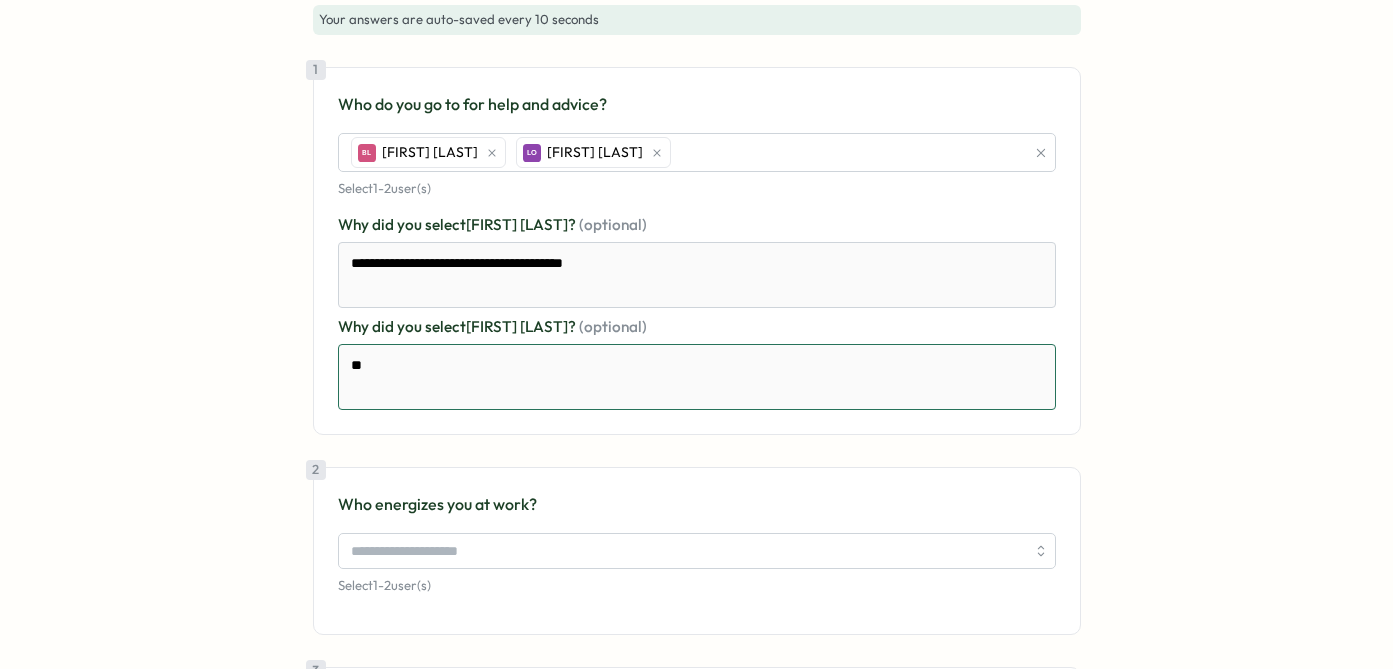 type on "*" 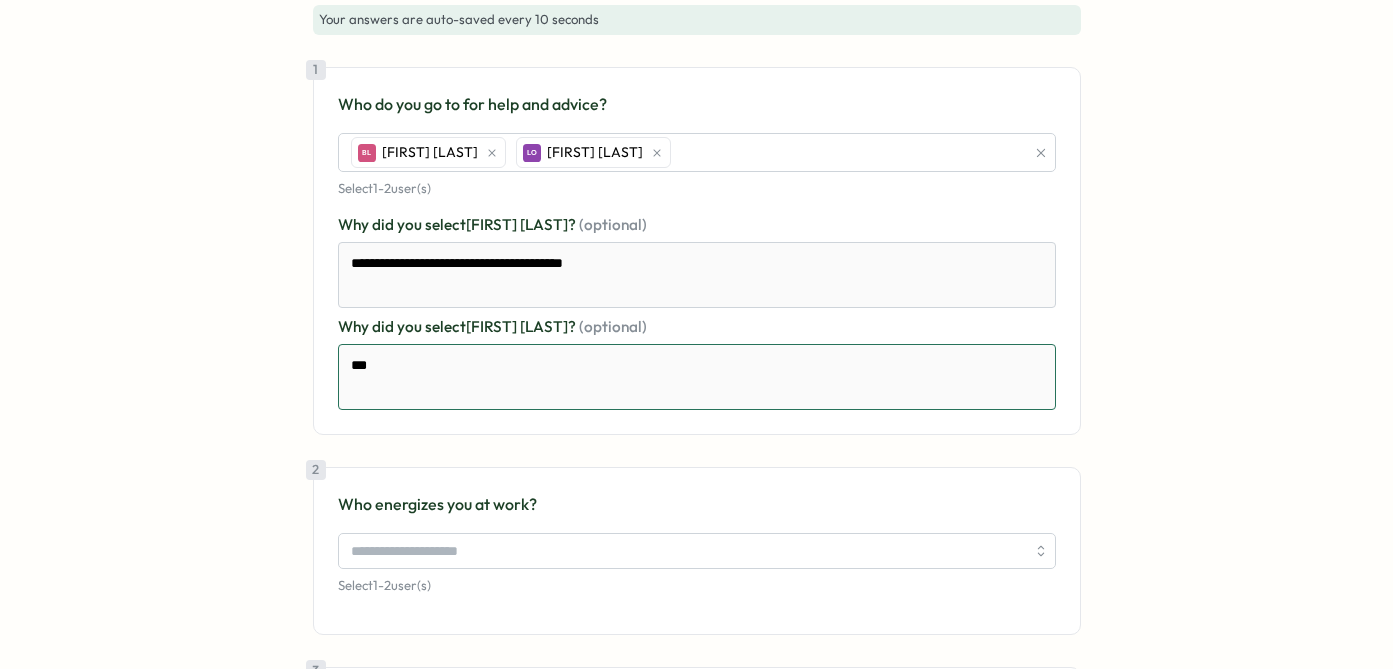 type on "*" 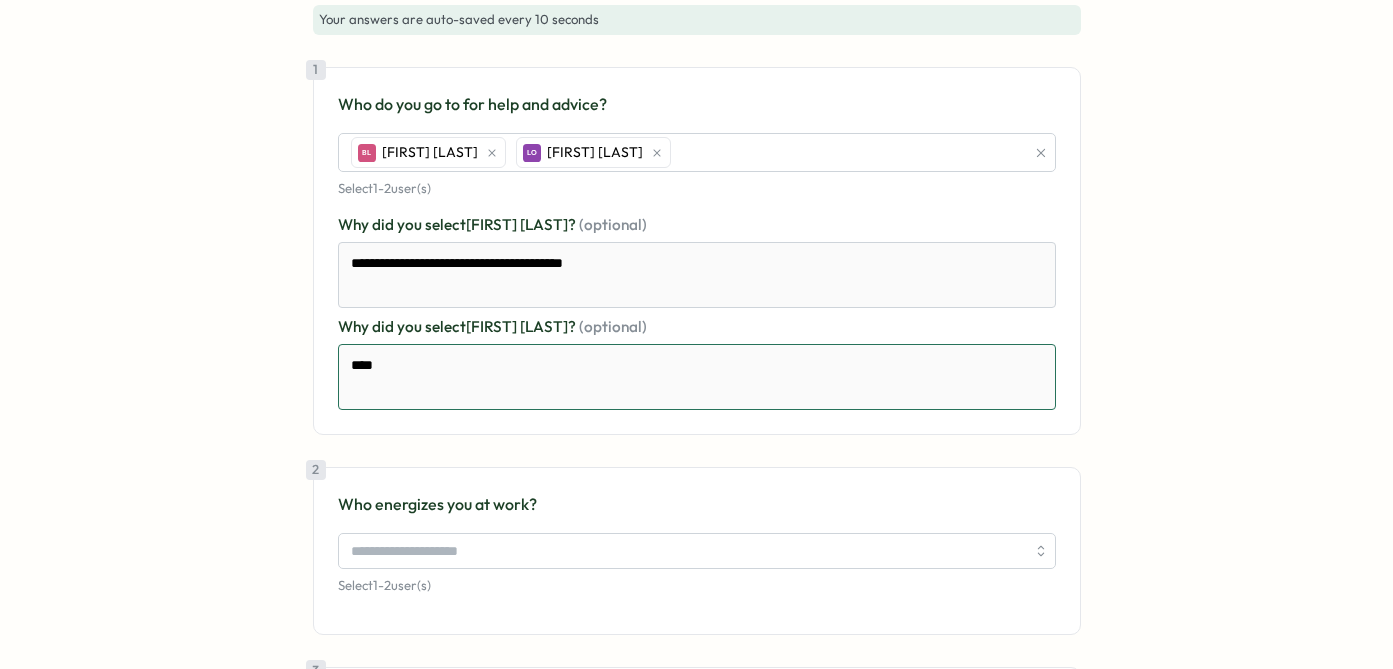 type on "*" 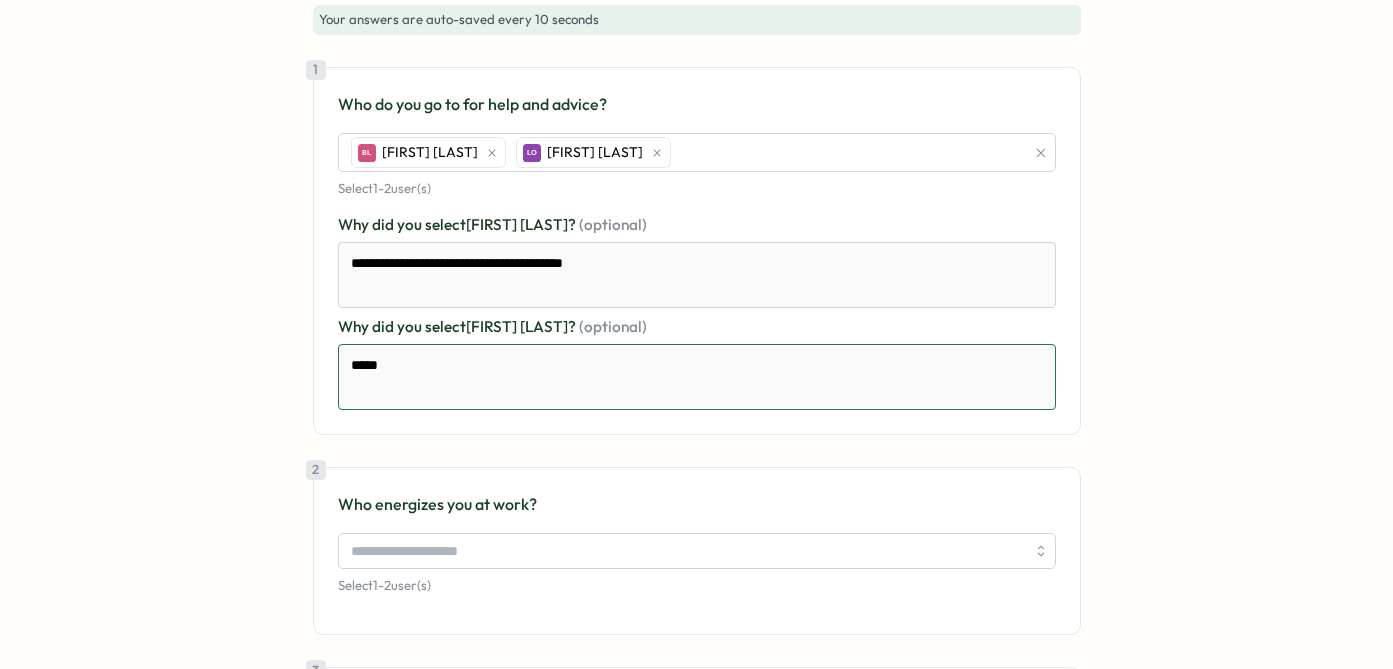 type on "*" 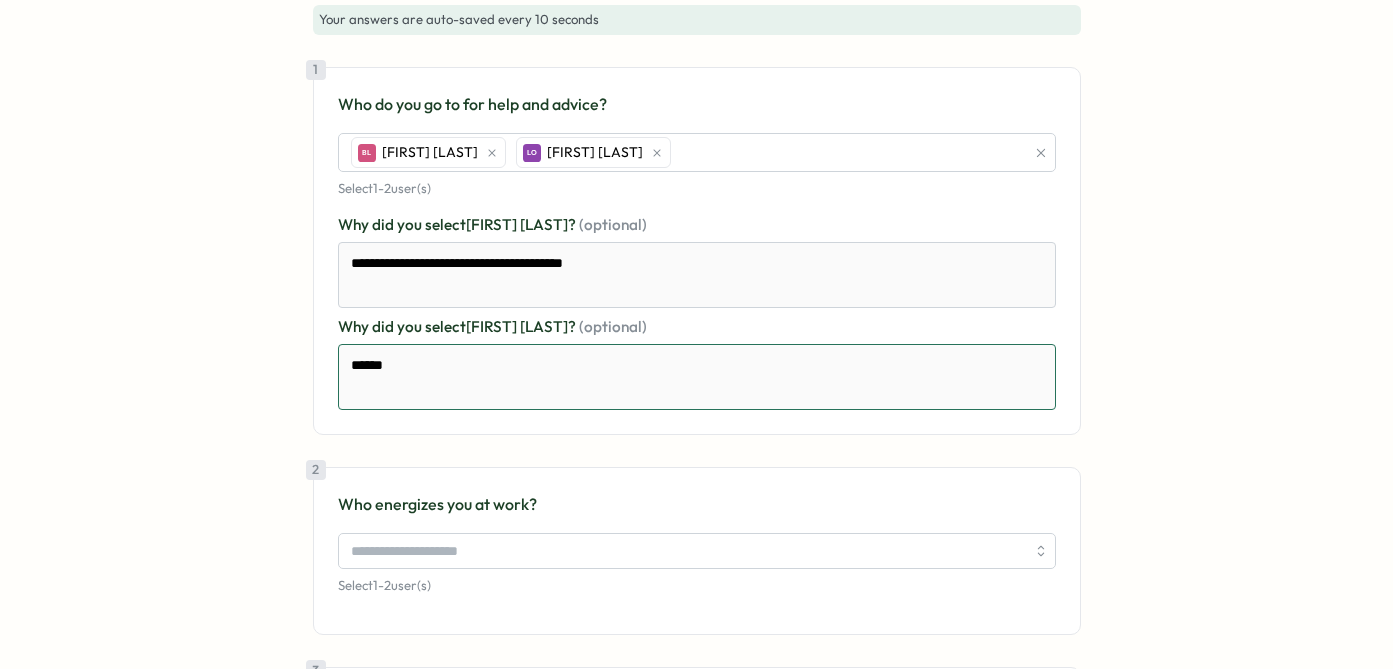 type on "*" 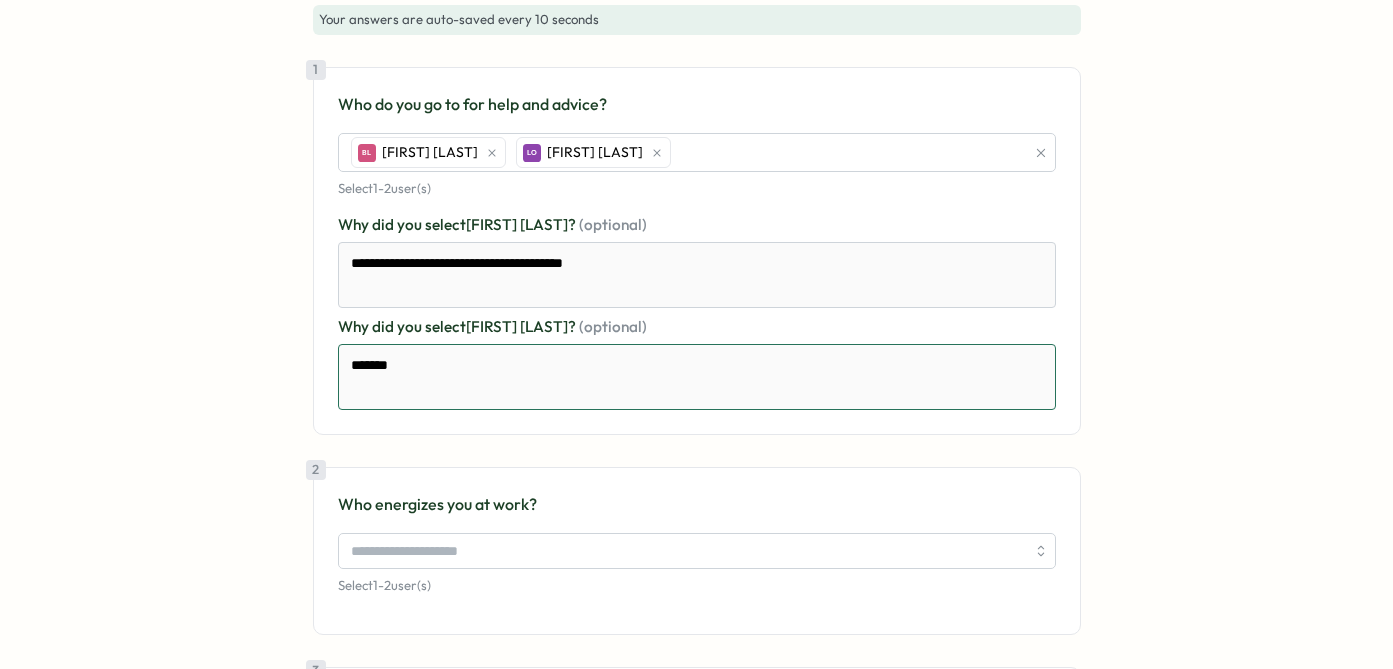 type on "*" 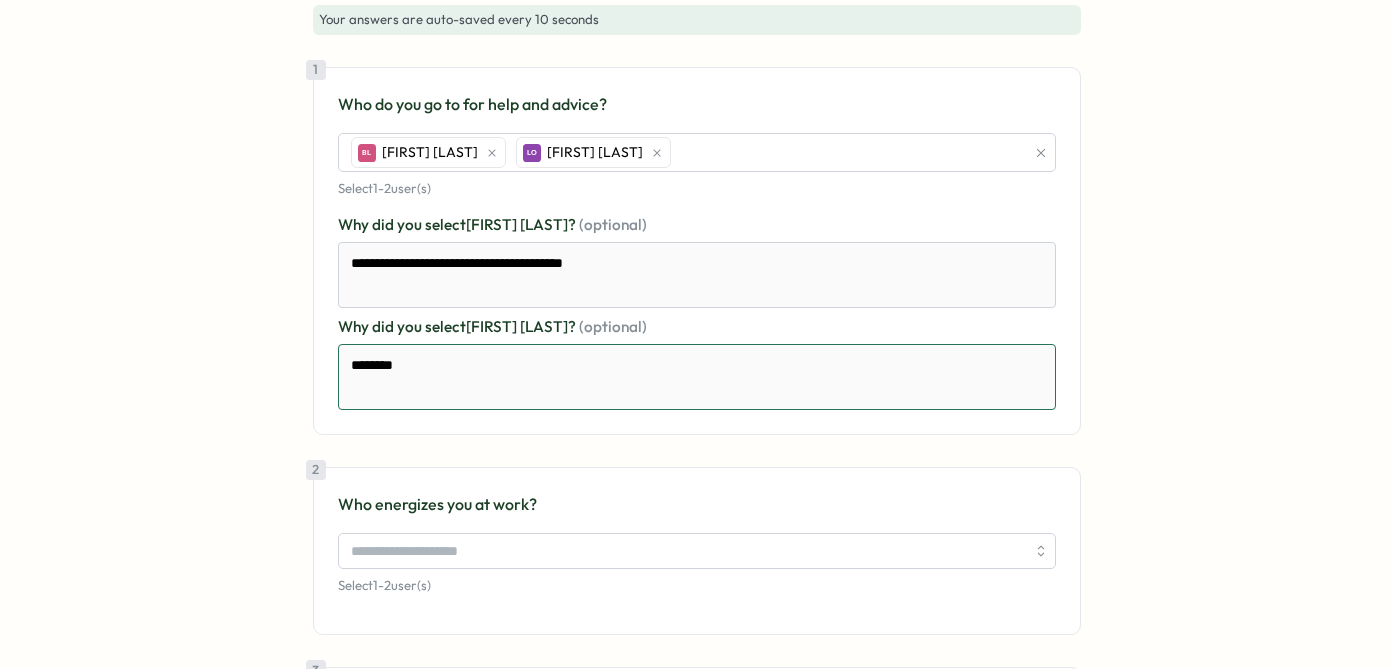 type on "*" 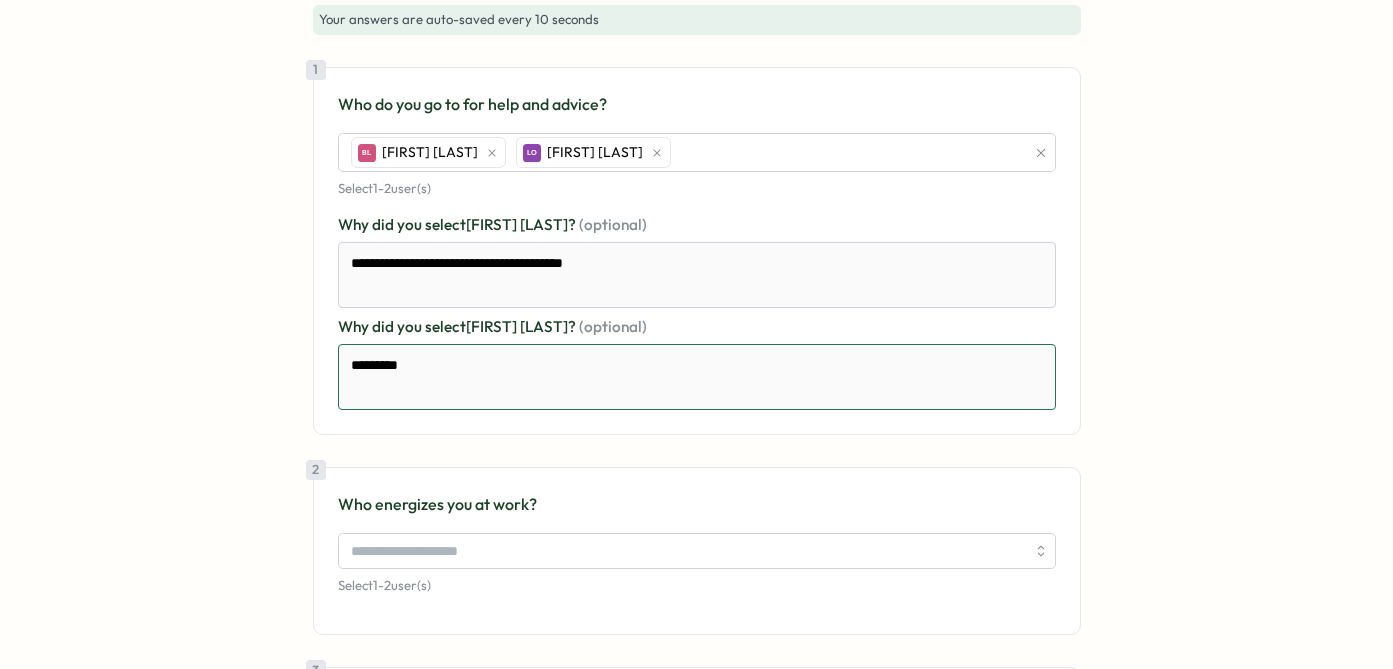 type on "*" 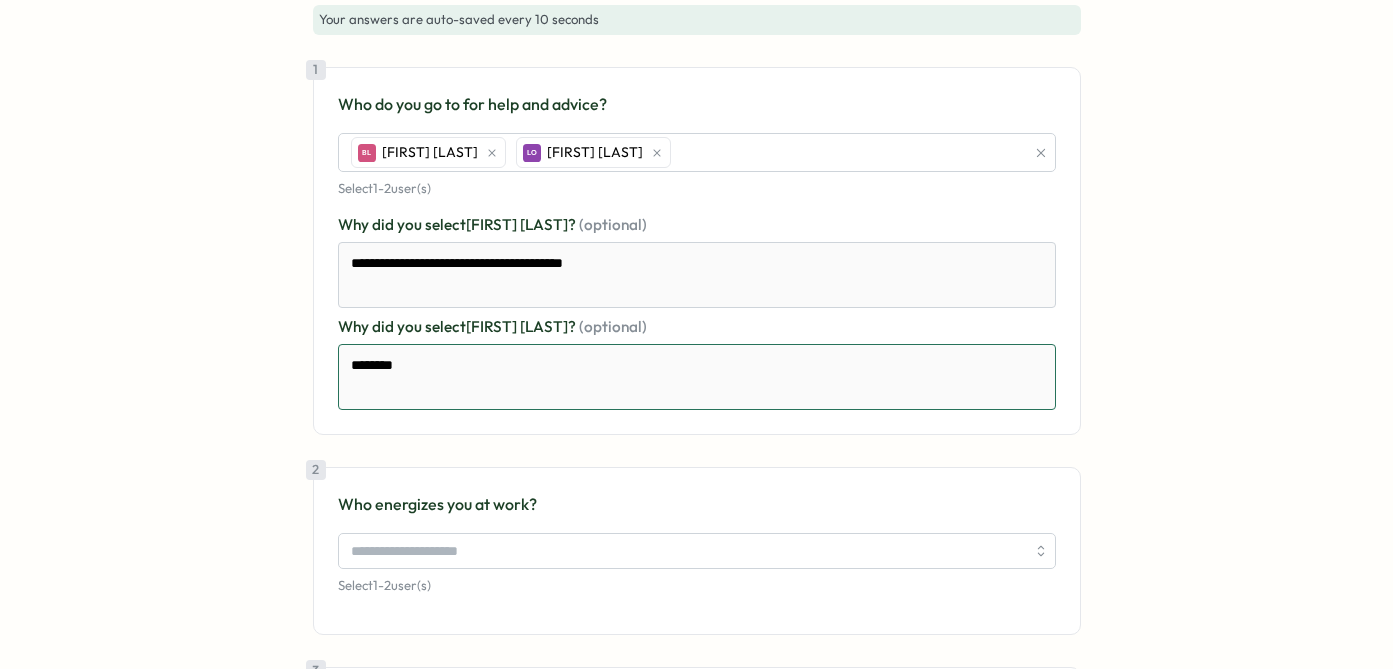 type on "*" 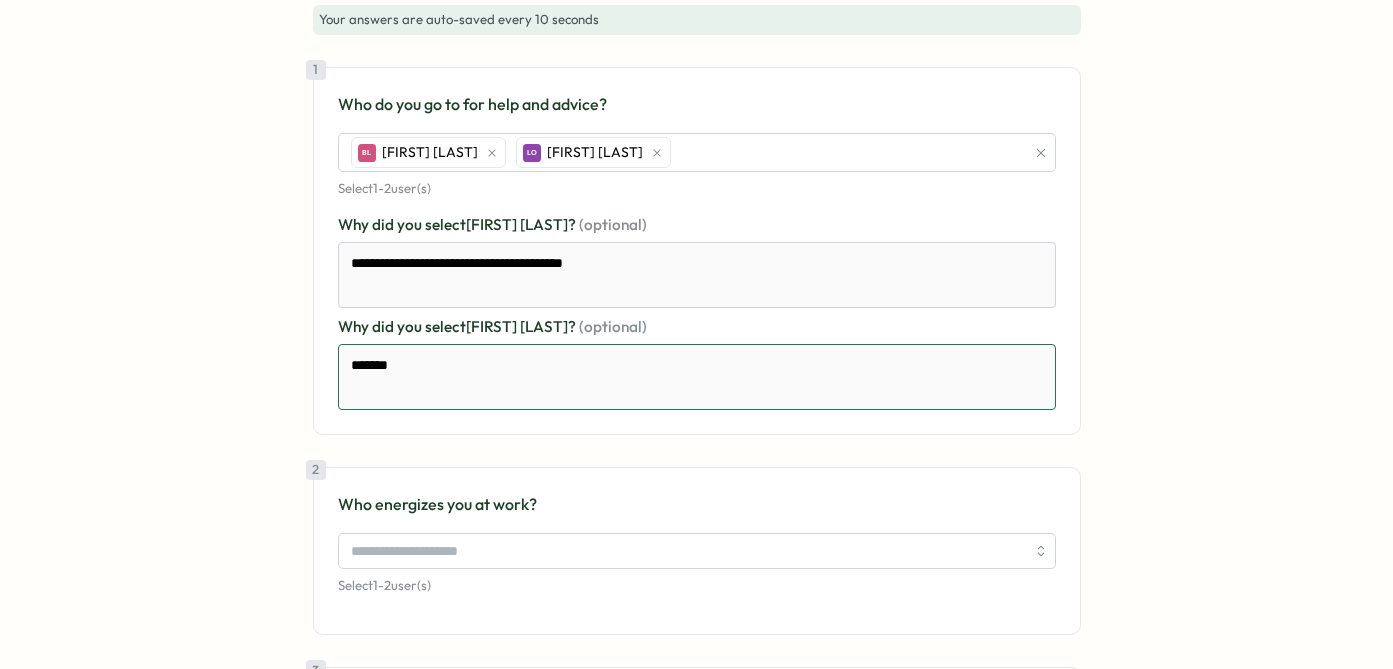 type on "*" 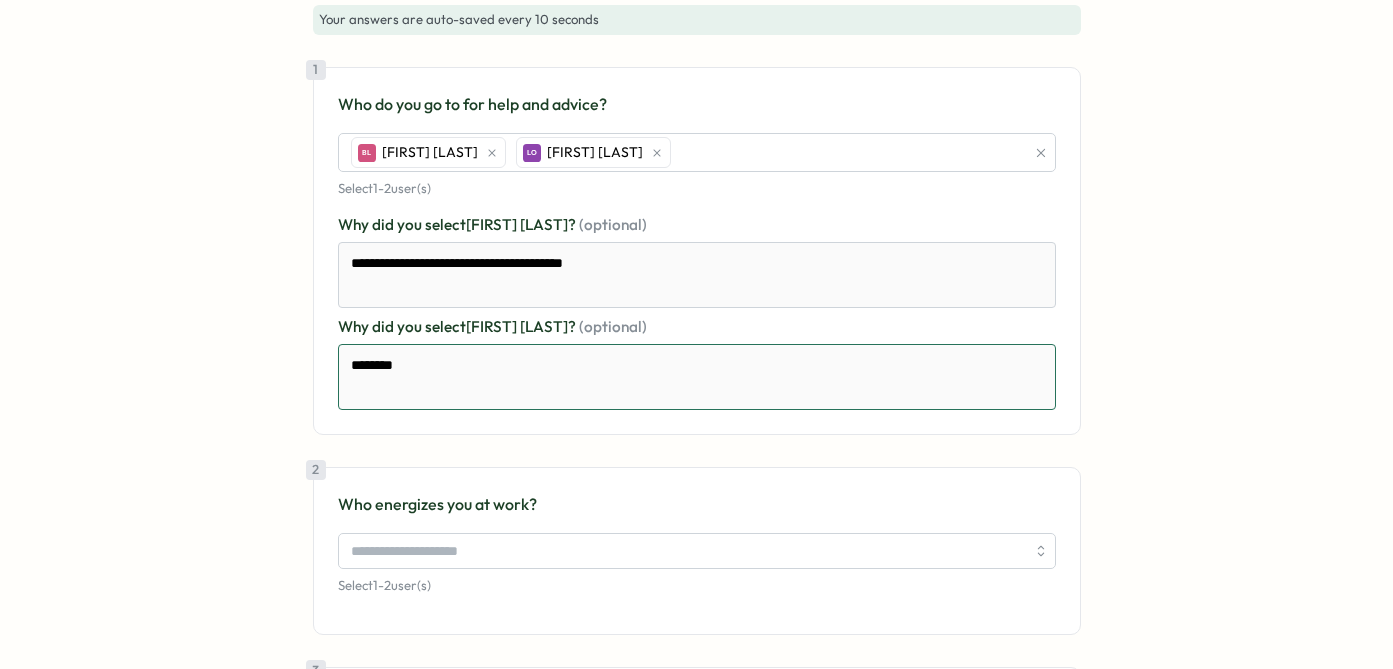 type on "*" 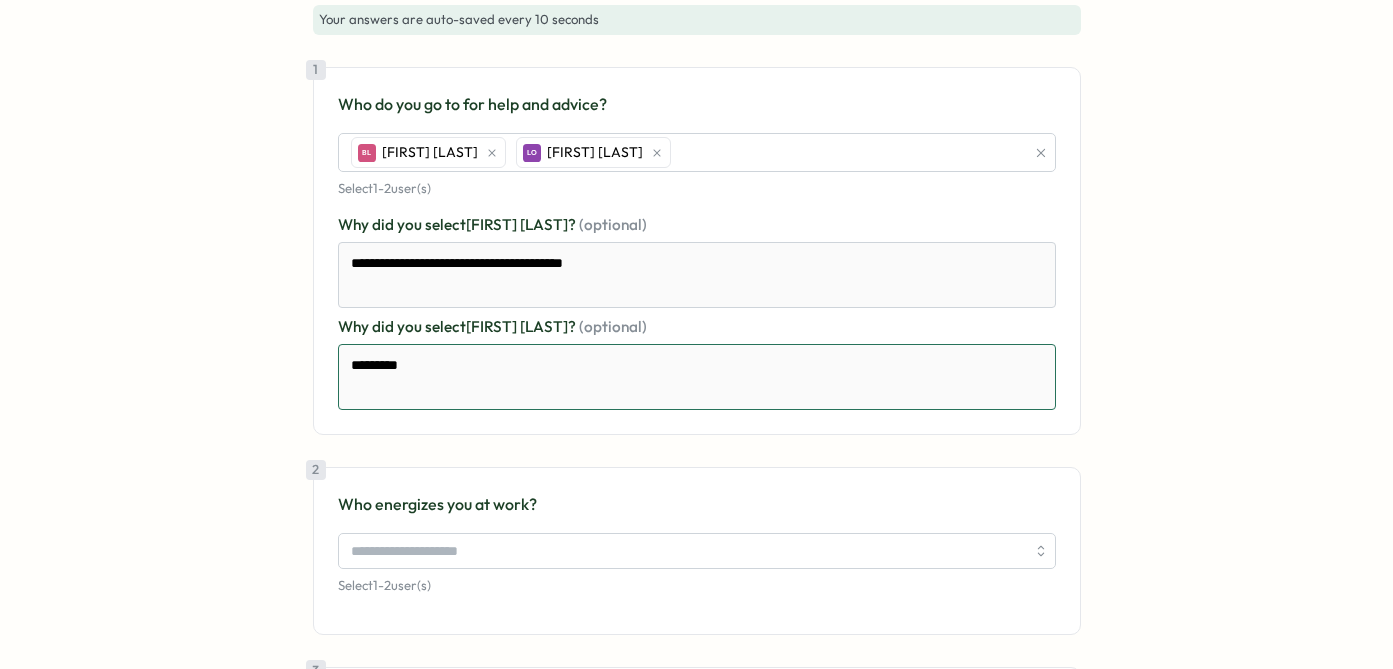 type on "*" 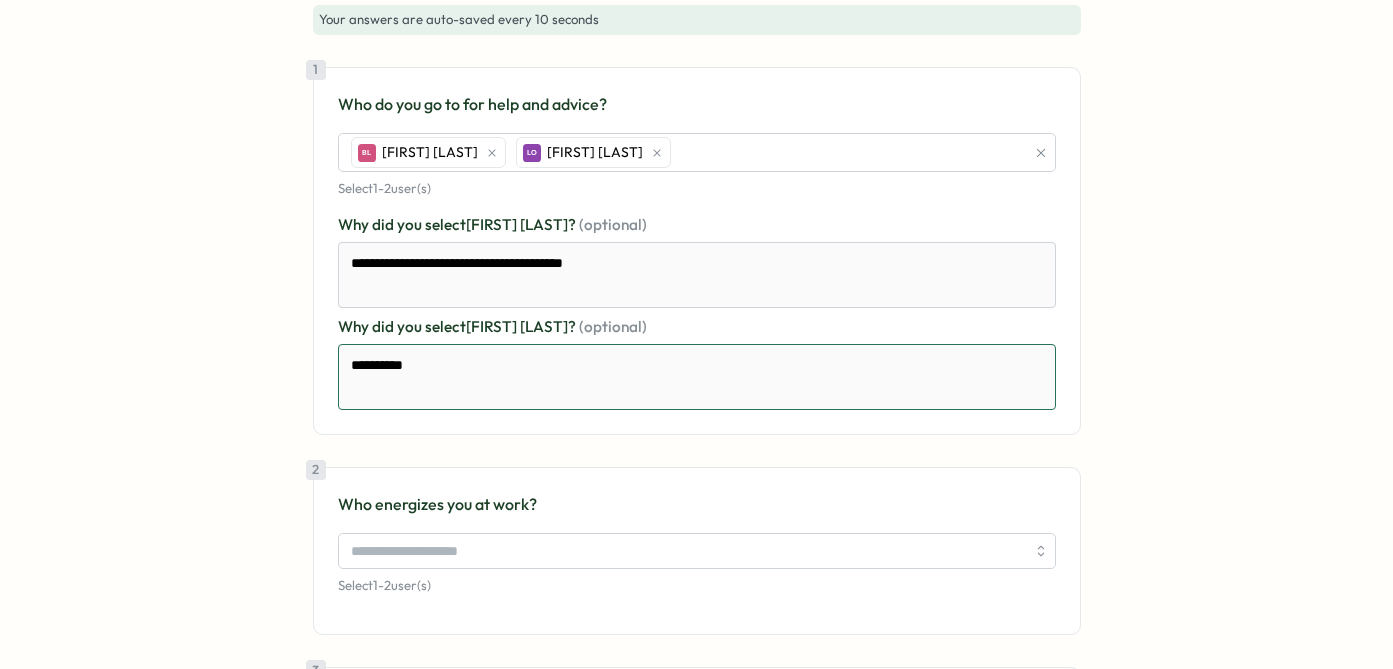 type on "*" 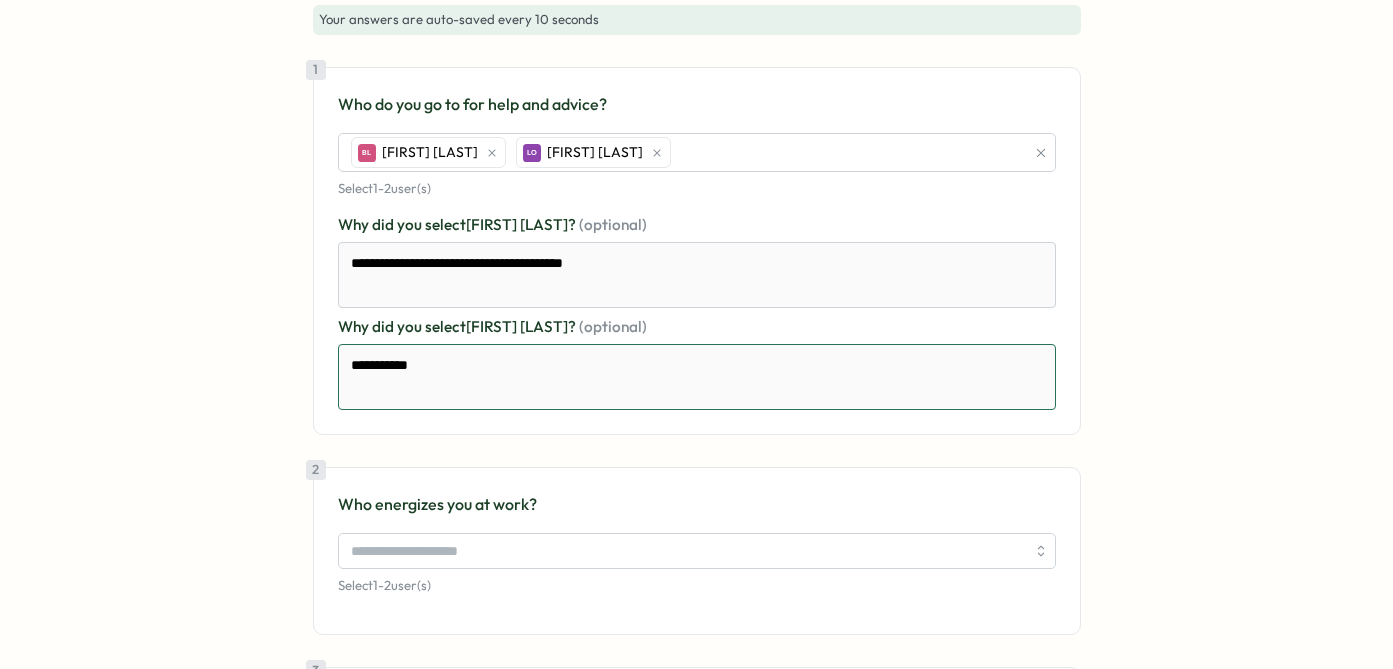 type on "*" 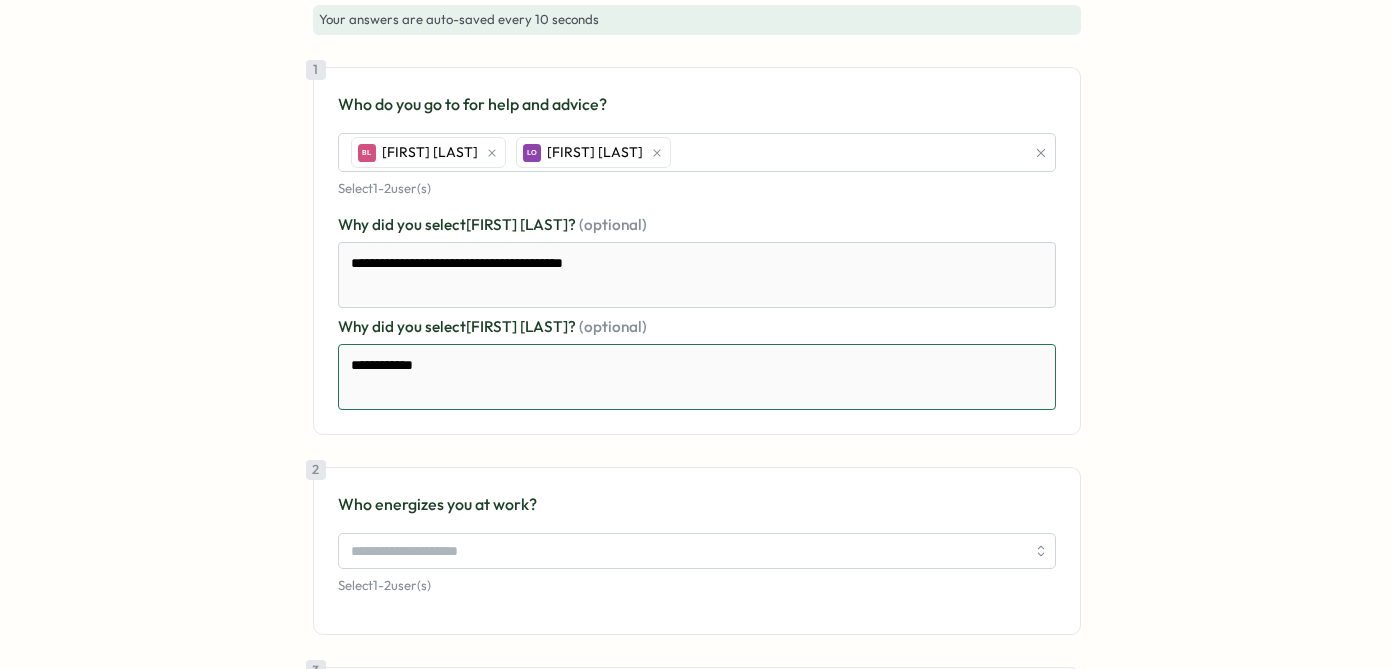 type on "*" 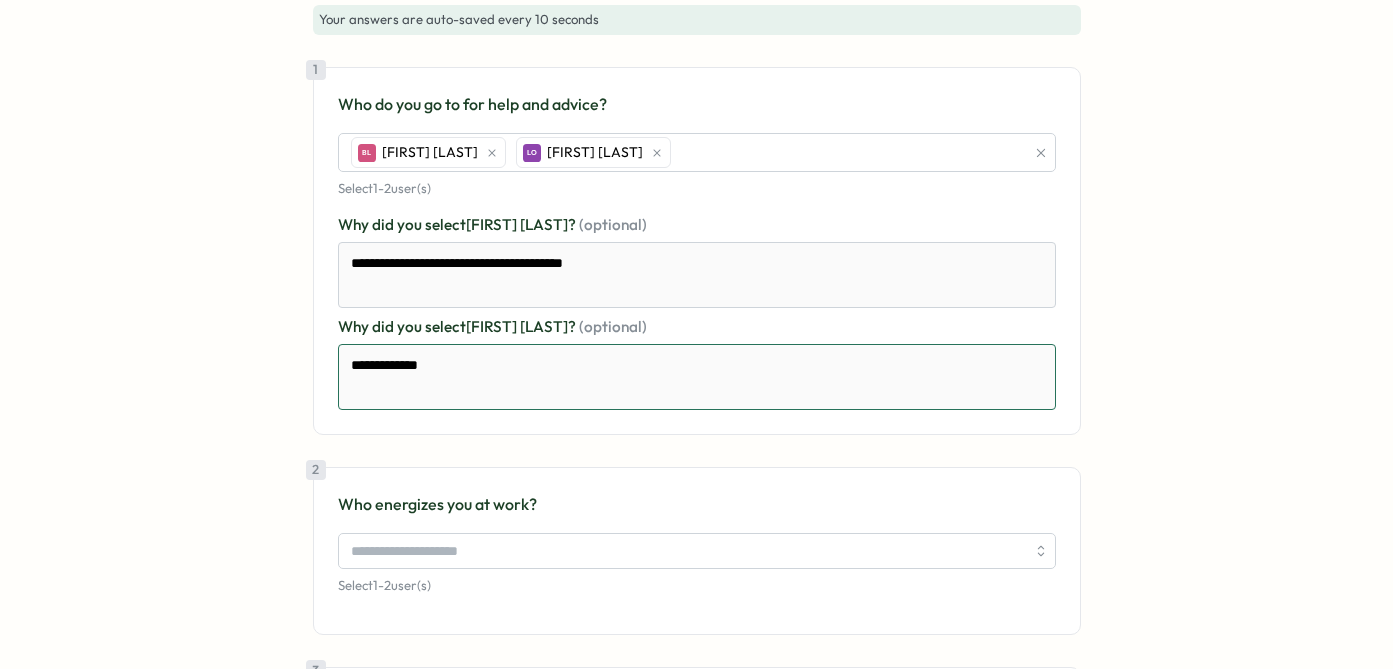 type on "*" 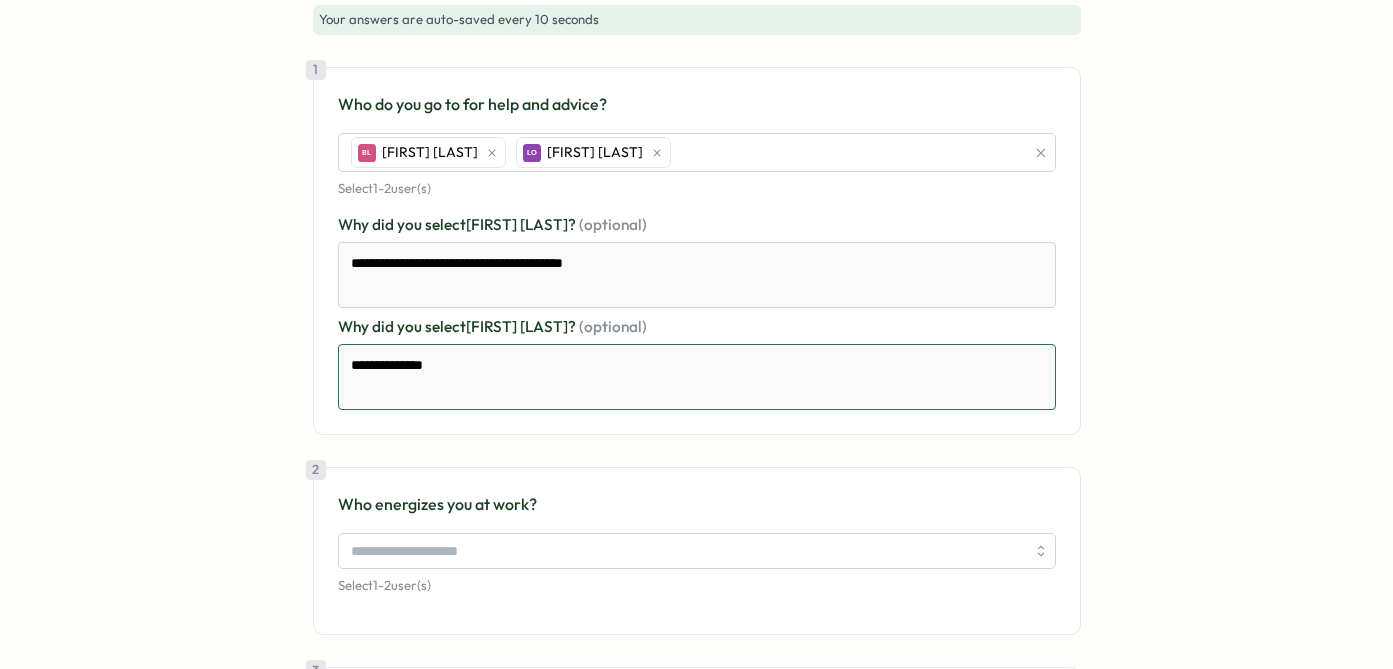 type on "*" 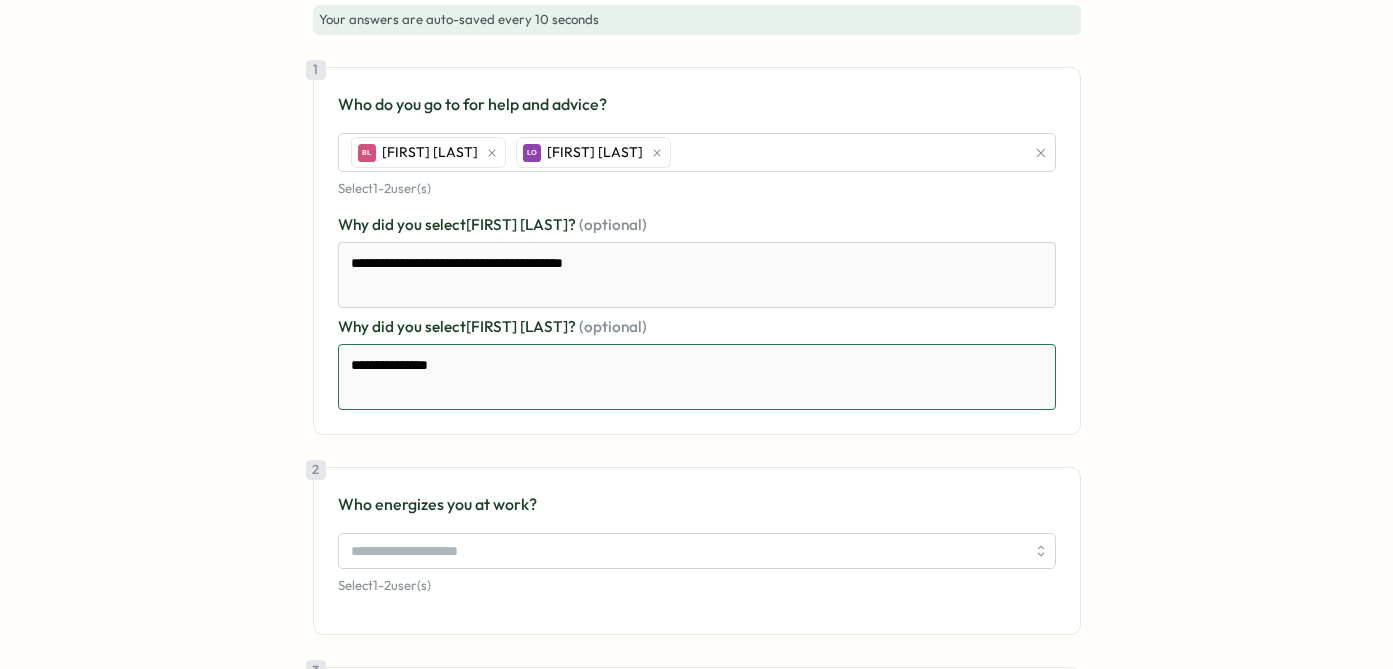 type on "*" 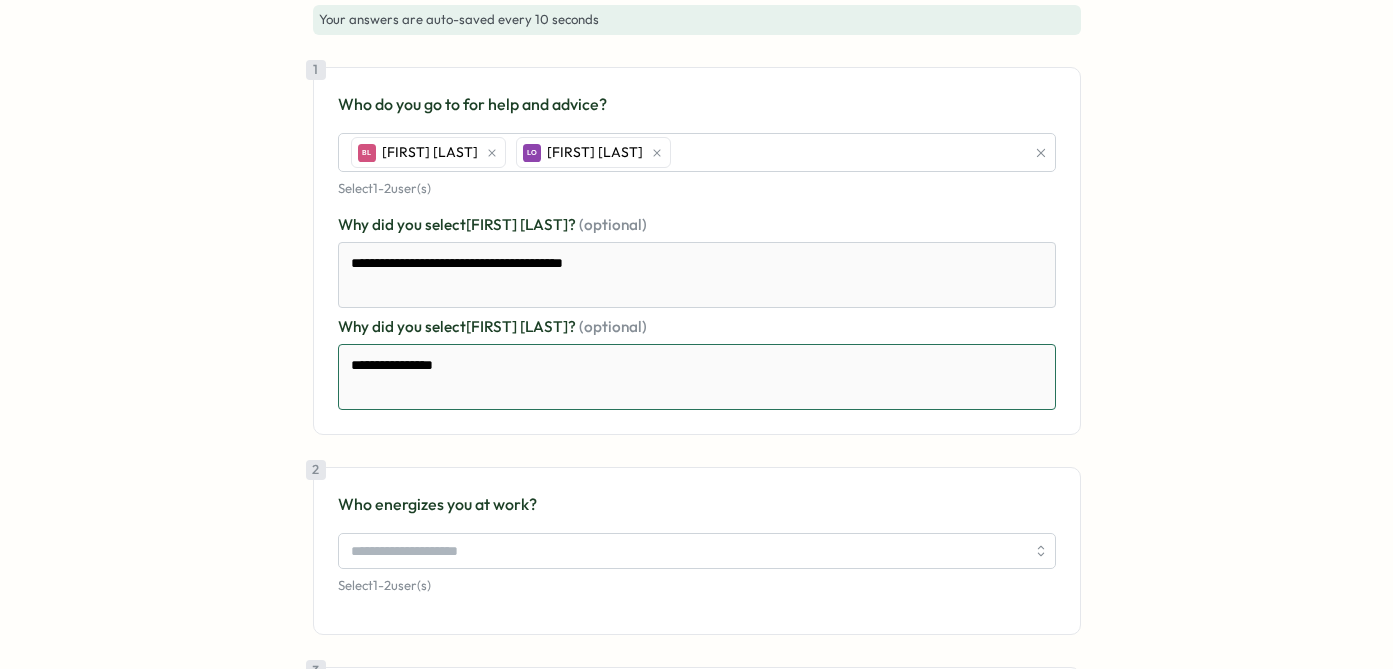 type on "*" 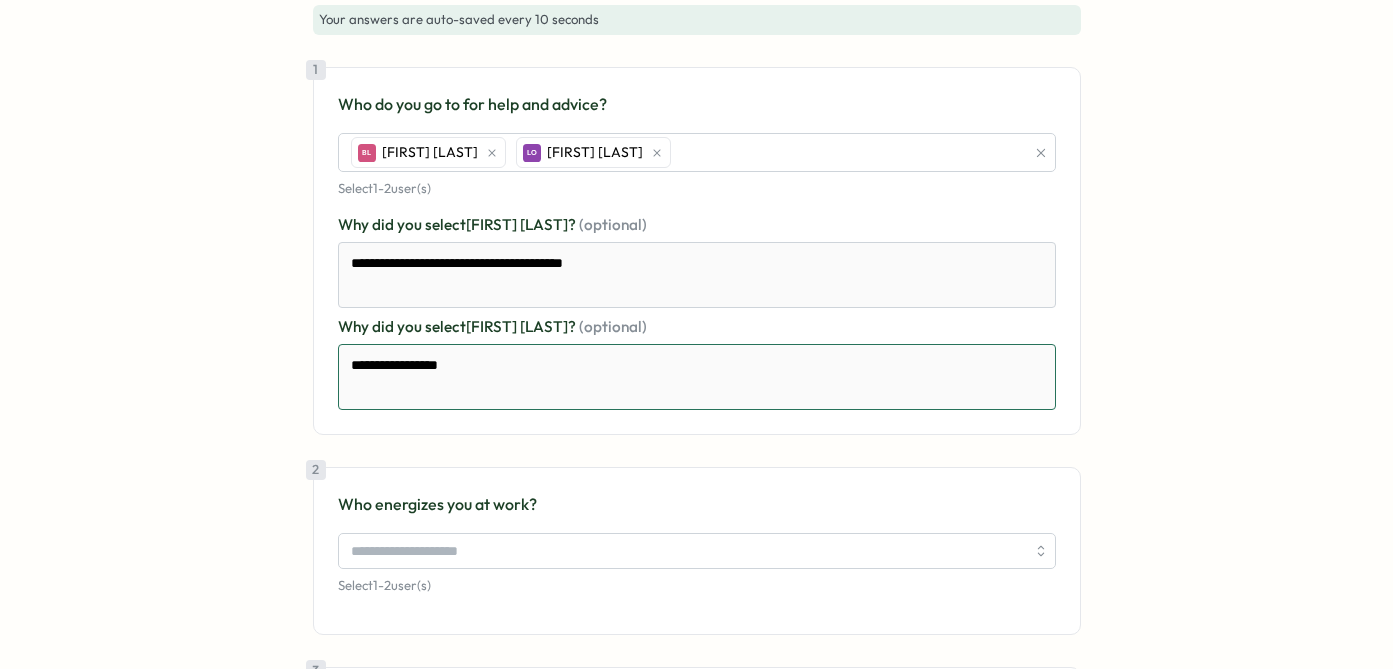 type on "*" 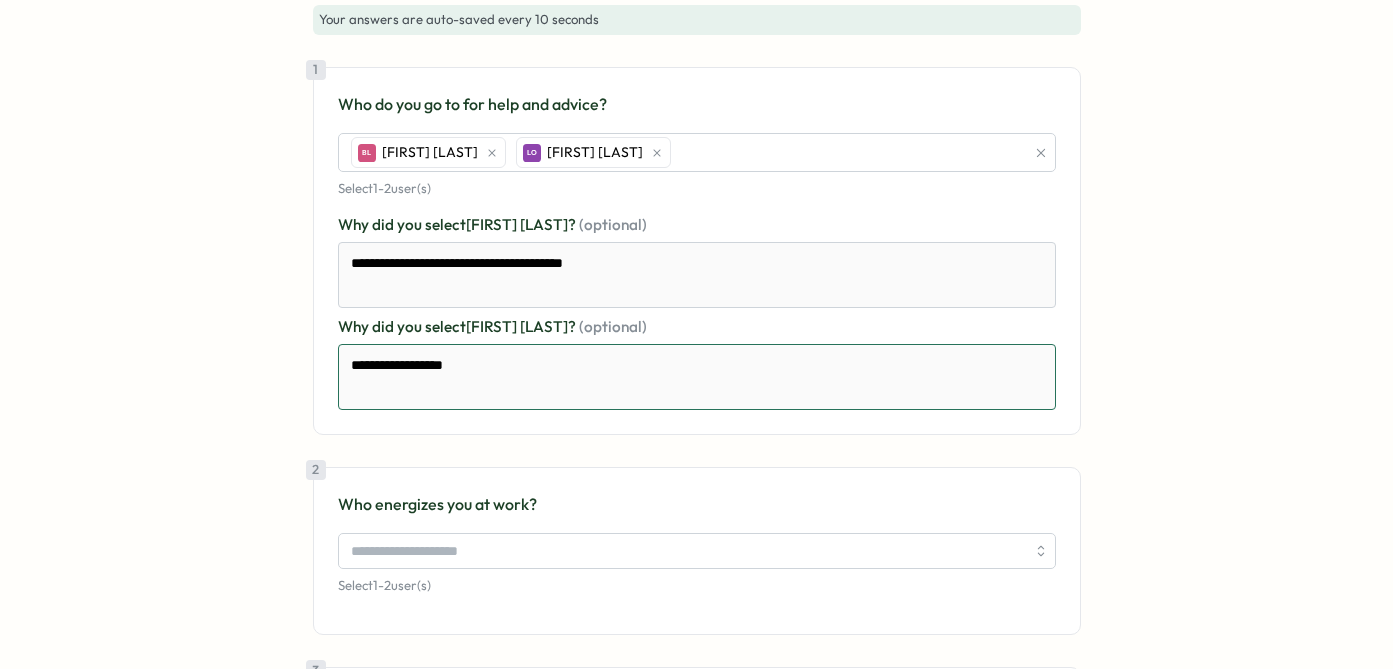 type on "*" 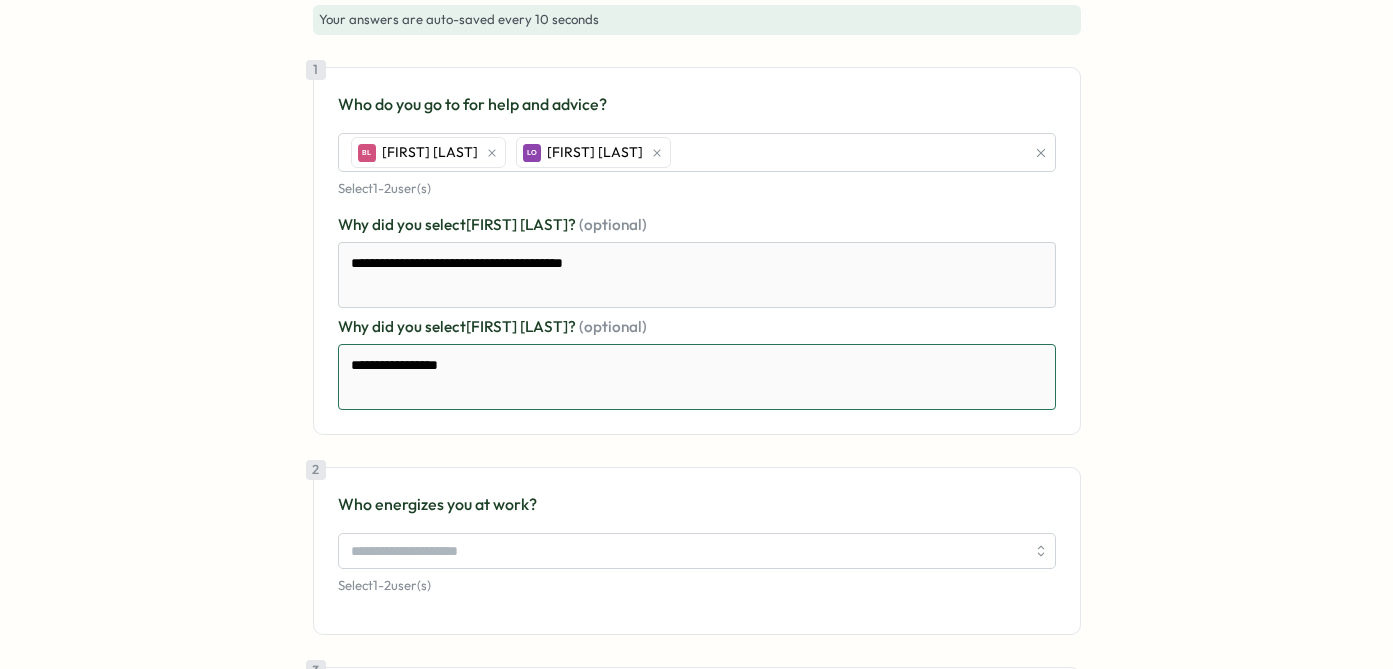 type on "*" 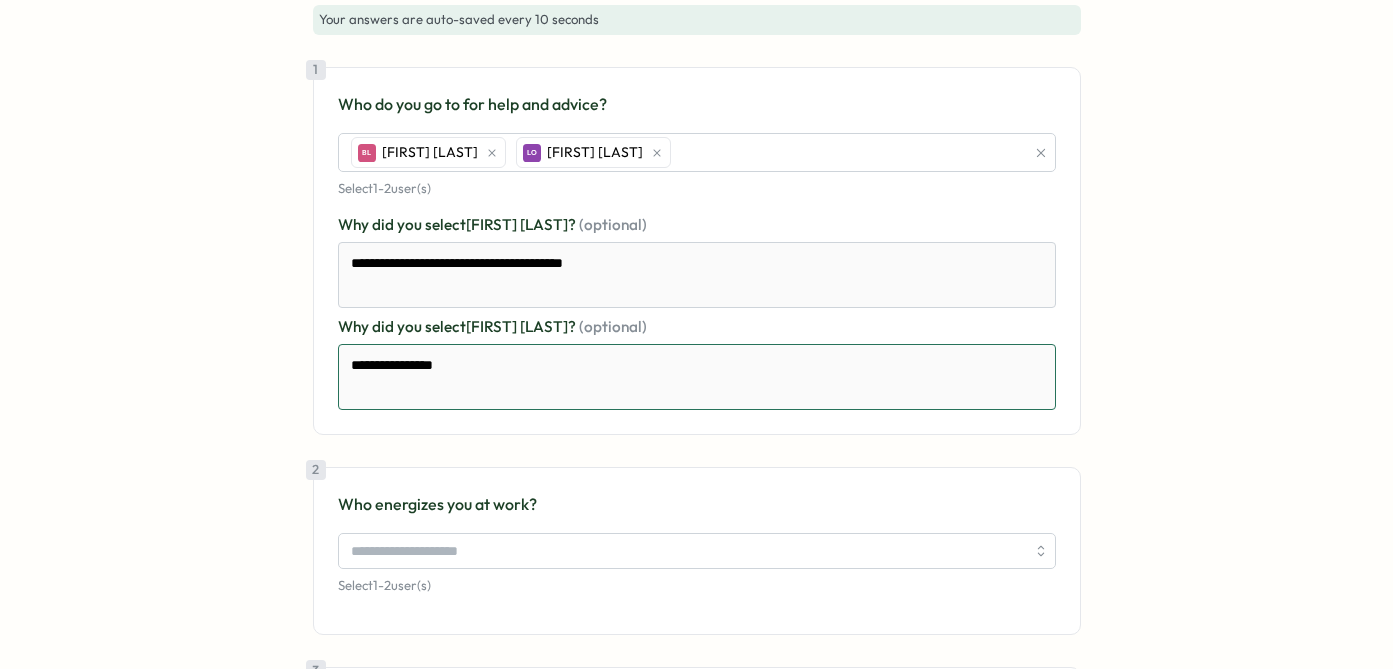 type on "*" 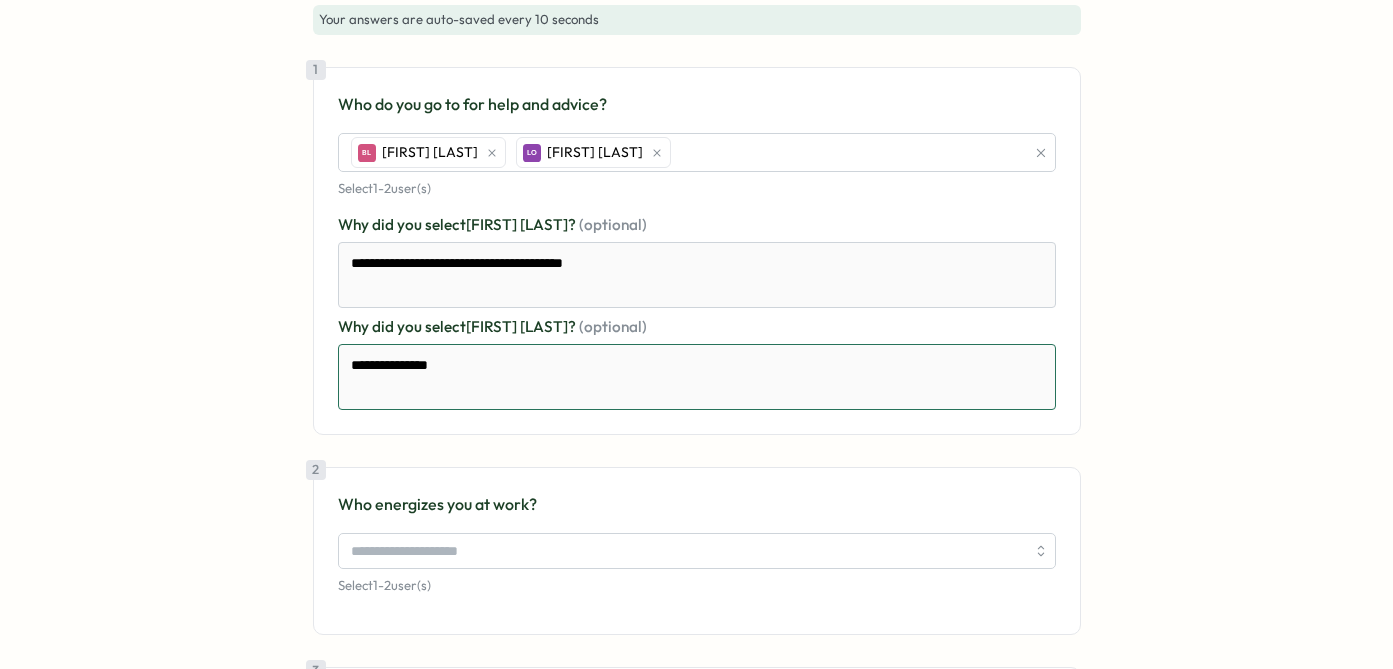 type on "*" 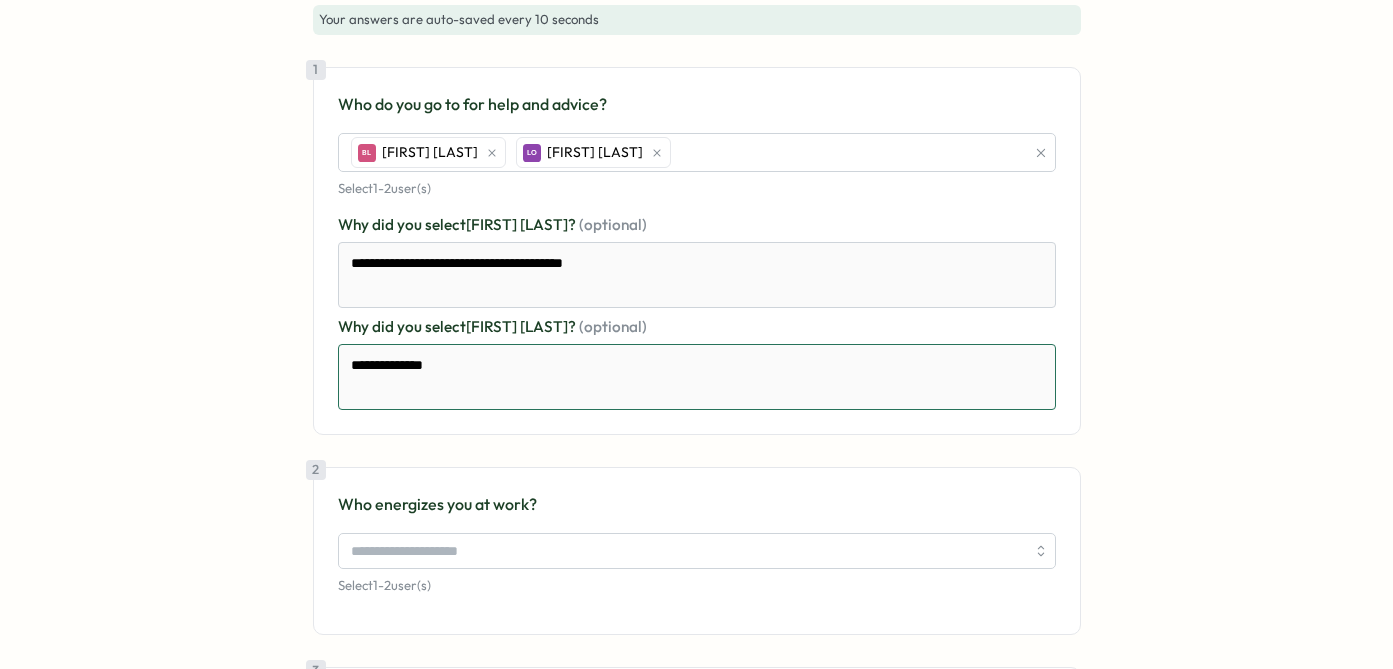type on "*" 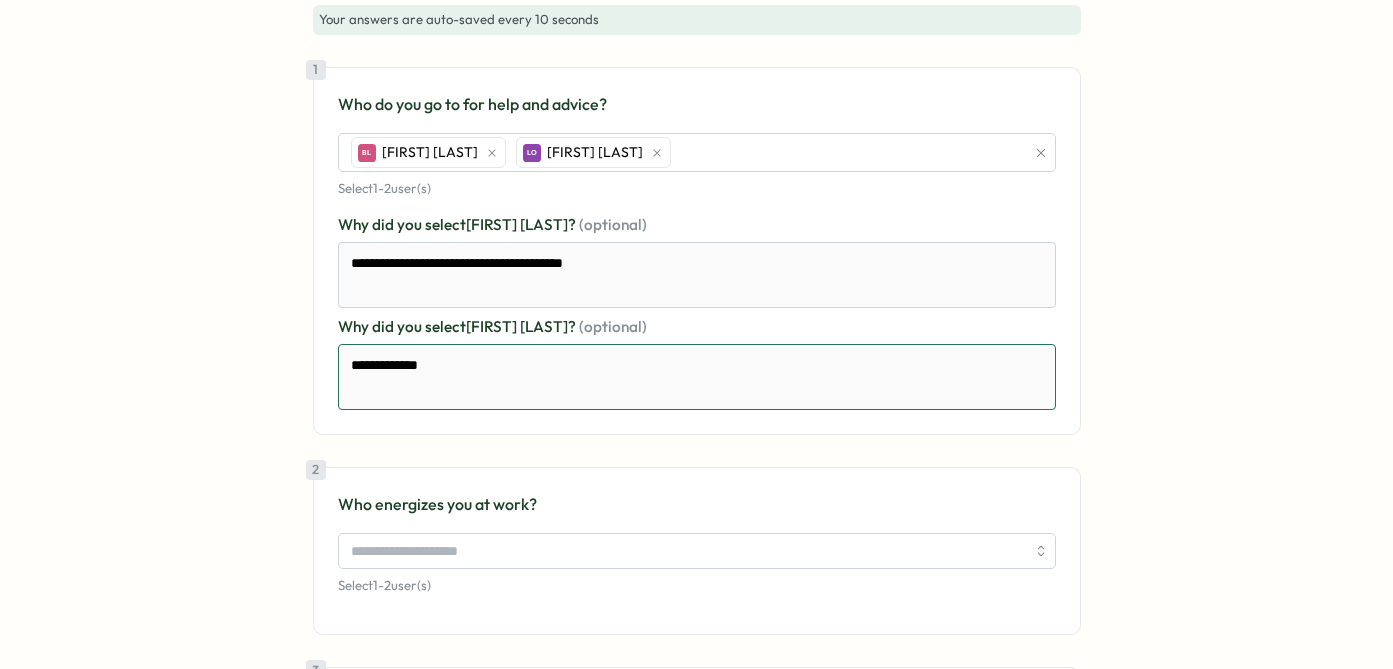 type on "*" 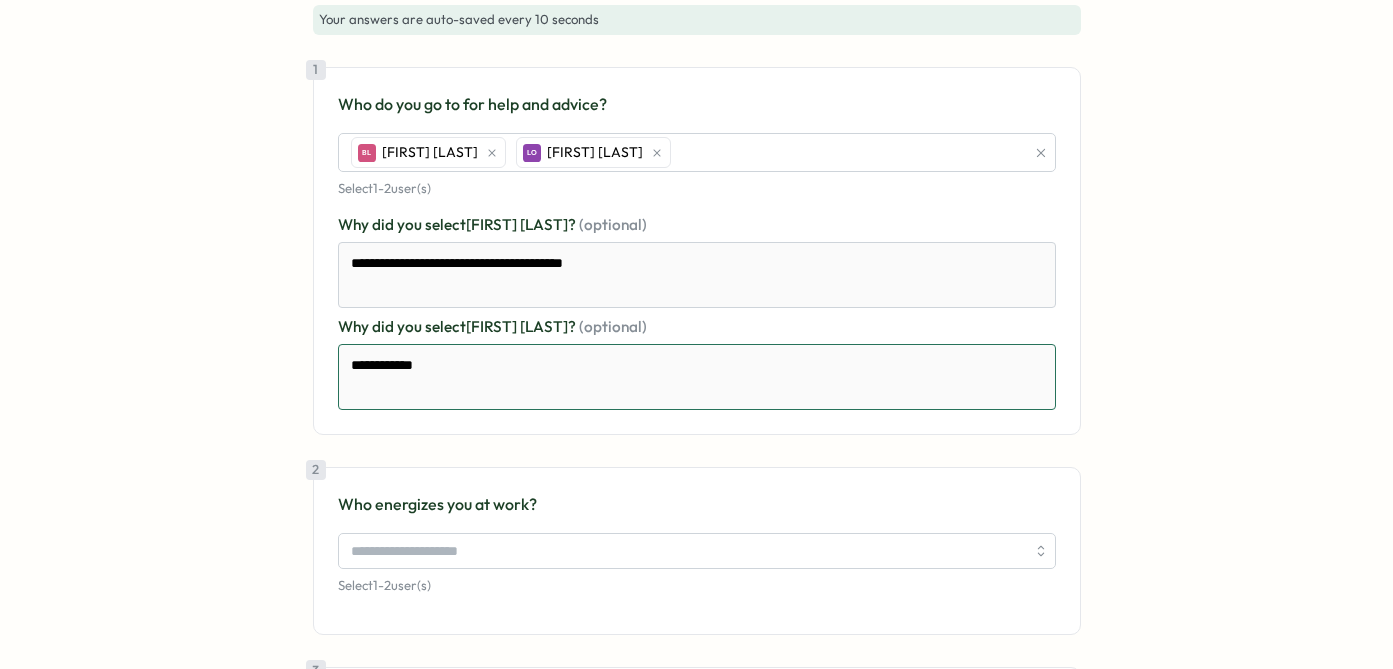 type on "*" 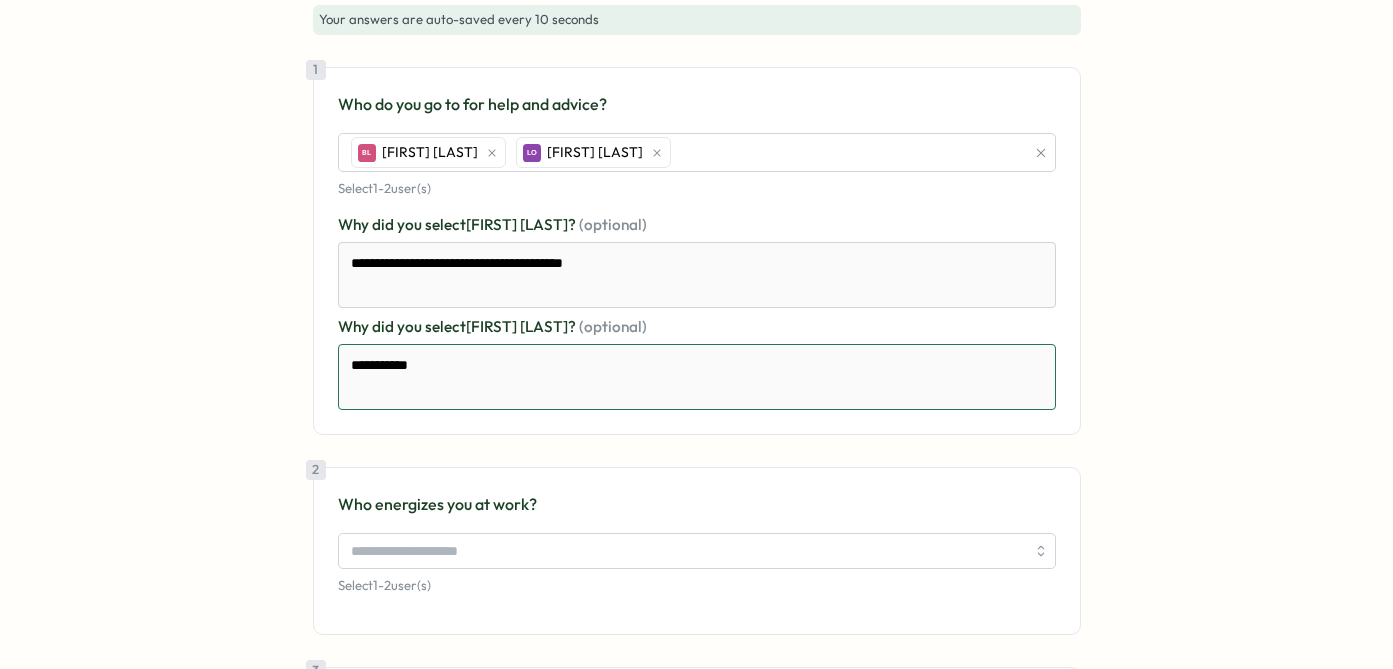 type on "*" 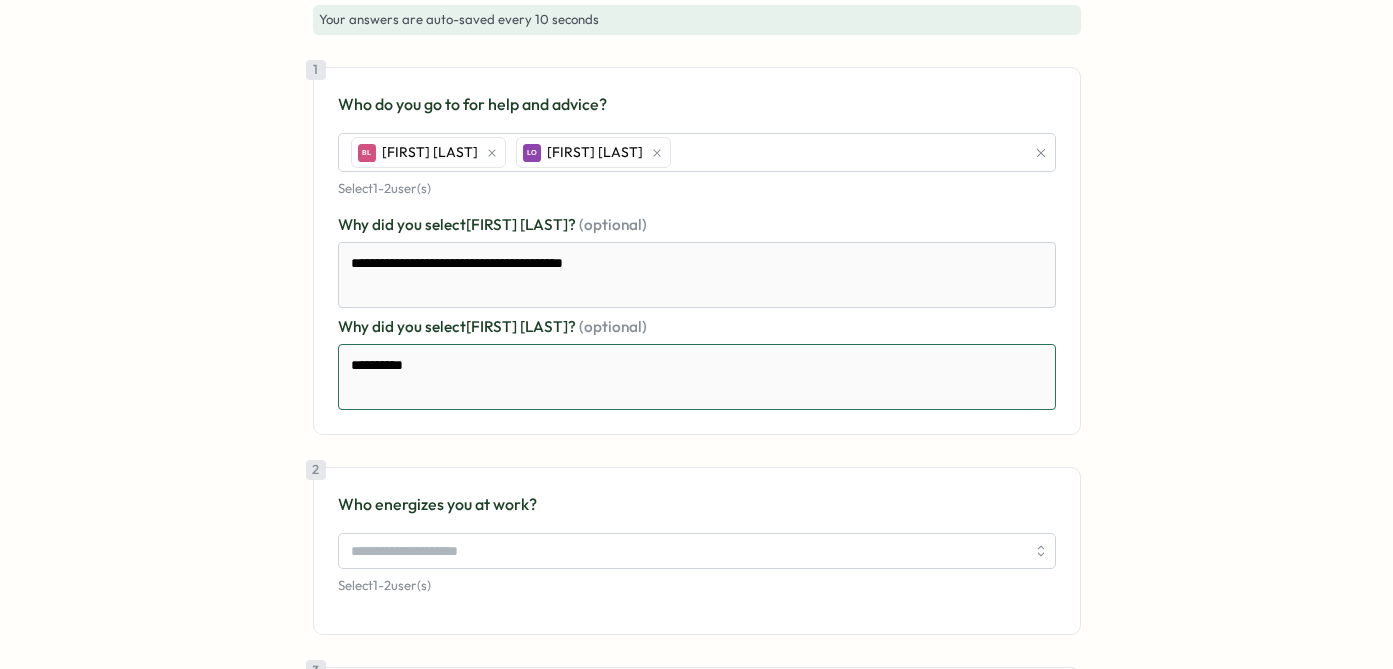 type on "*" 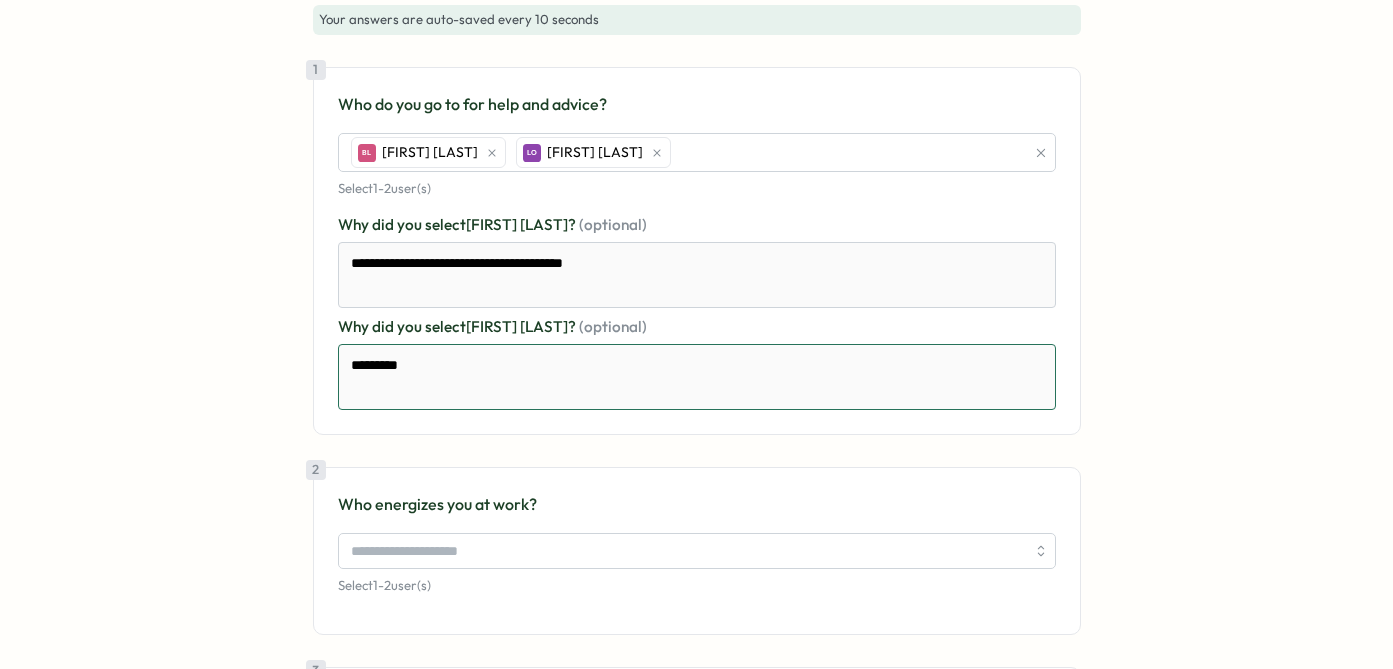 type on "*" 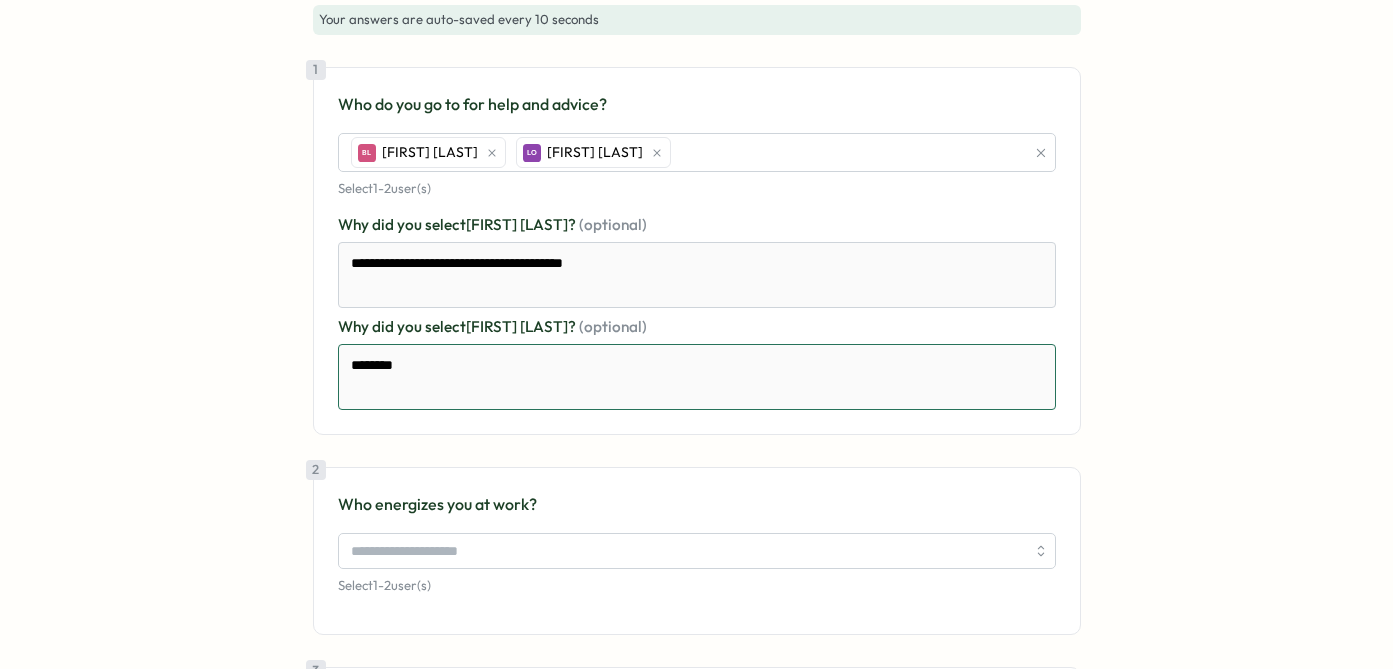 type on "*" 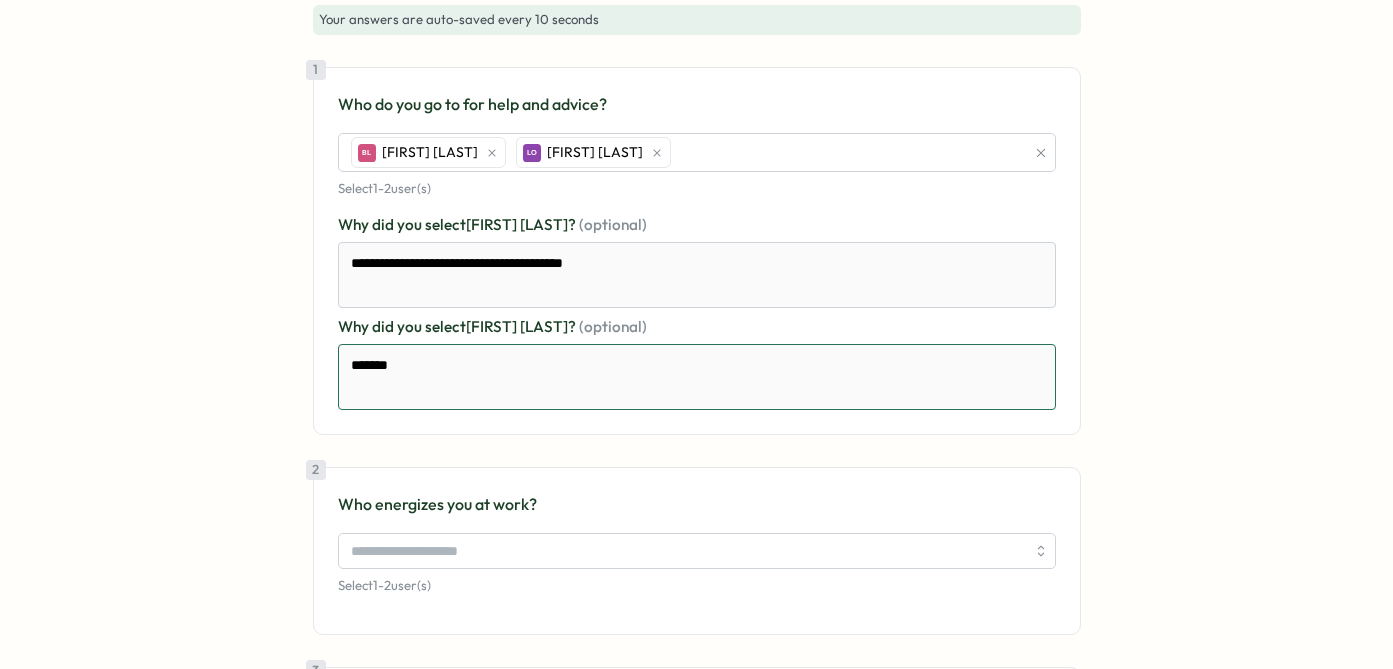 type on "*" 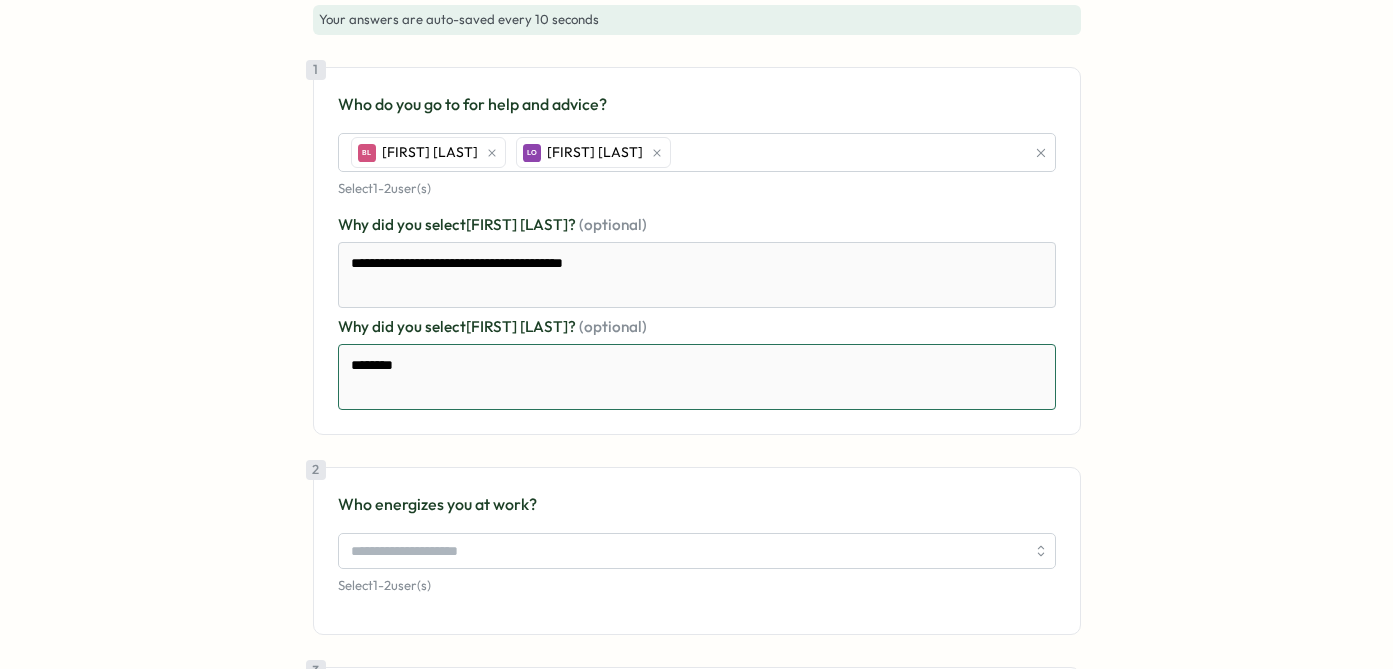 type on "*" 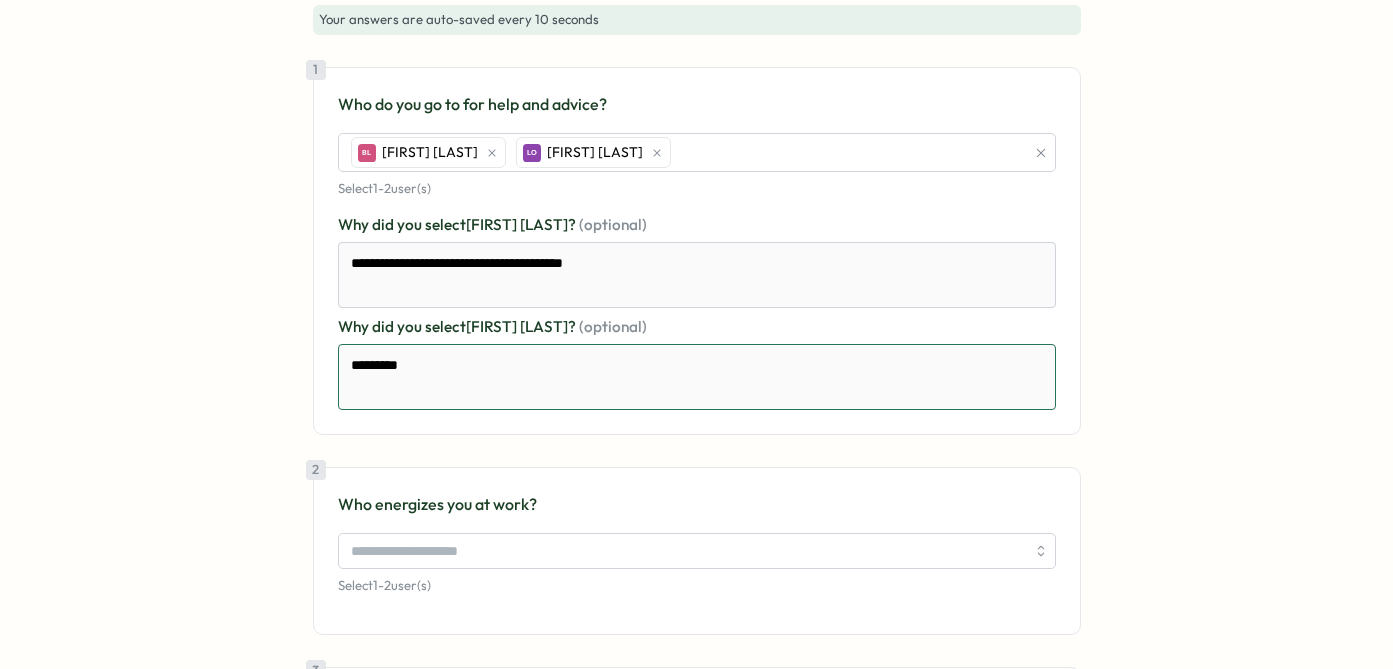 type on "*" 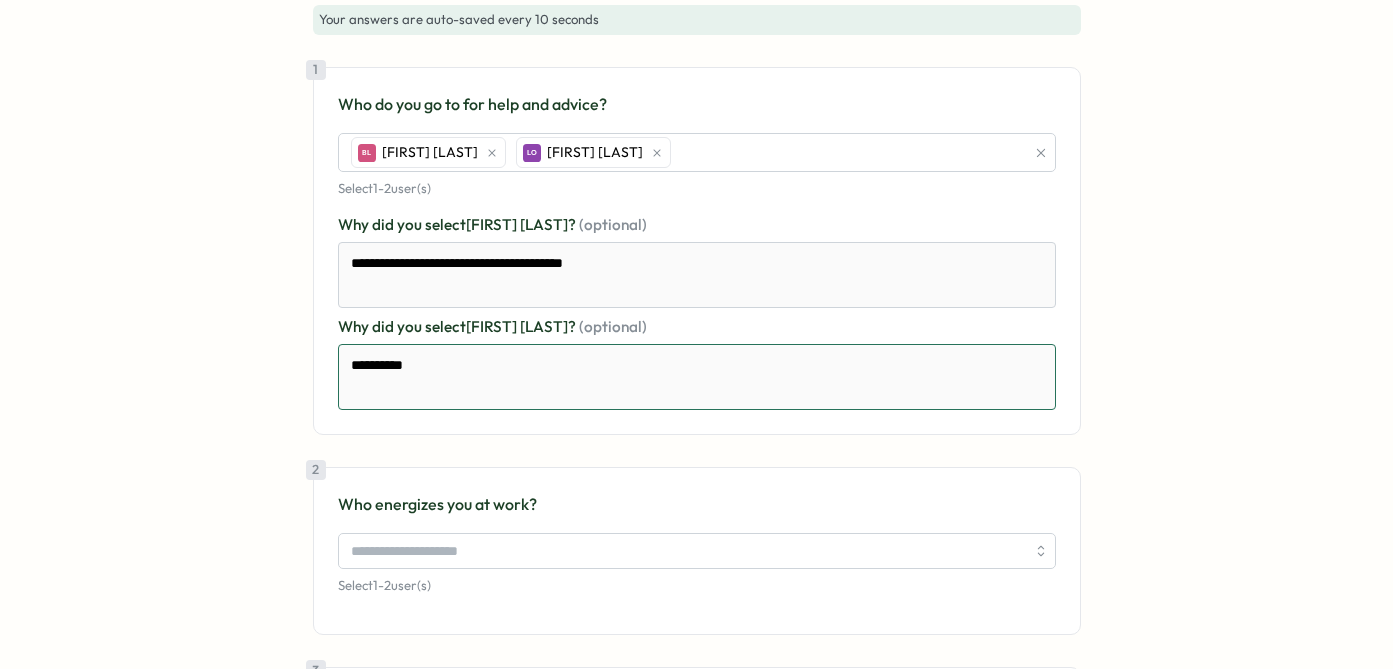 type on "*" 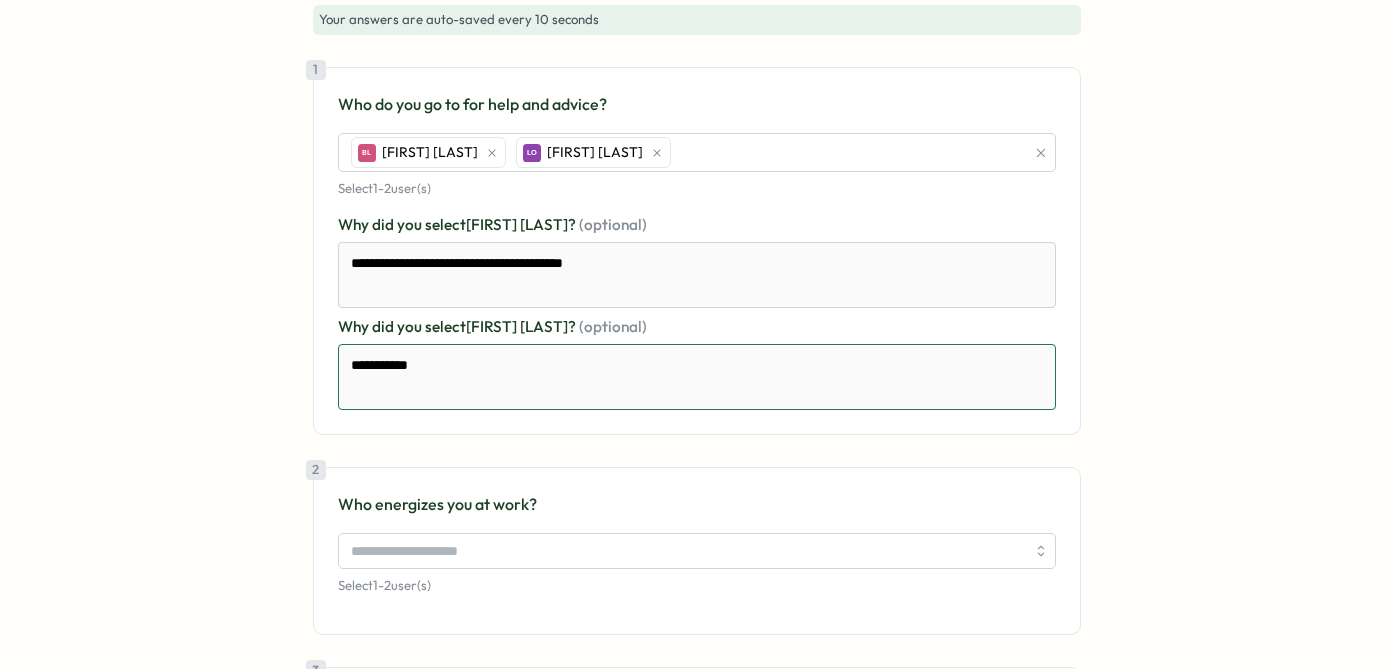 type on "*" 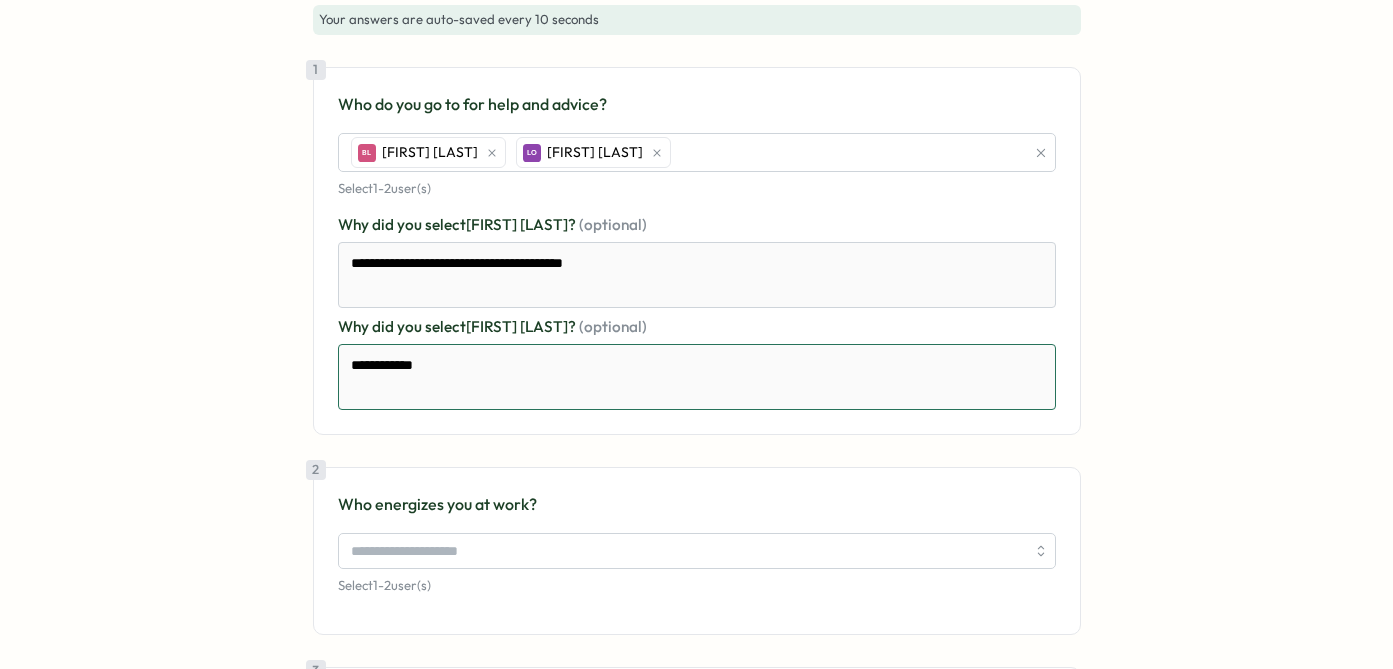 type on "*" 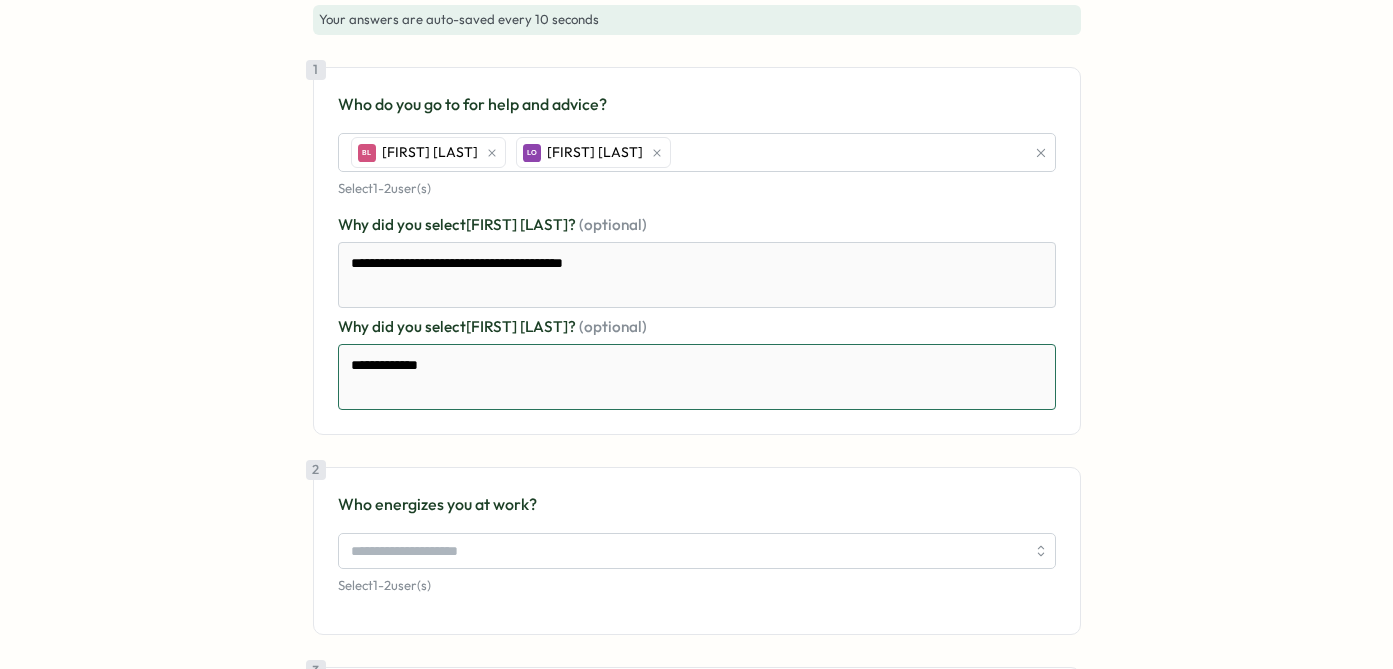 type on "*" 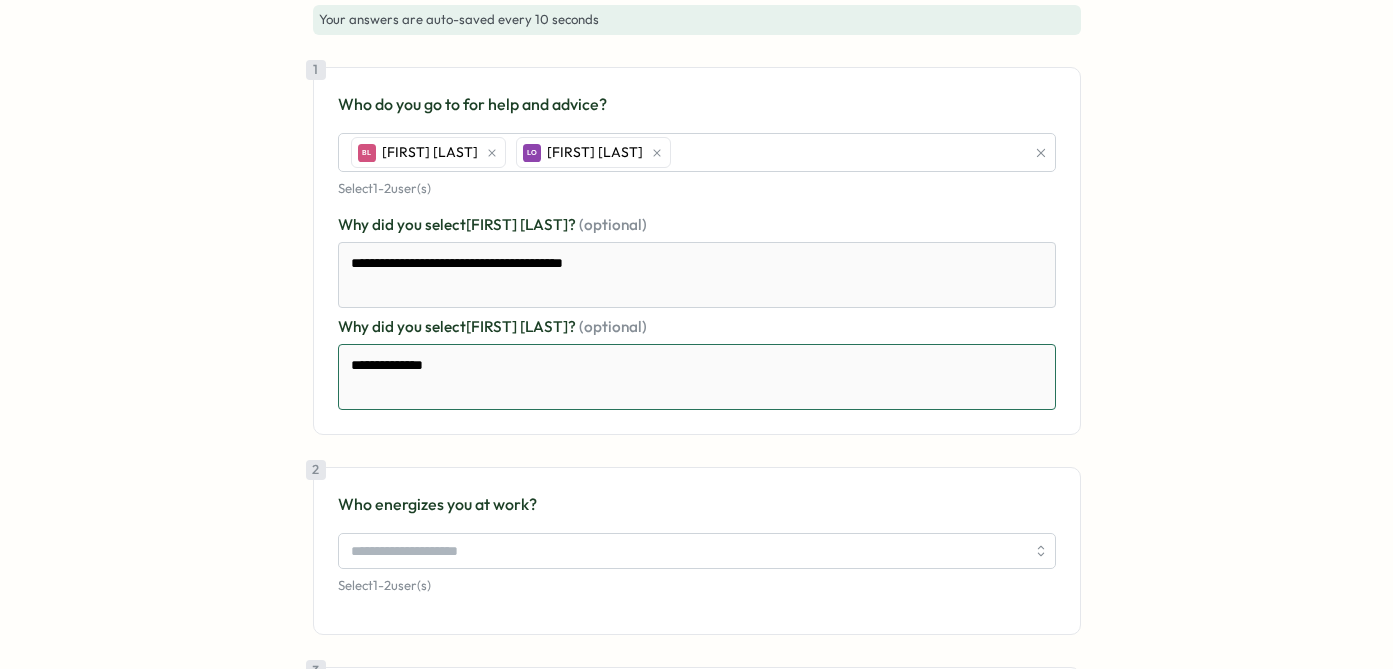 type on "*" 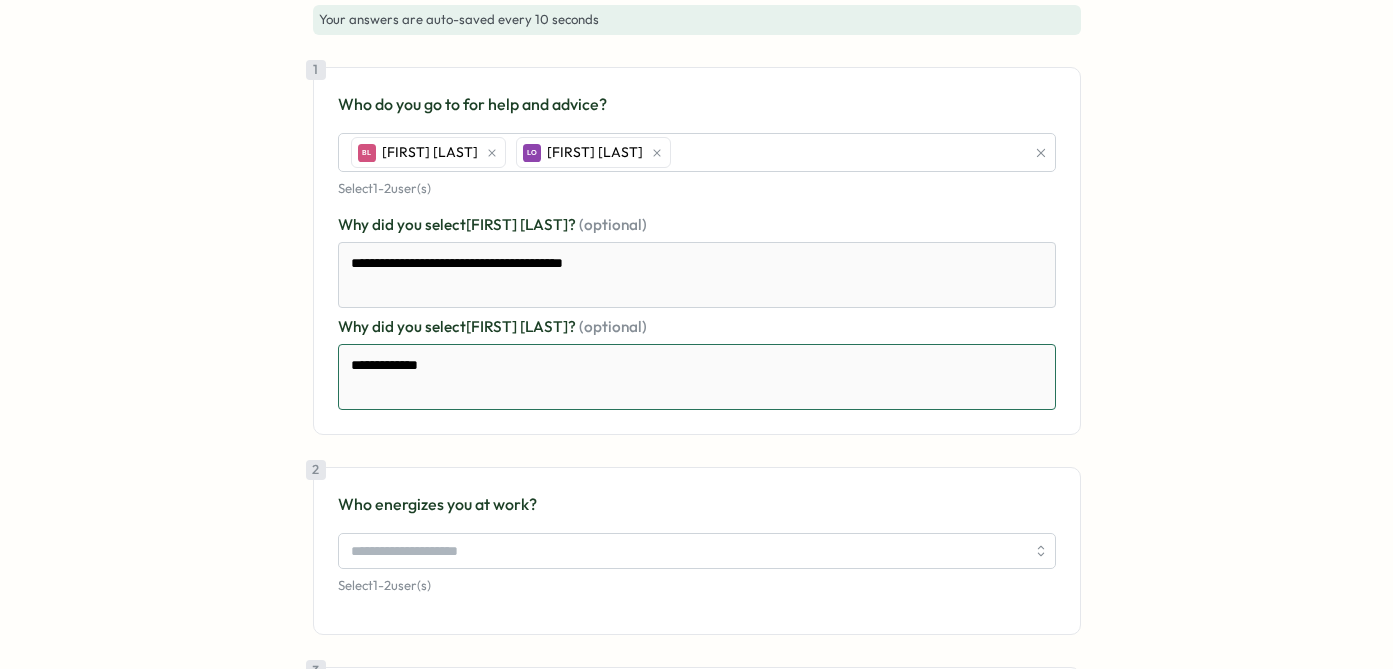 type on "*" 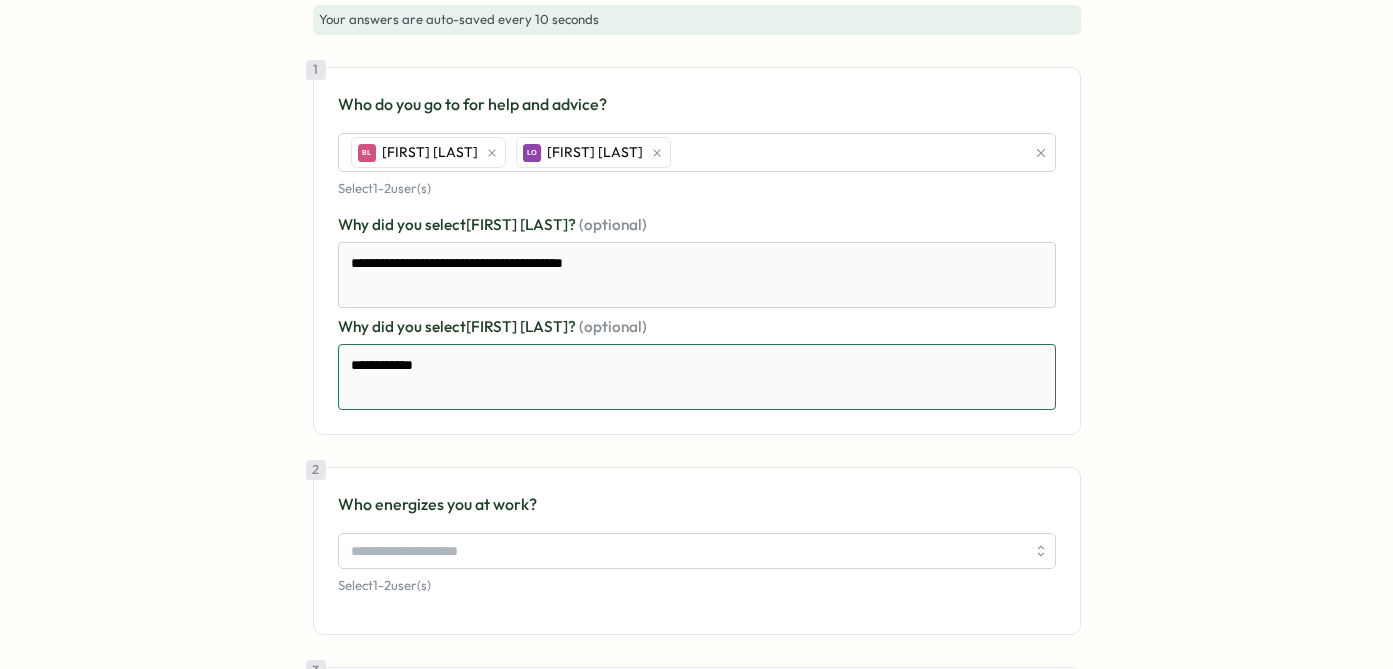 type on "*" 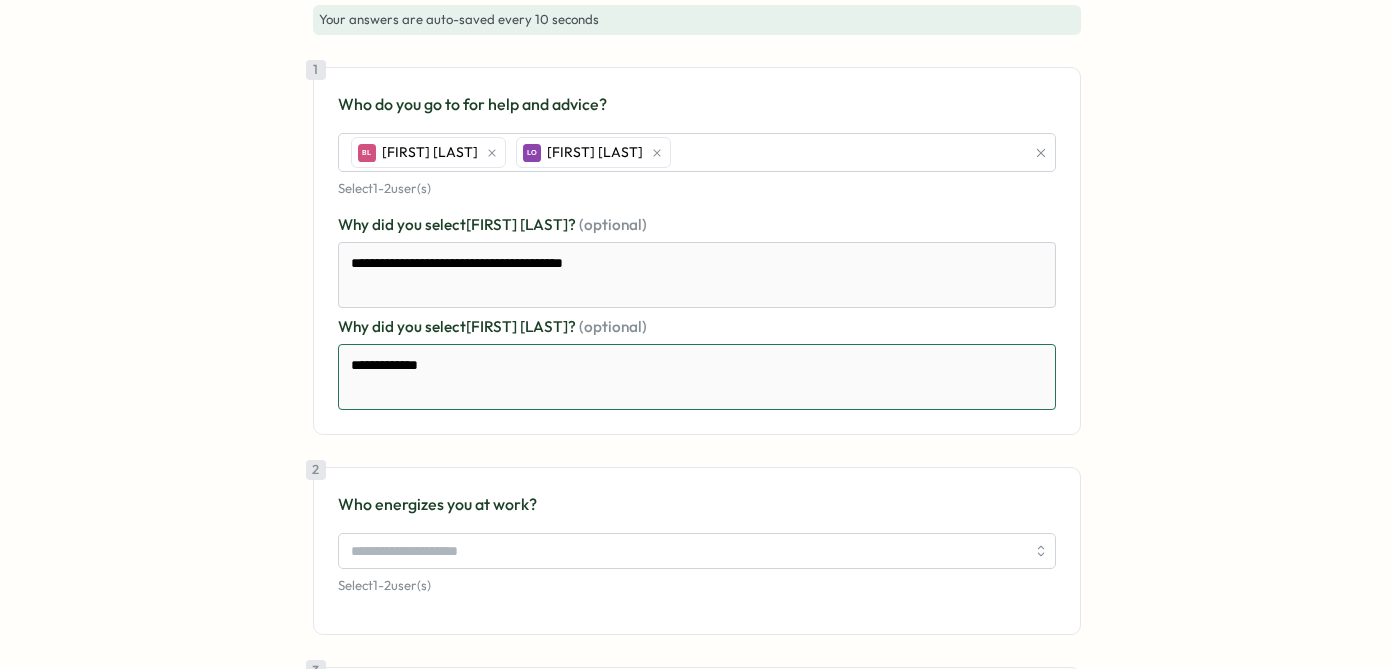 type on "*" 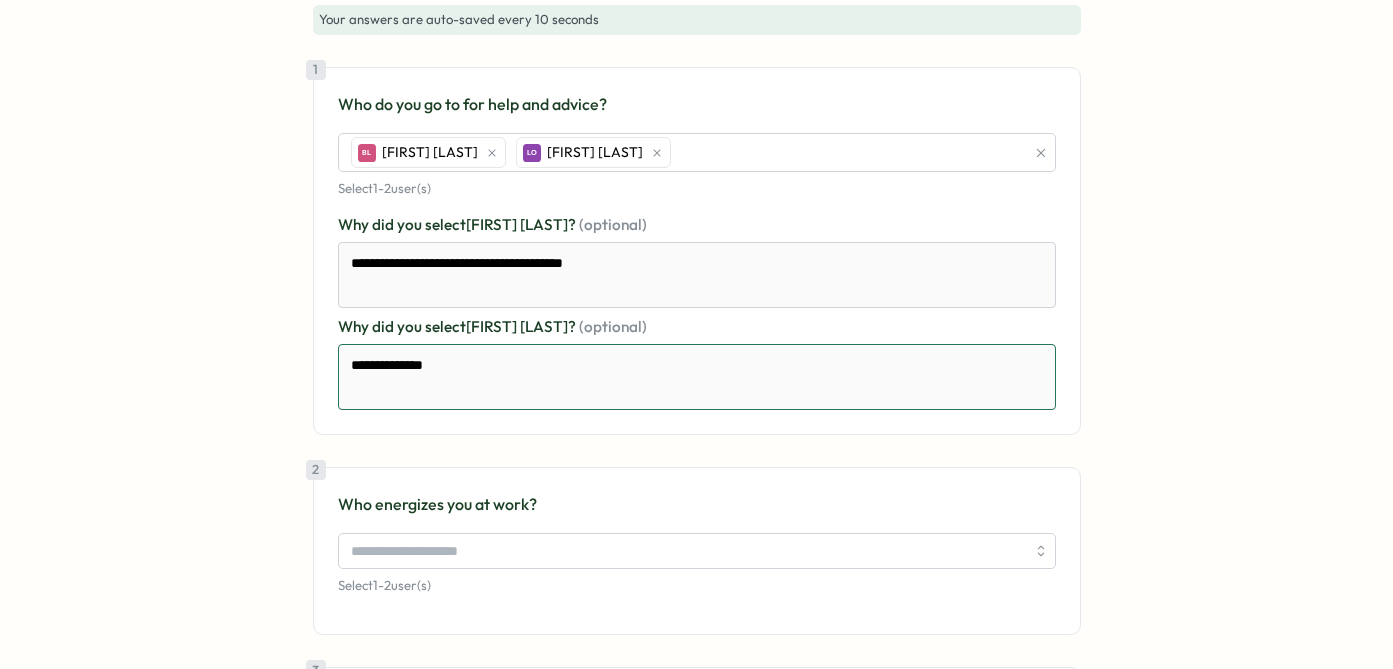 type on "*" 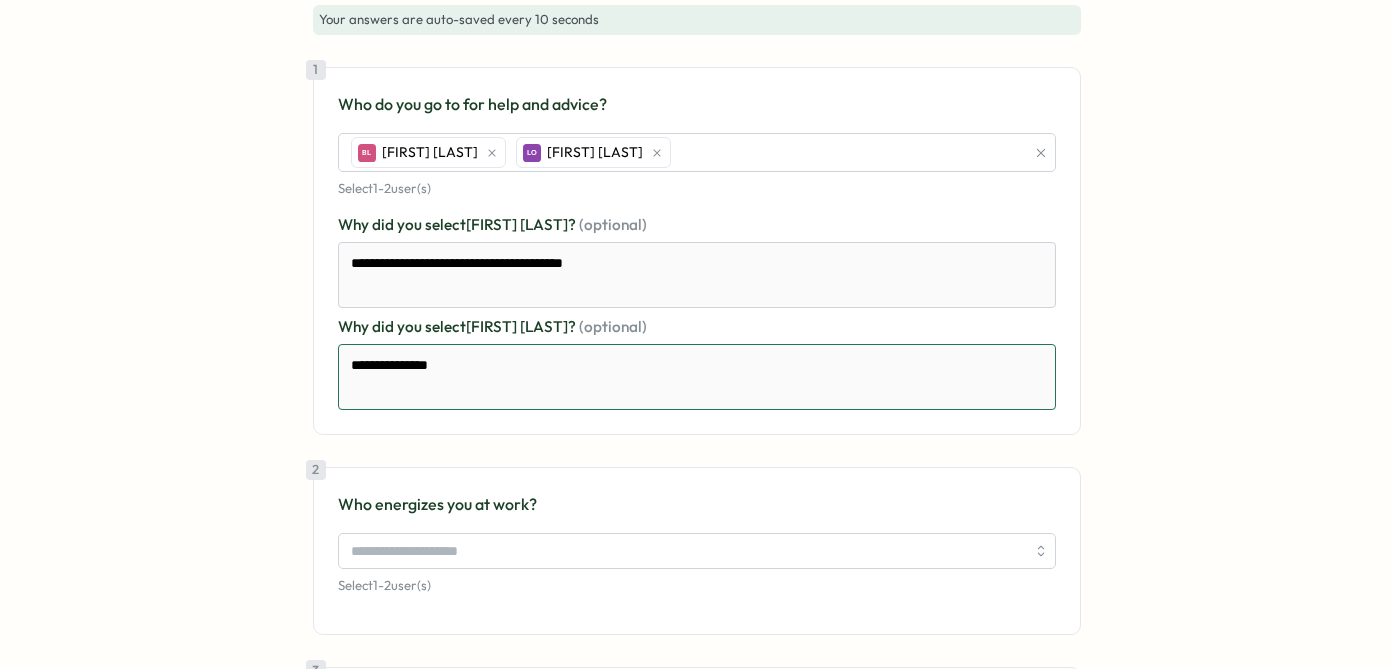 type on "*" 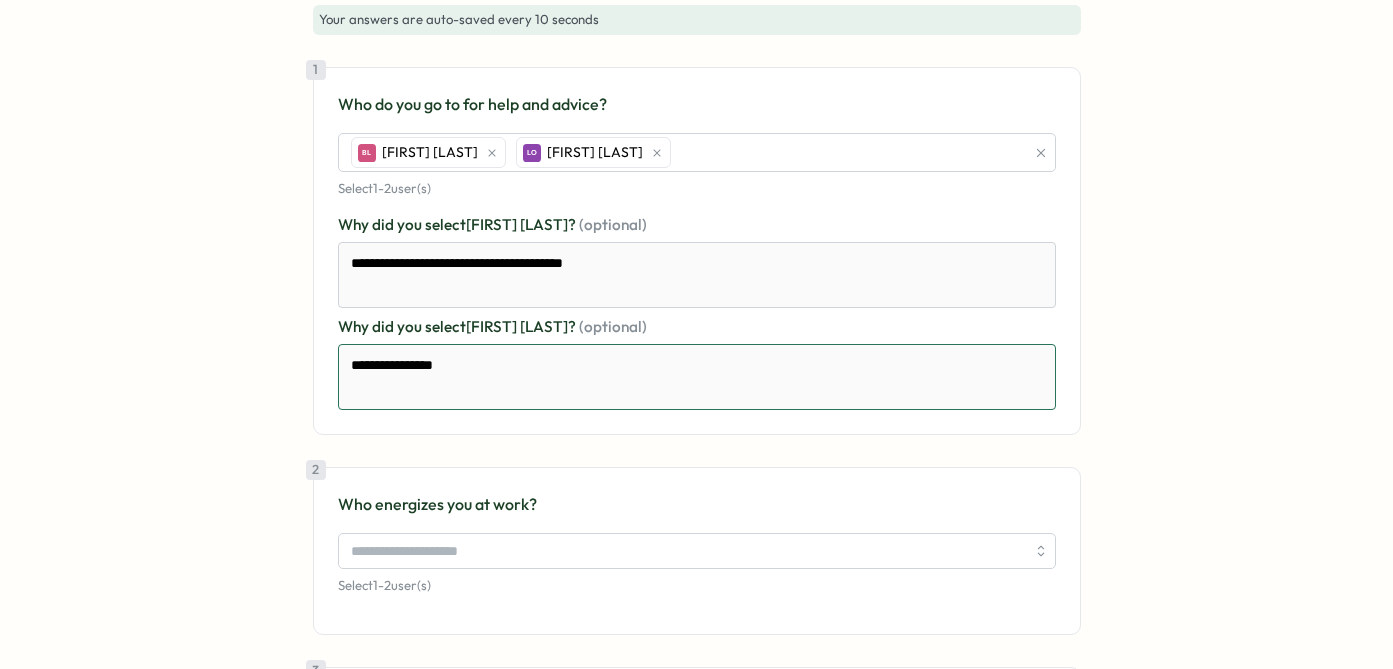 type on "*" 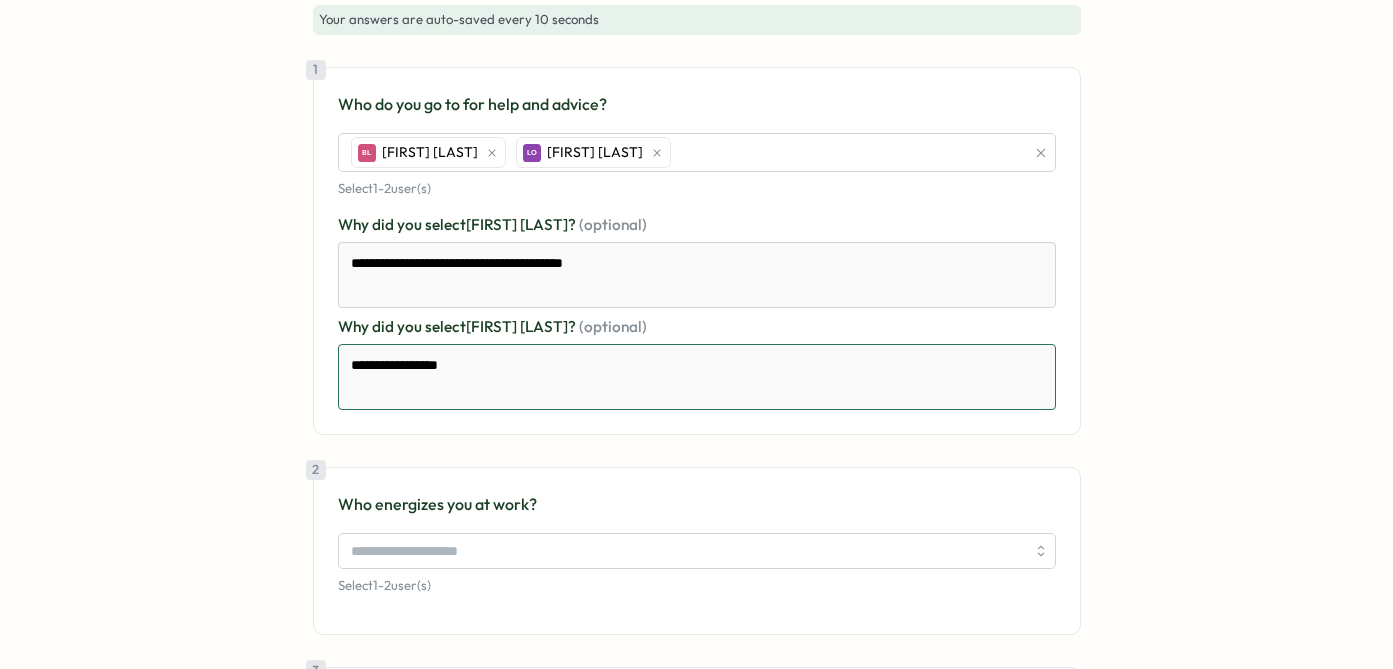 type on "*" 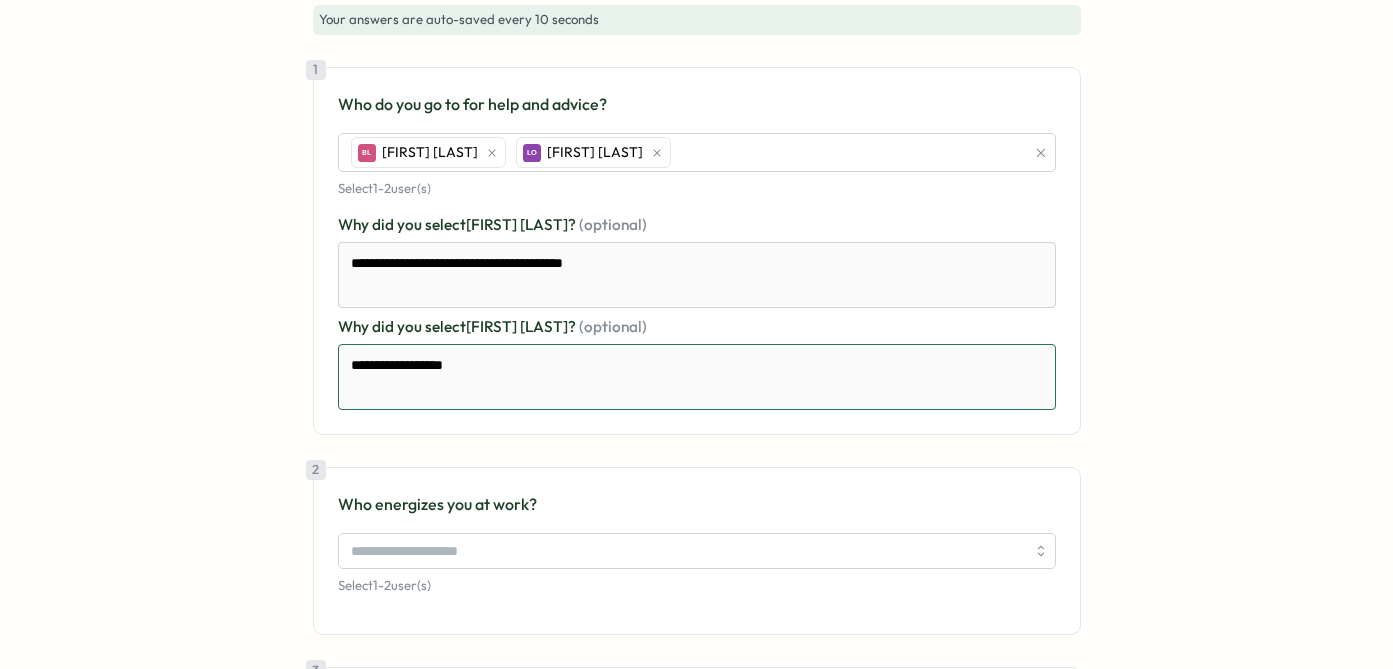 type on "*" 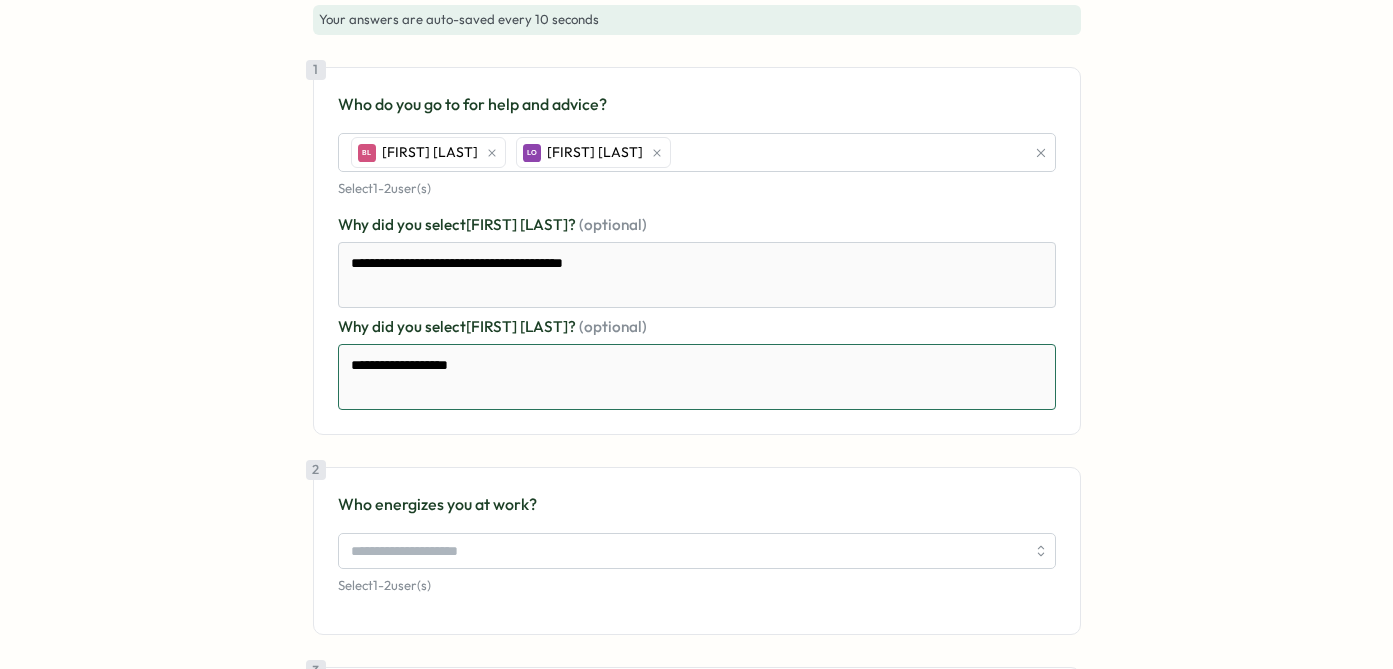 type on "*" 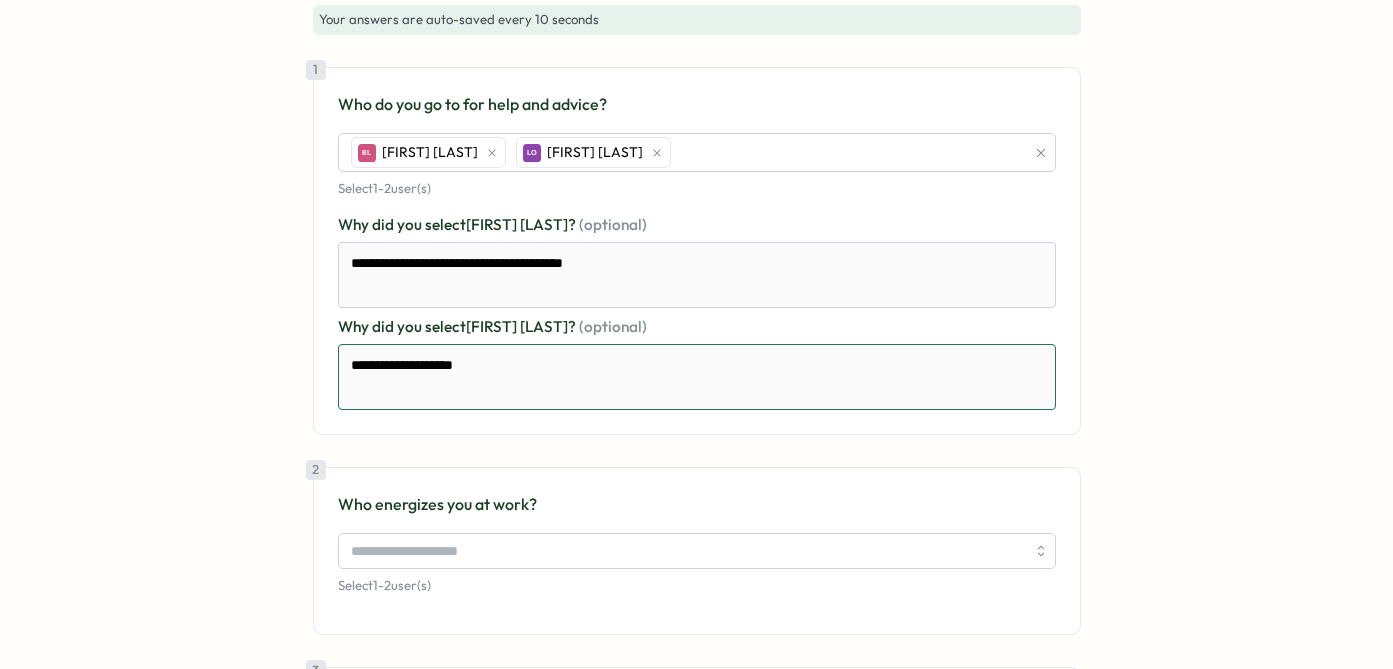 type on "*" 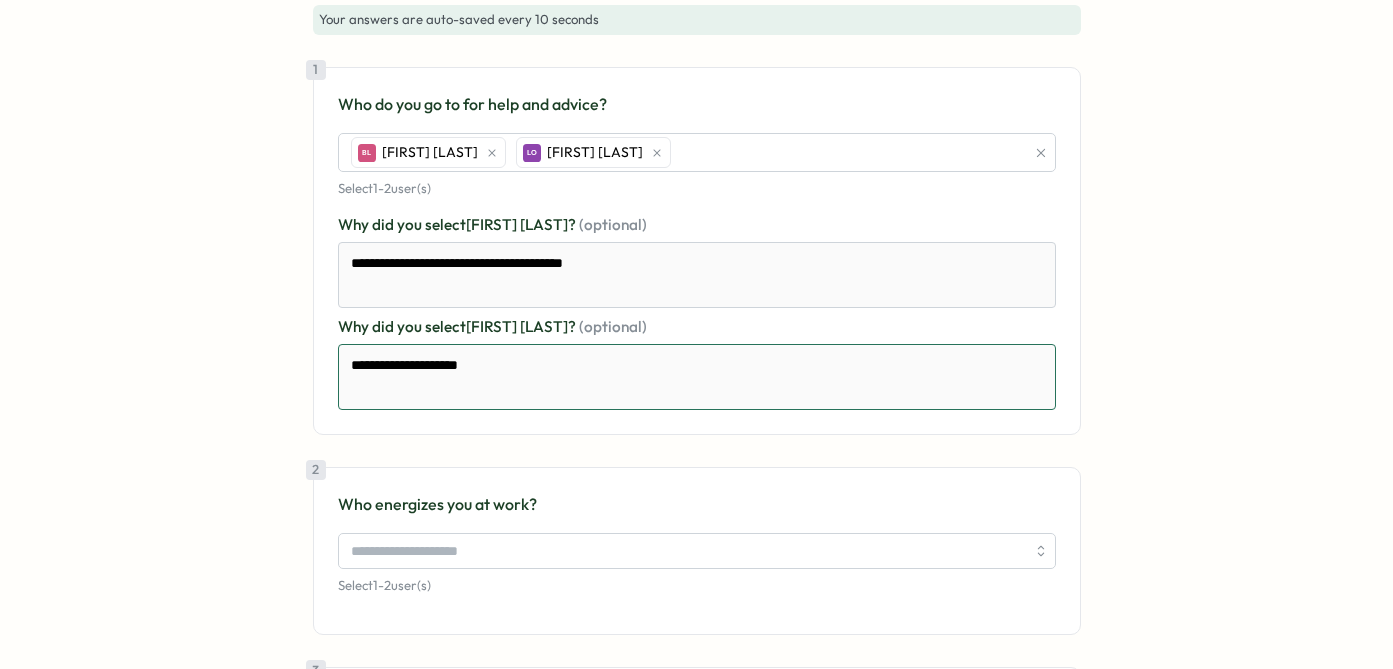 type on "*" 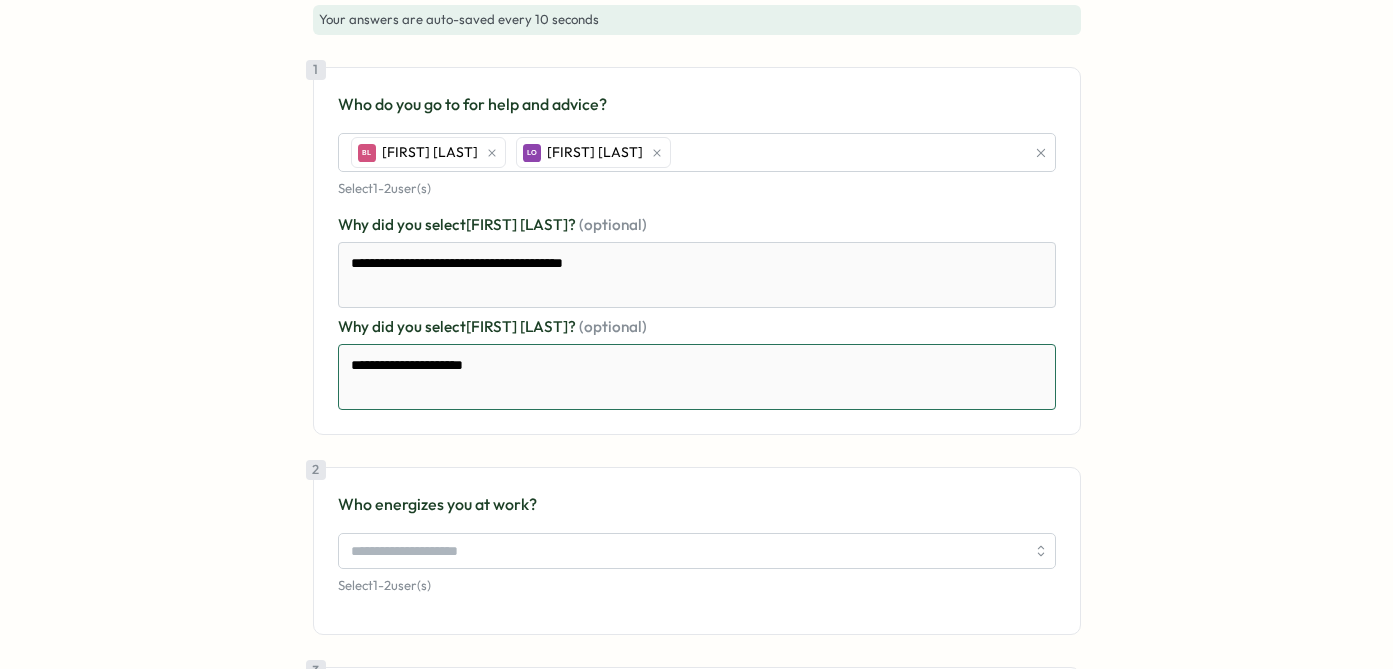 type on "*" 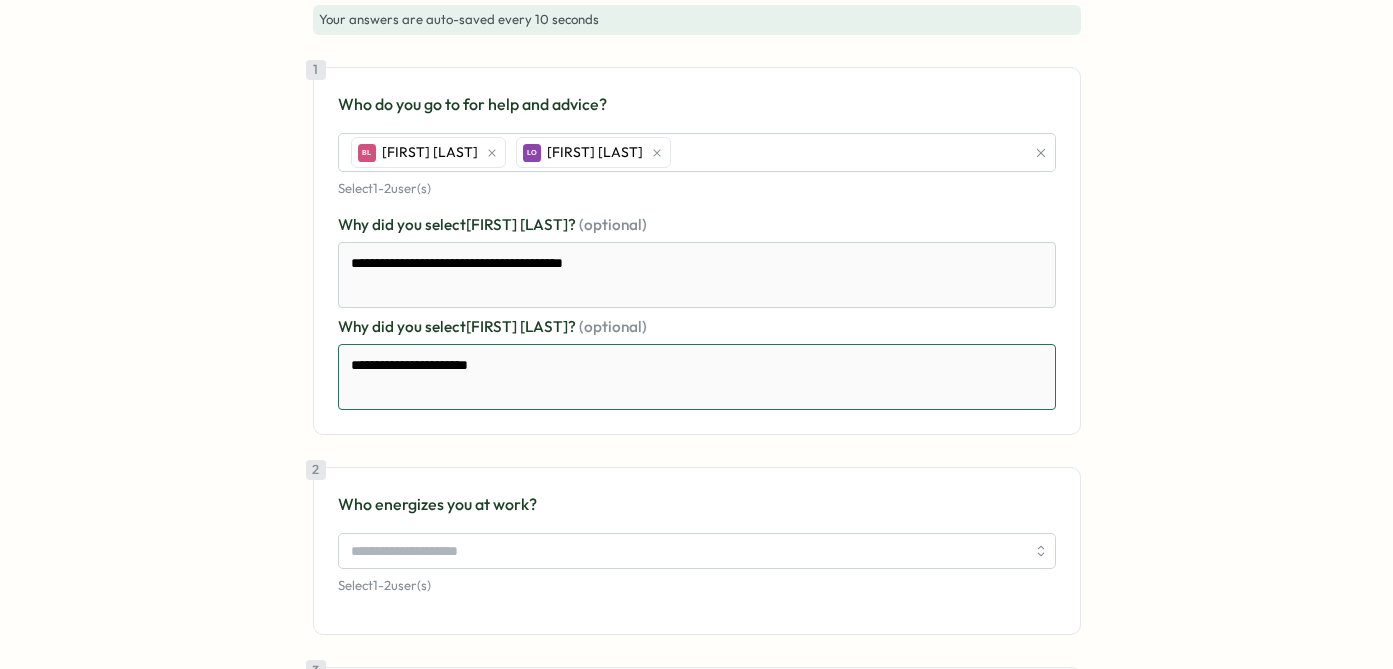 type on "*" 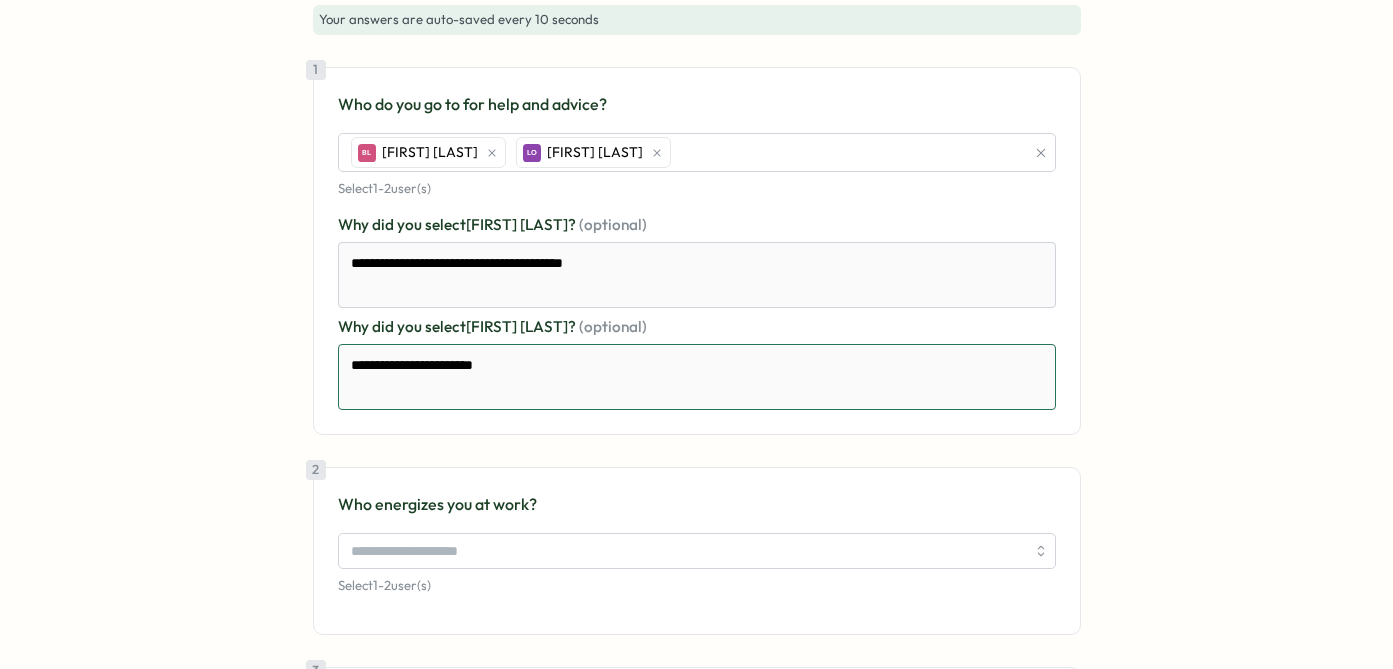 type on "*" 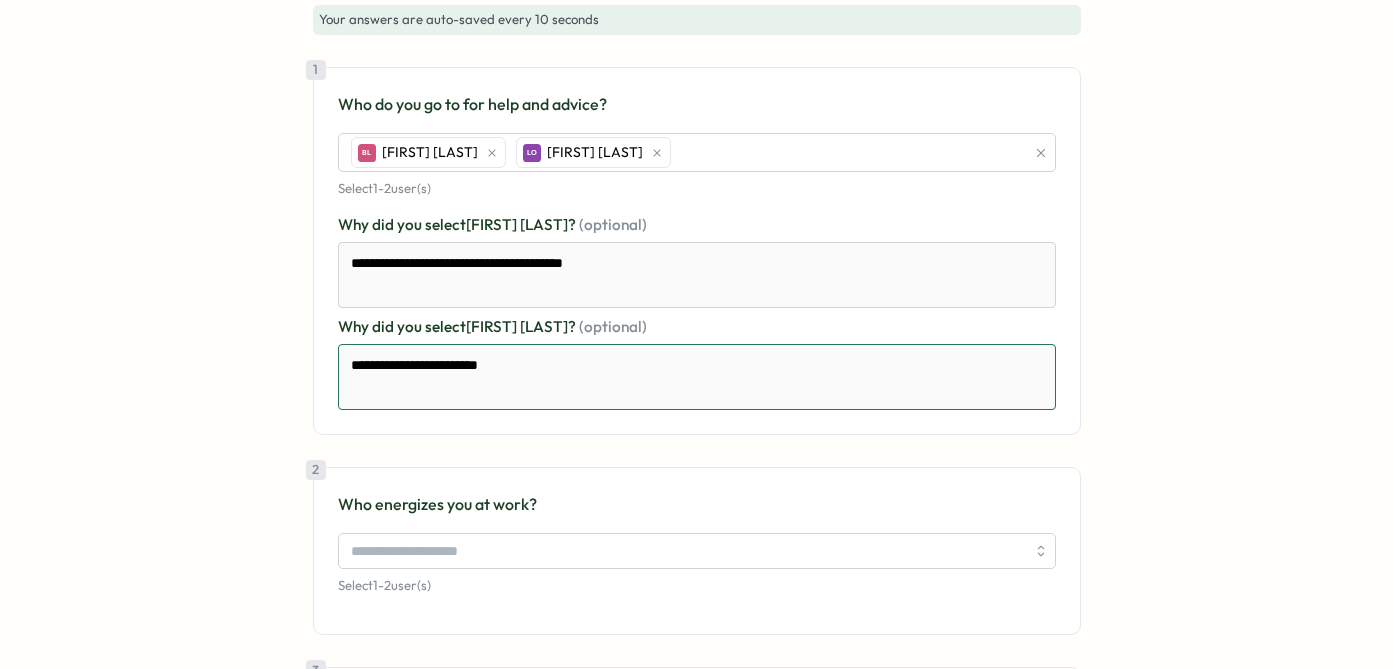 type on "*" 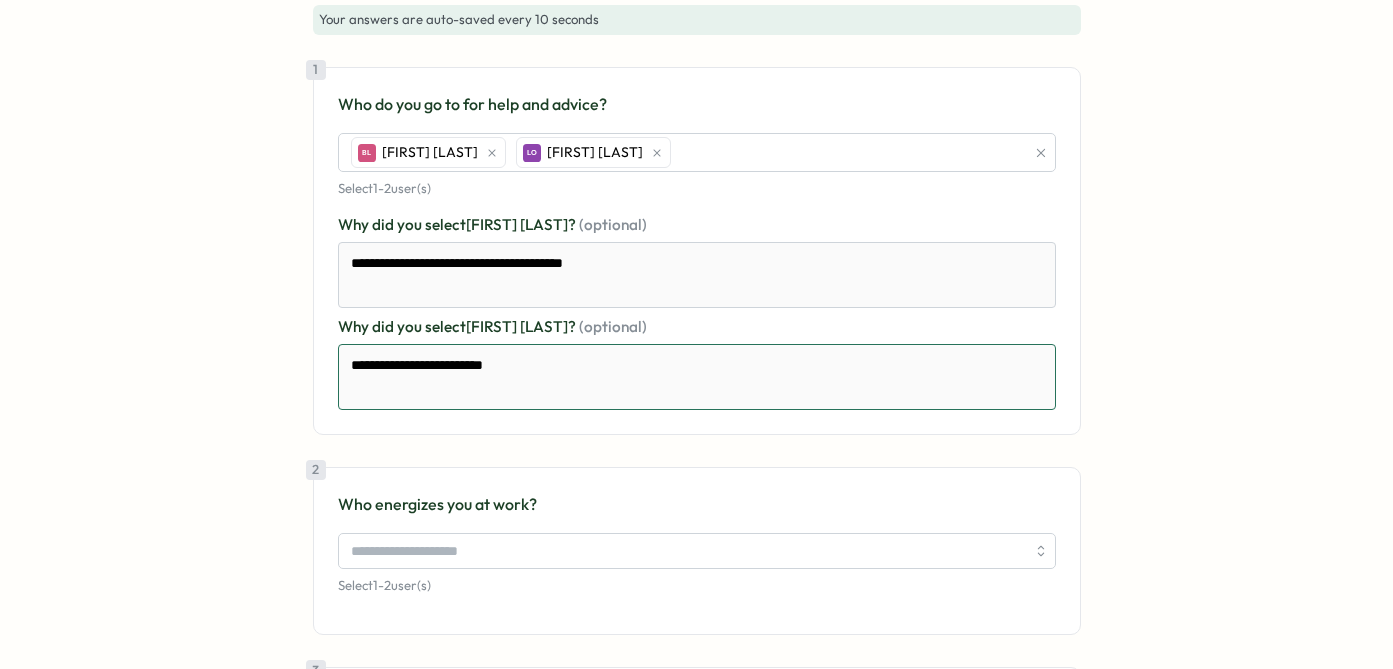type on "*" 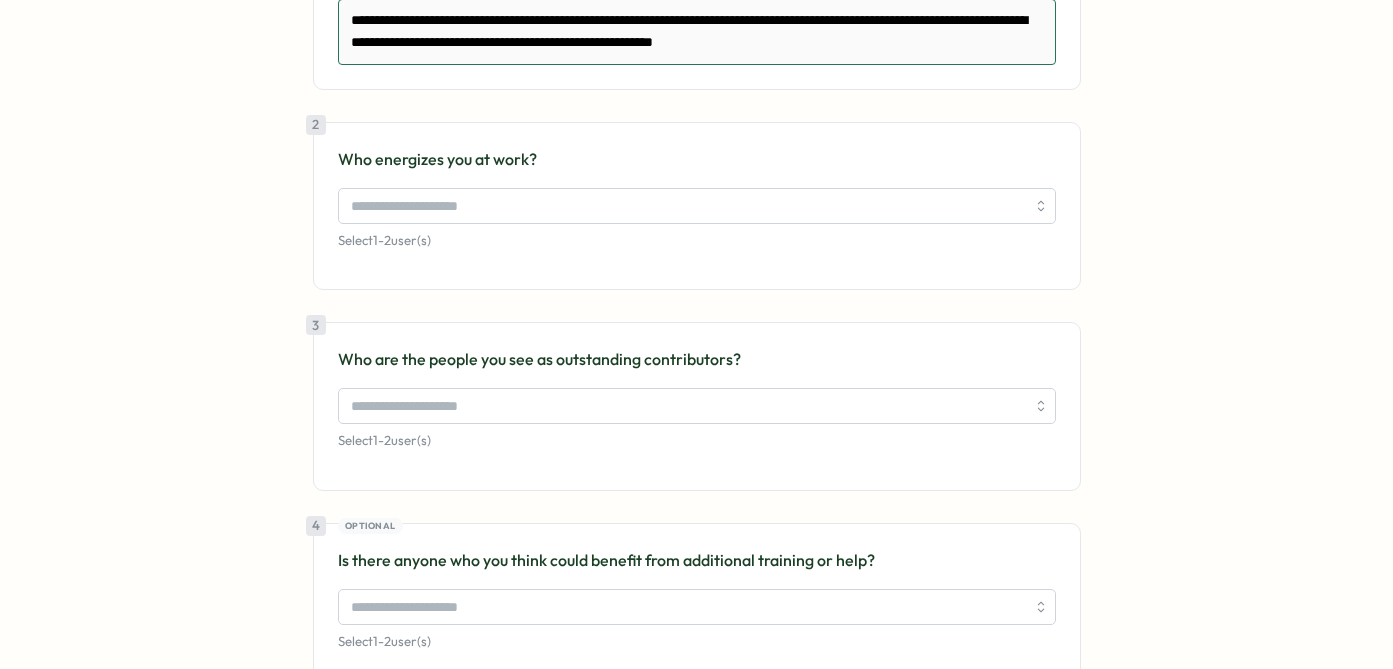 scroll, scrollTop: 509, scrollLeft: 0, axis: vertical 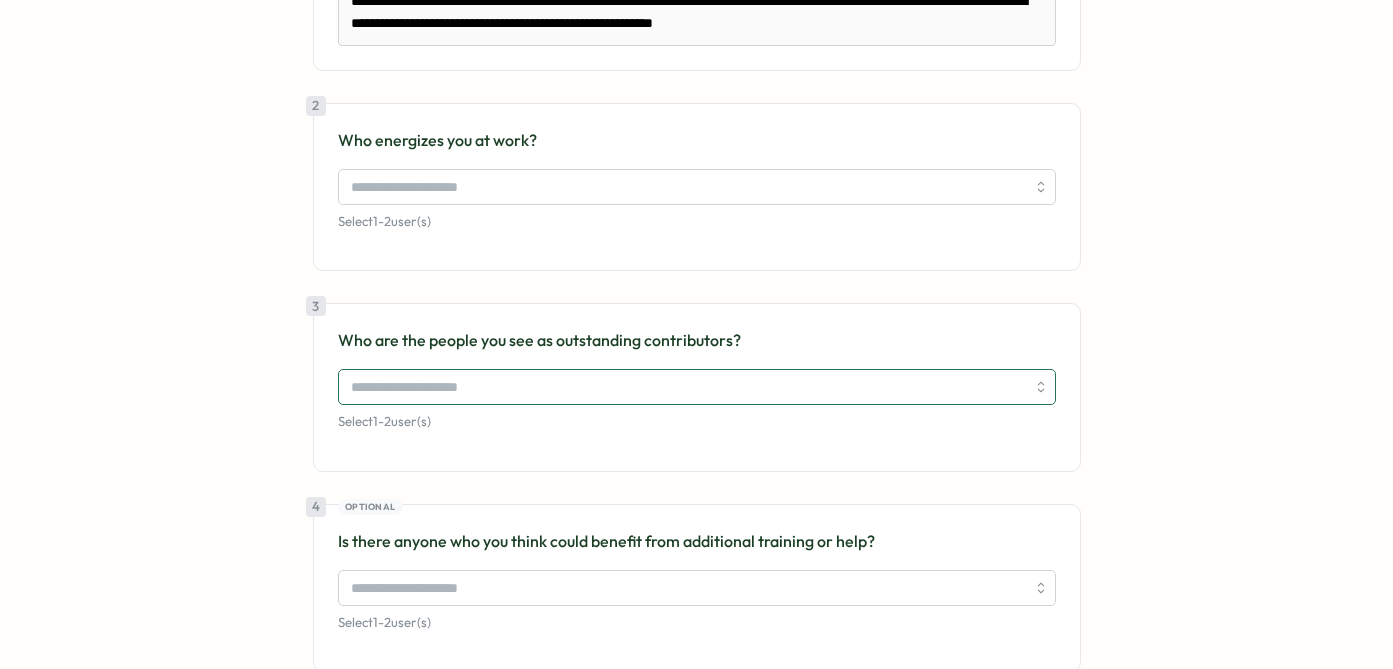 click at bounding box center (688, 387) 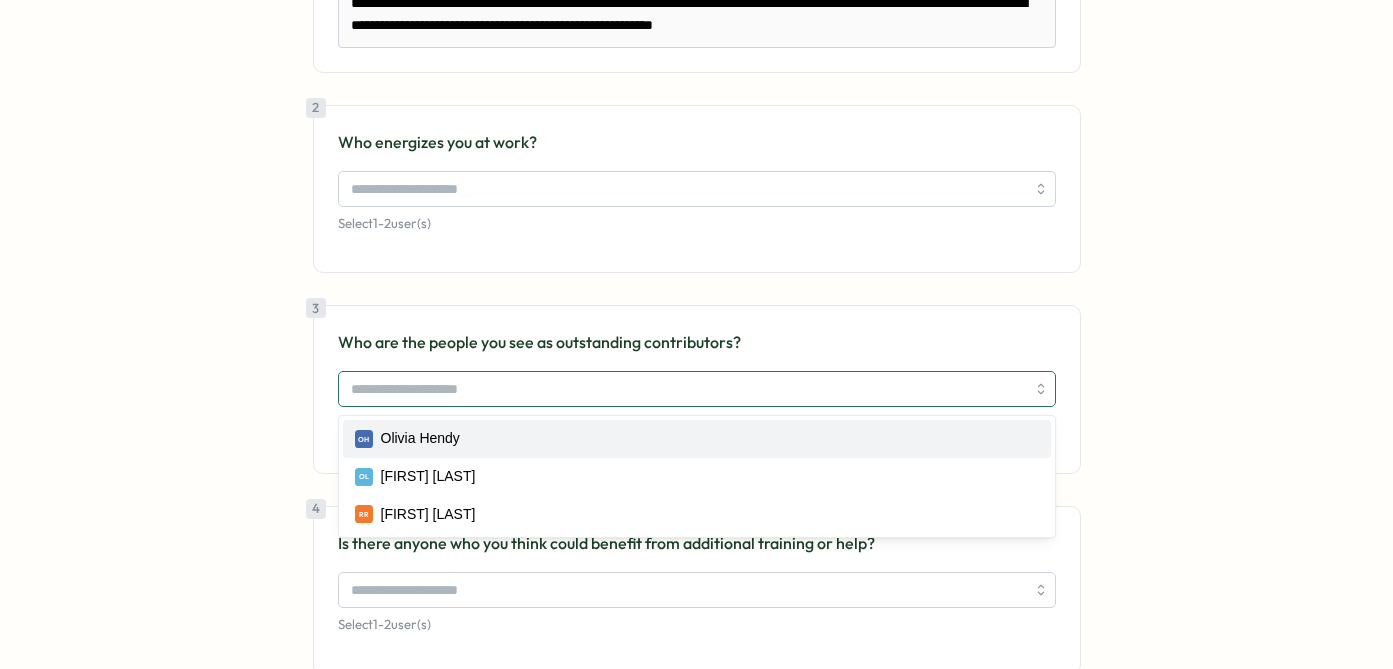 scroll, scrollTop: 505, scrollLeft: 0, axis: vertical 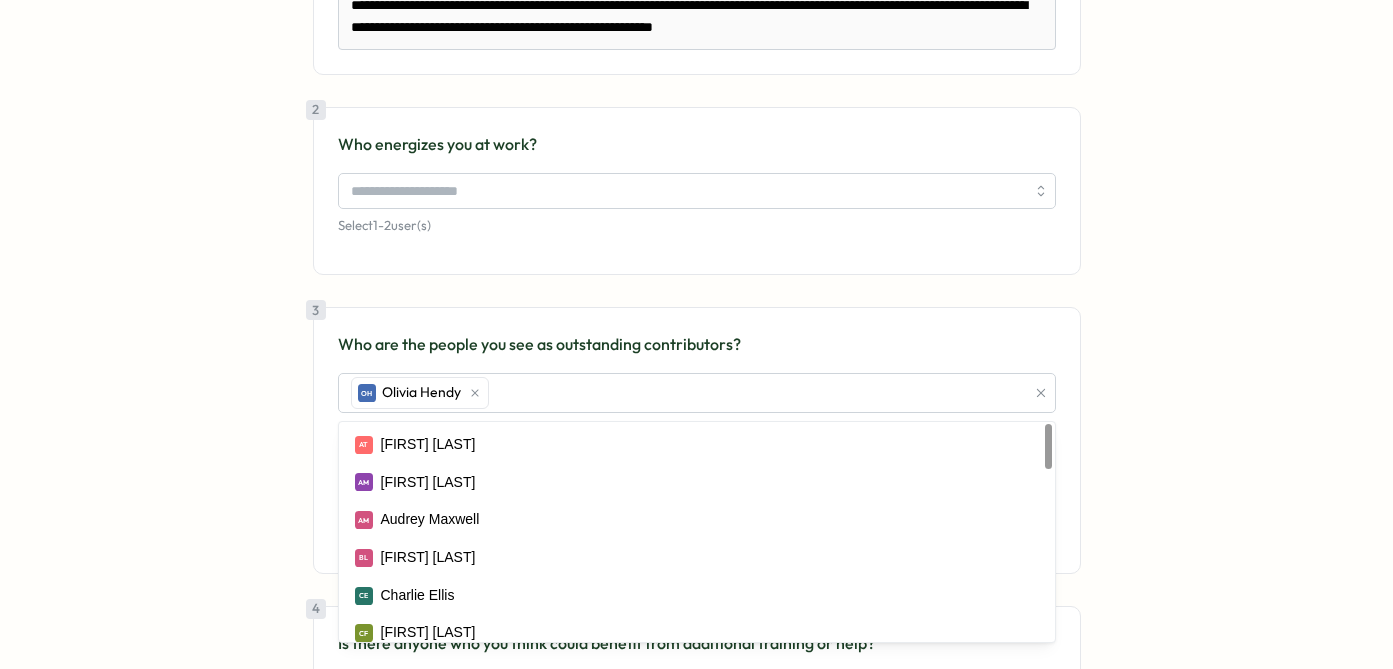 click on "**********" at bounding box center [696, 219] 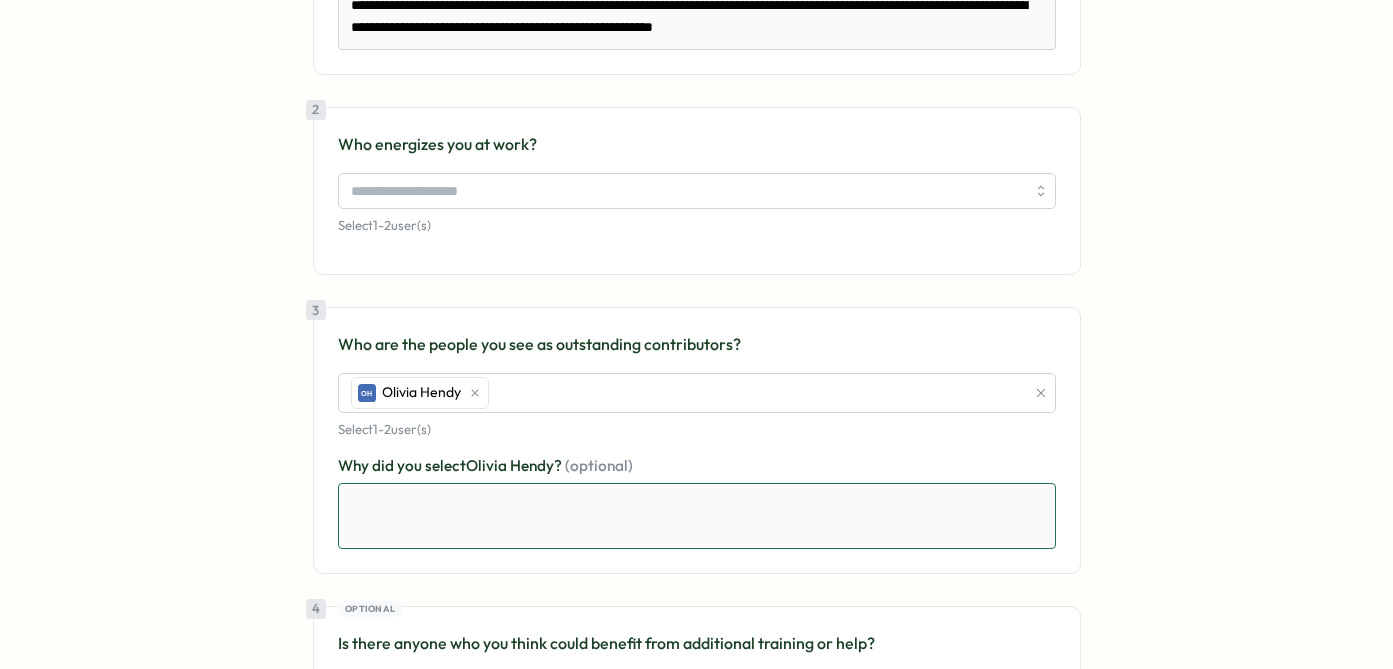 click at bounding box center (697, 516) 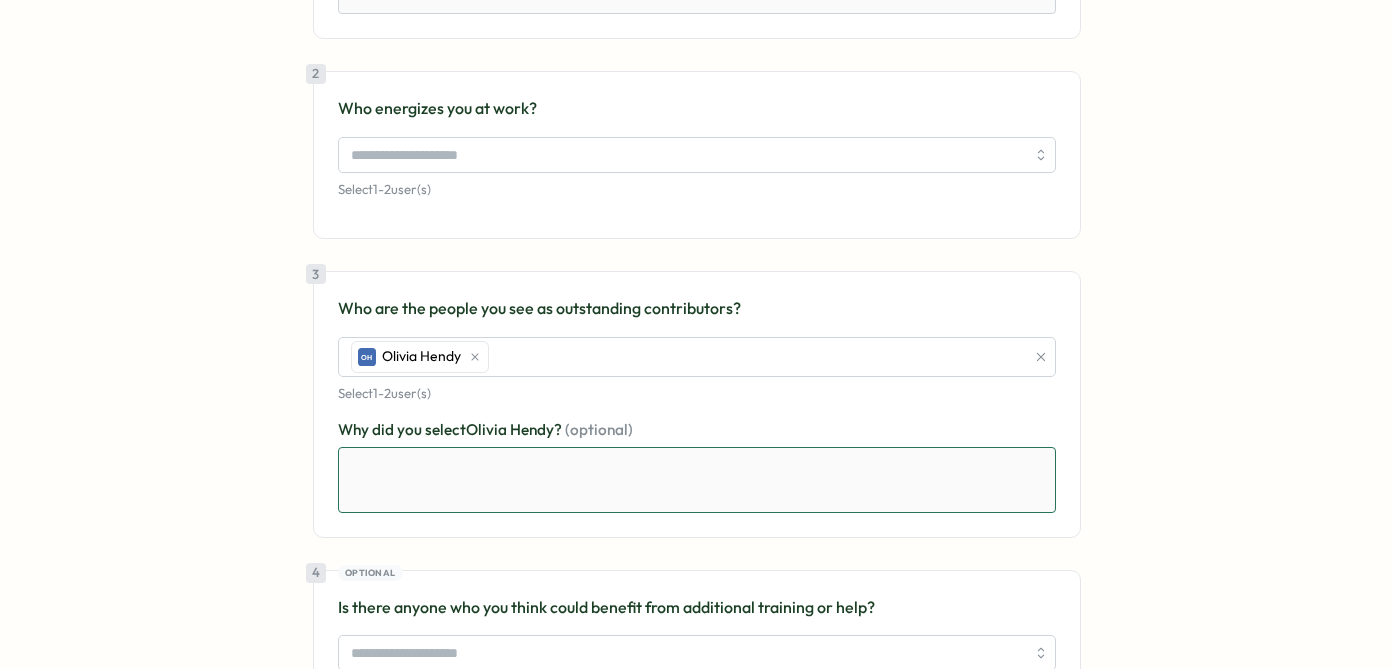 scroll, scrollTop: 538, scrollLeft: 0, axis: vertical 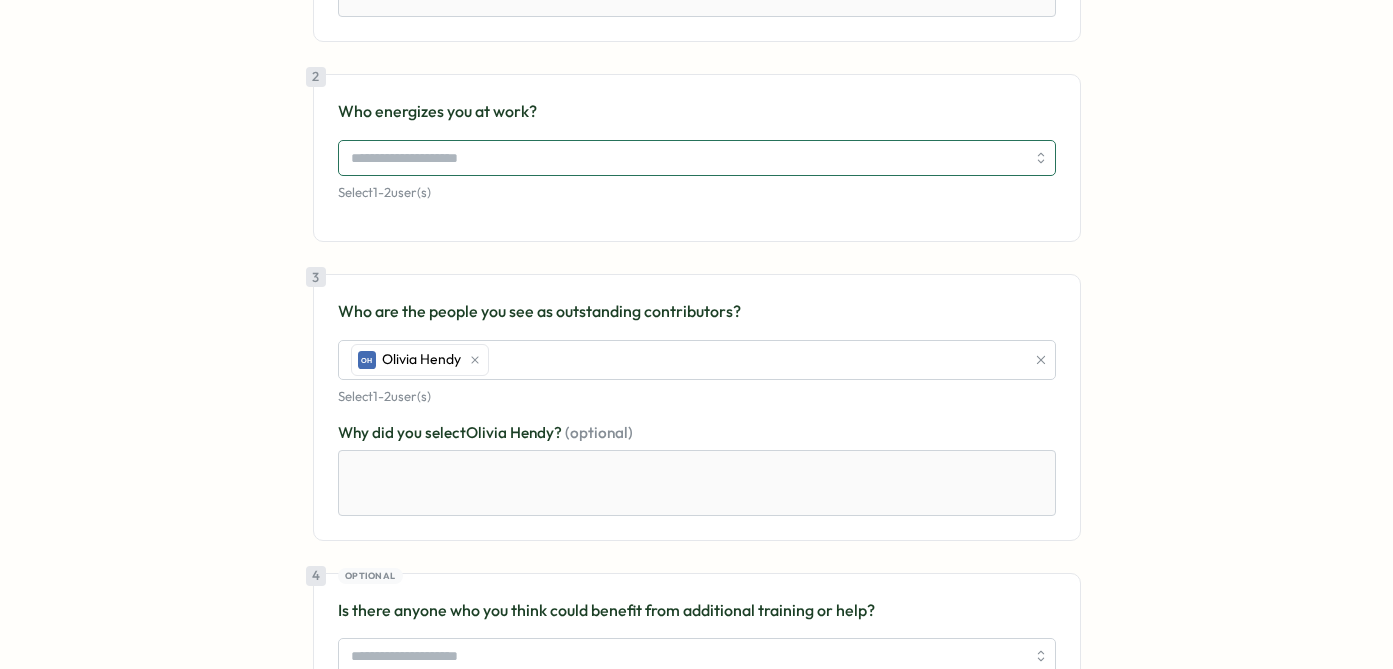 click at bounding box center [688, 158] 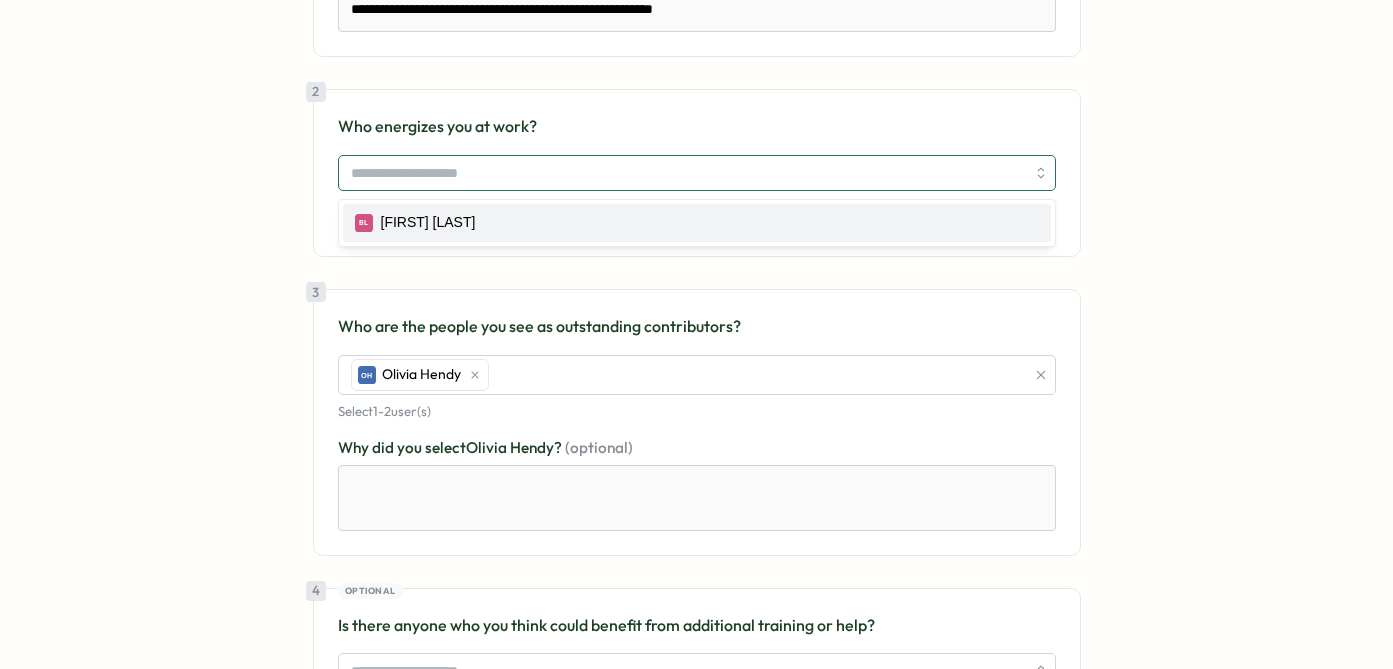 scroll, scrollTop: 527, scrollLeft: 0, axis: vertical 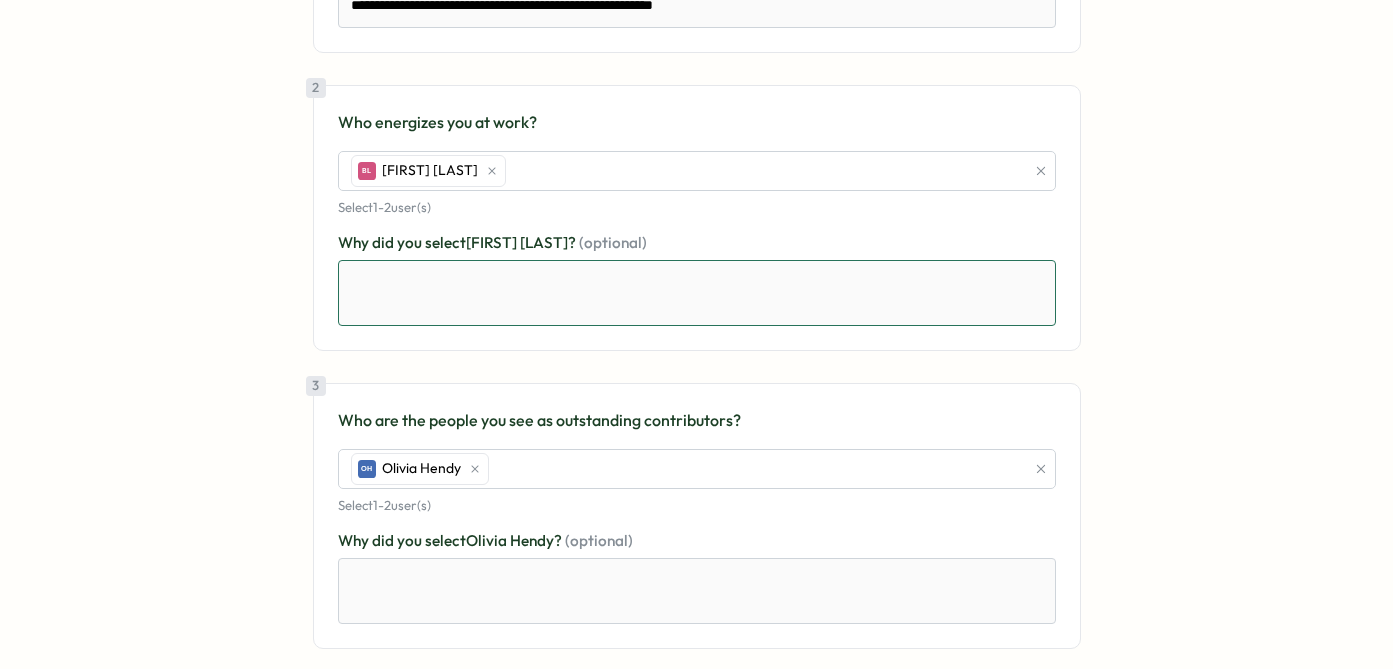 click at bounding box center (697, 293) 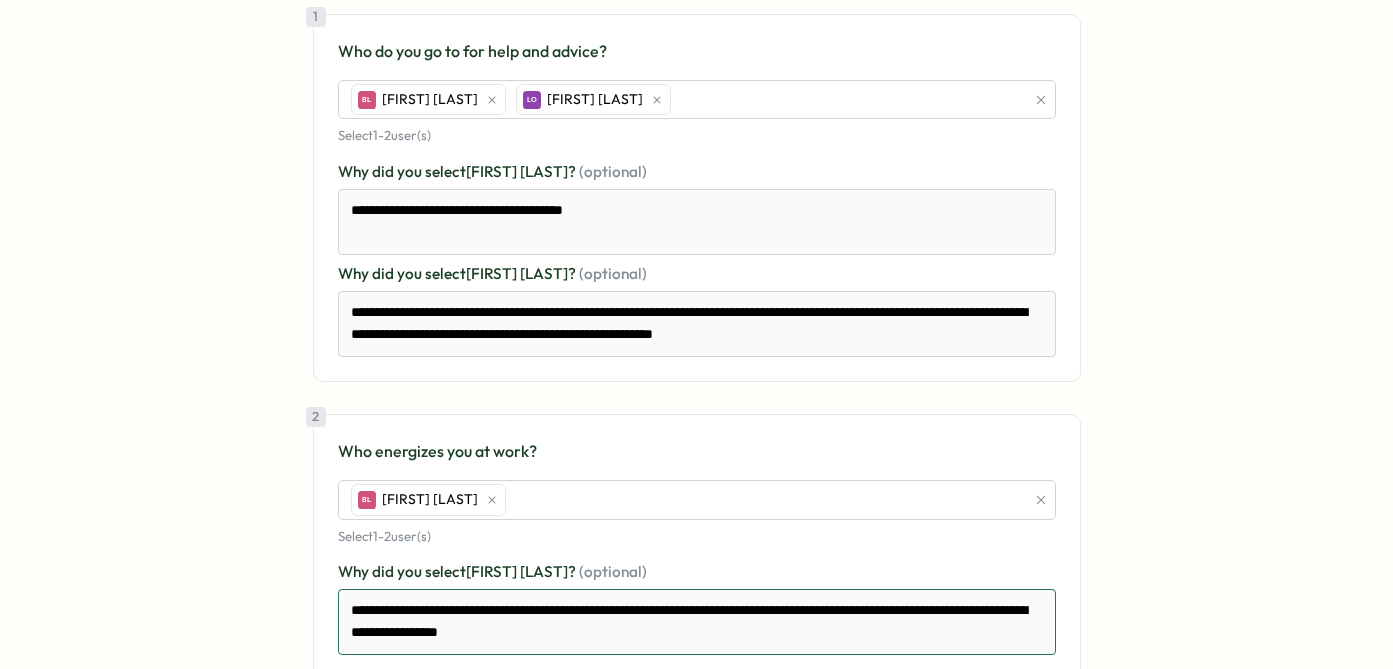 scroll, scrollTop: 195, scrollLeft: 0, axis: vertical 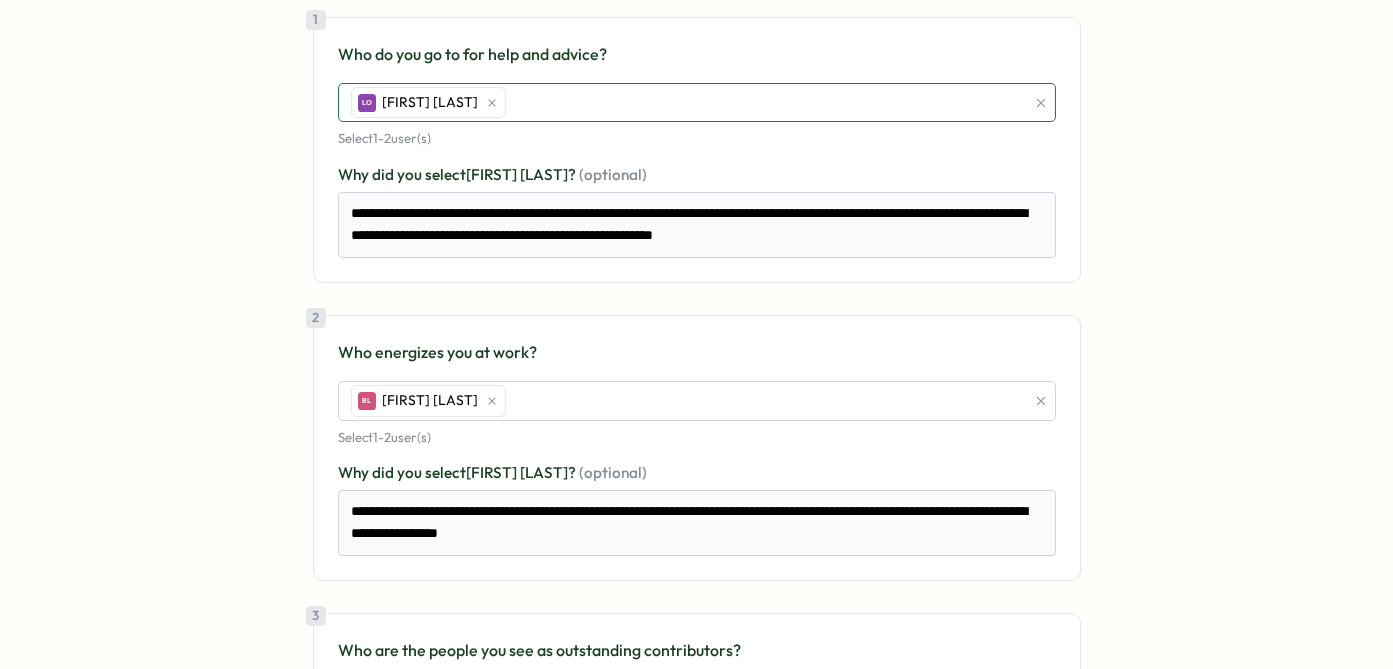 click on "[INITIAL] [LAST]" at bounding box center [685, 103] 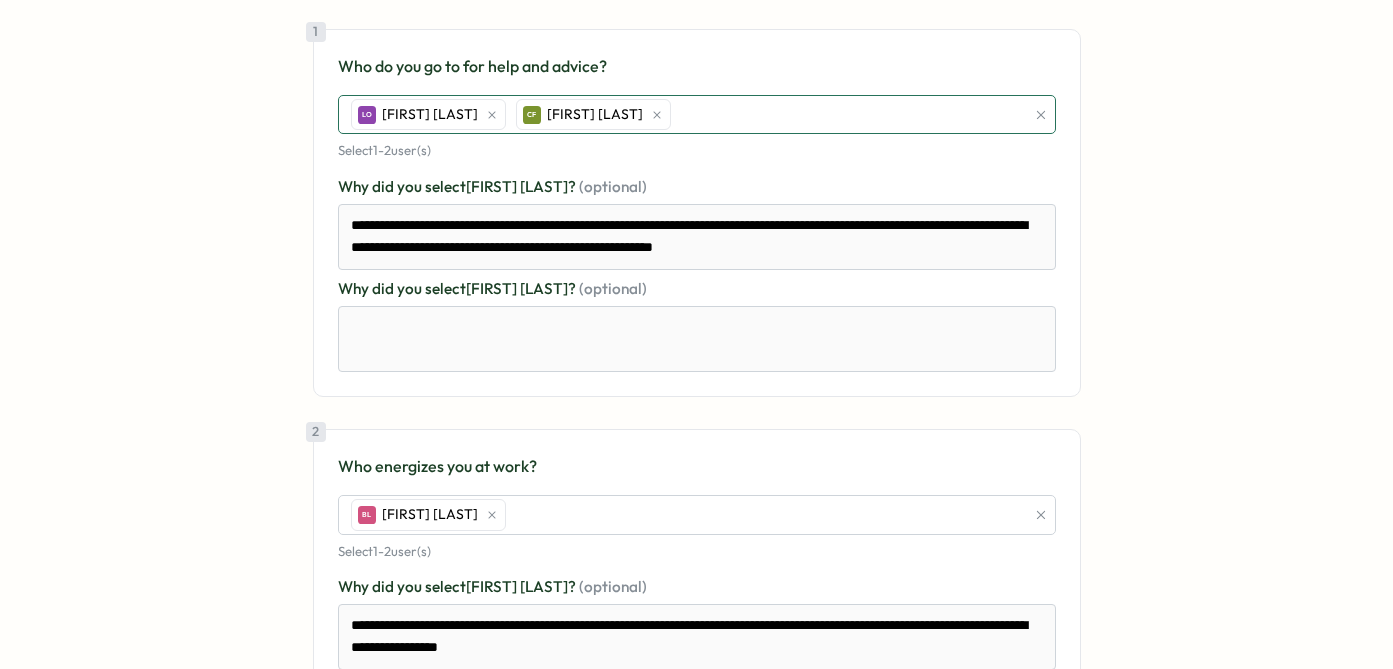 scroll, scrollTop: 184, scrollLeft: 0, axis: vertical 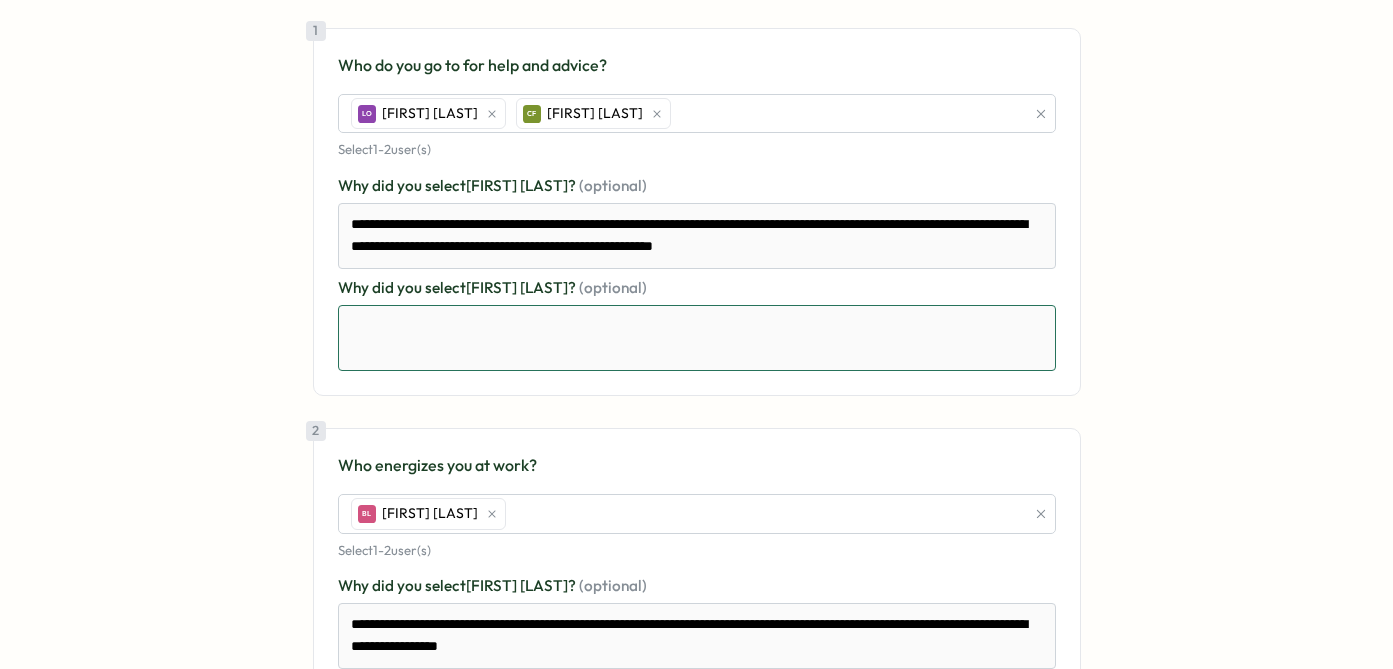 click at bounding box center (697, 338) 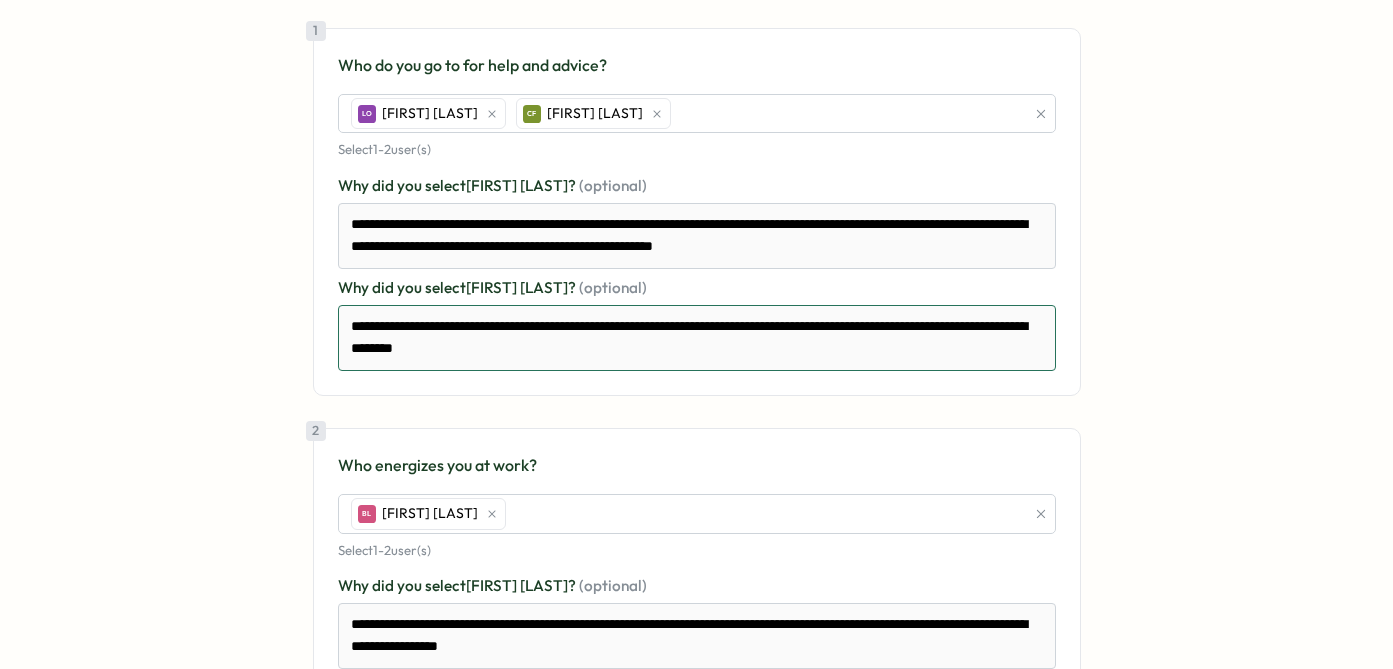 click on "**********" at bounding box center [697, 338] 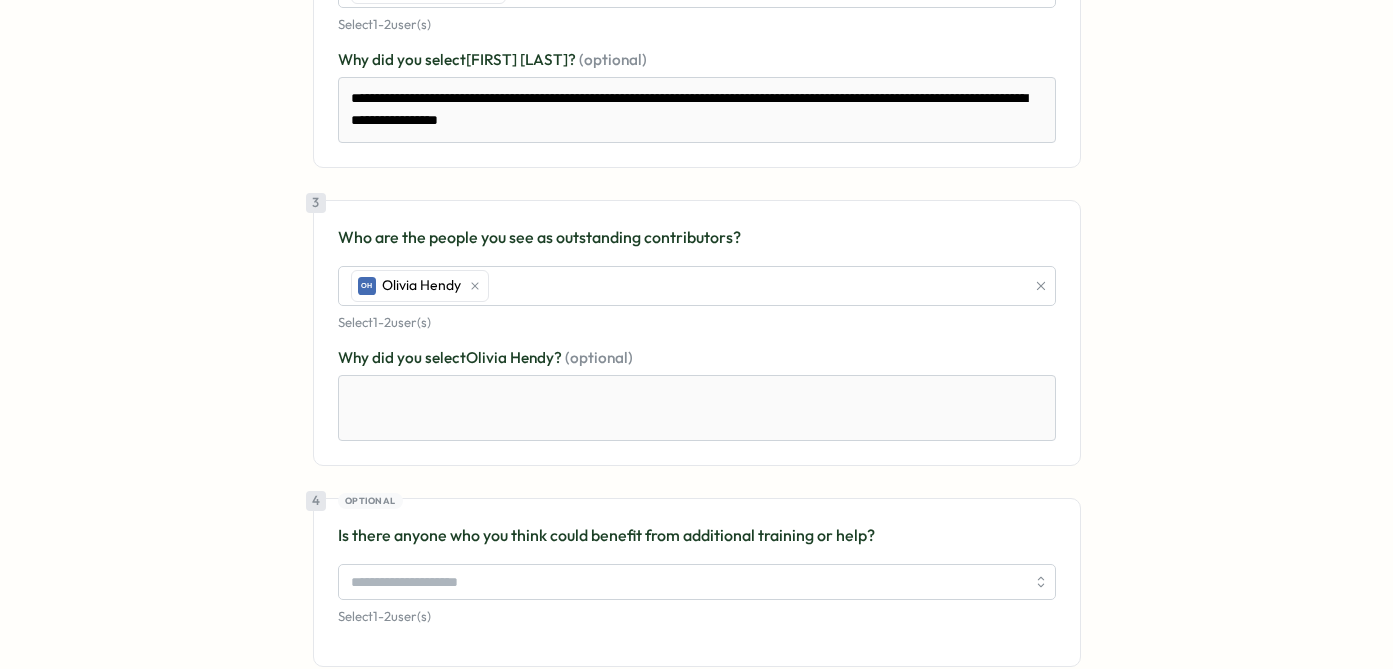 scroll, scrollTop: 796, scrollLeft: 0, axis: vertical 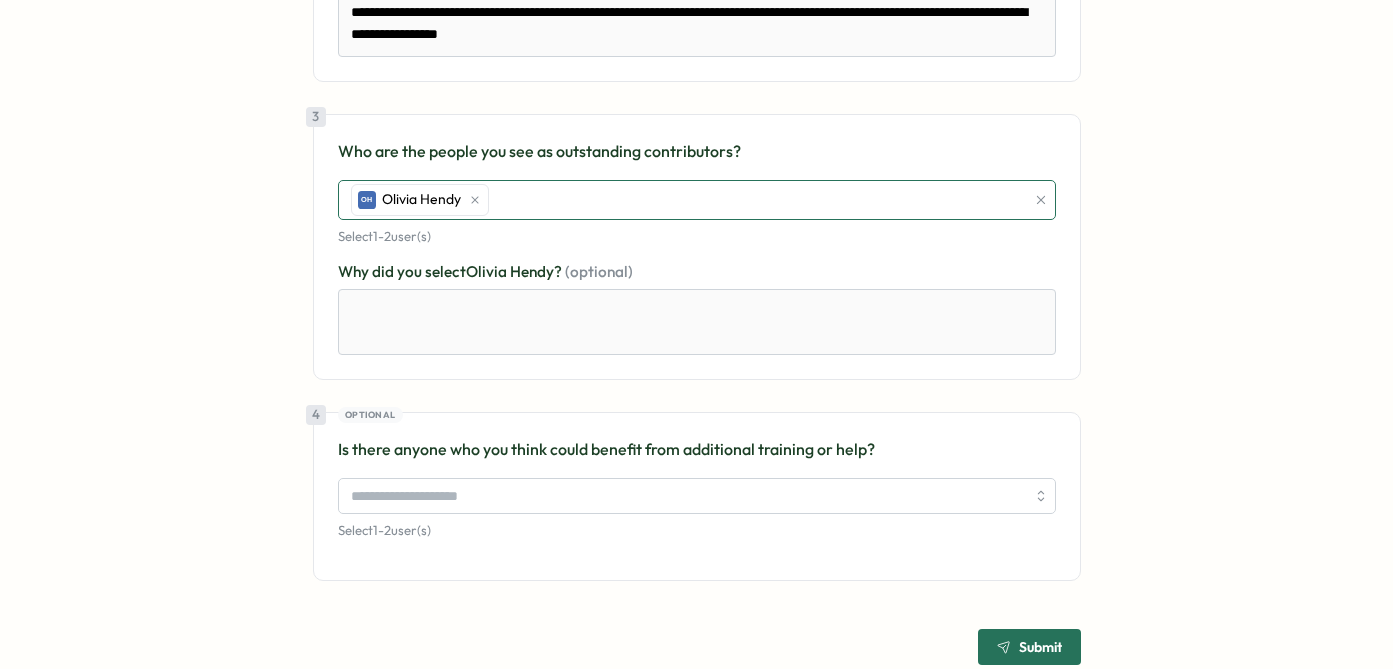 click on "[FIRST] [LAST]" at bounding box center (685, 200) 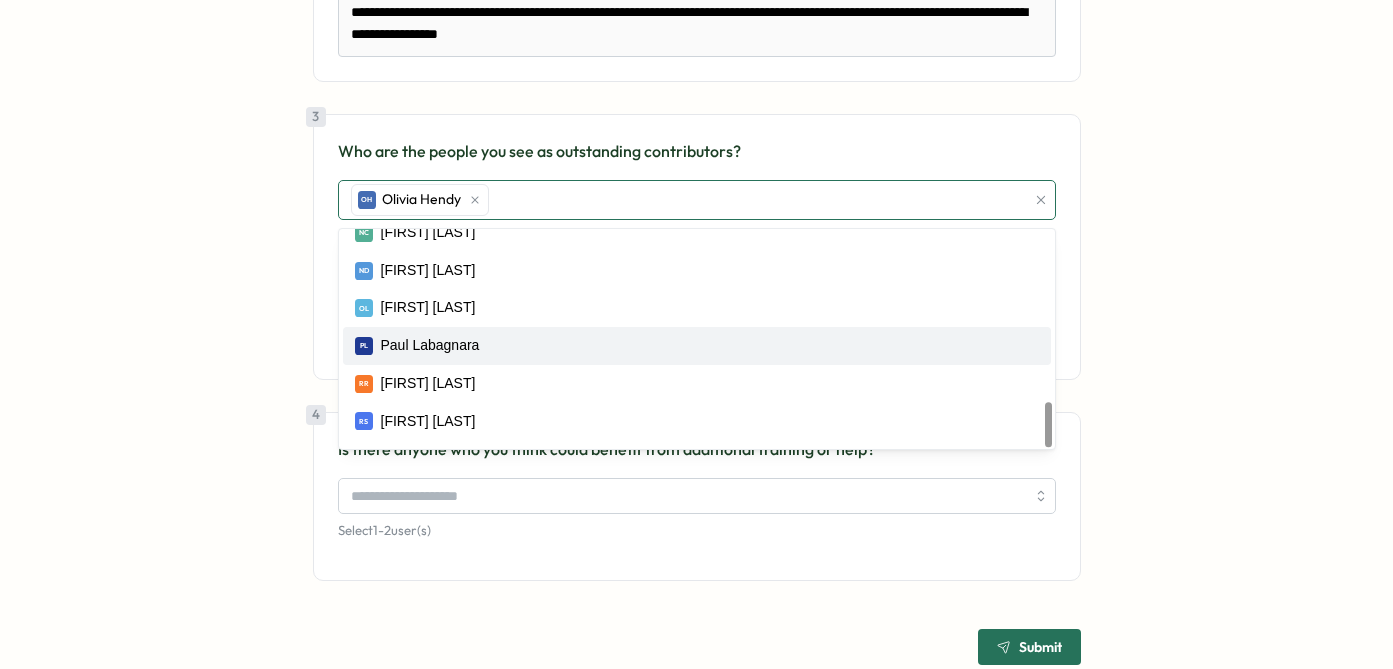 scroll, scrollTop: 843, scrollLeft: 0, axis: vertical 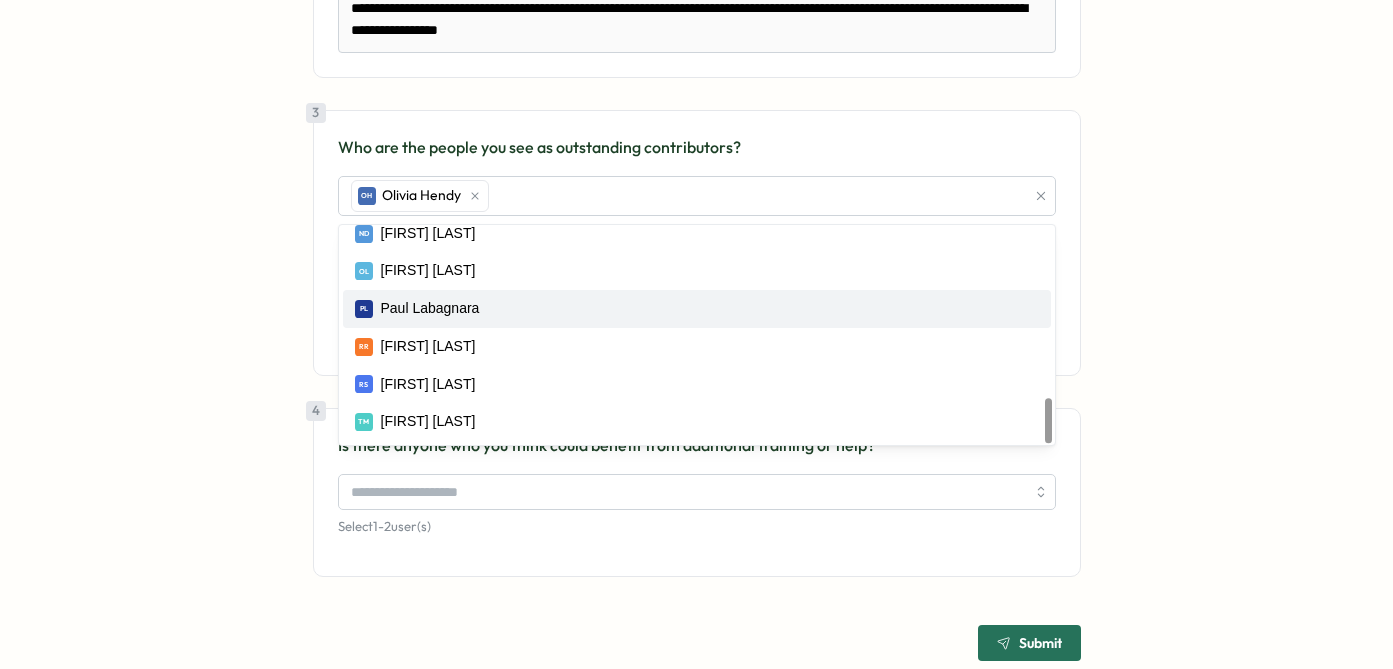 click on "**********" at bounding box center (696, -27) 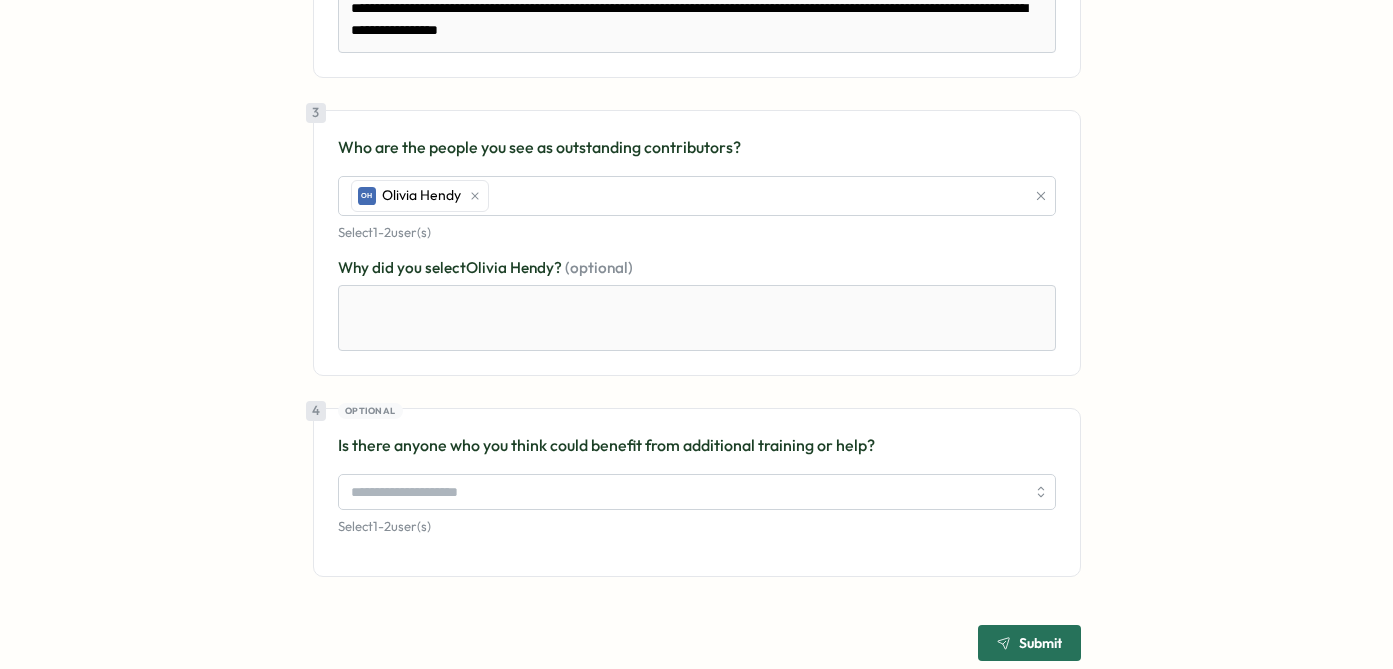 scroll, scrollTop: 804, scrollLeft: 0, axis: vertical 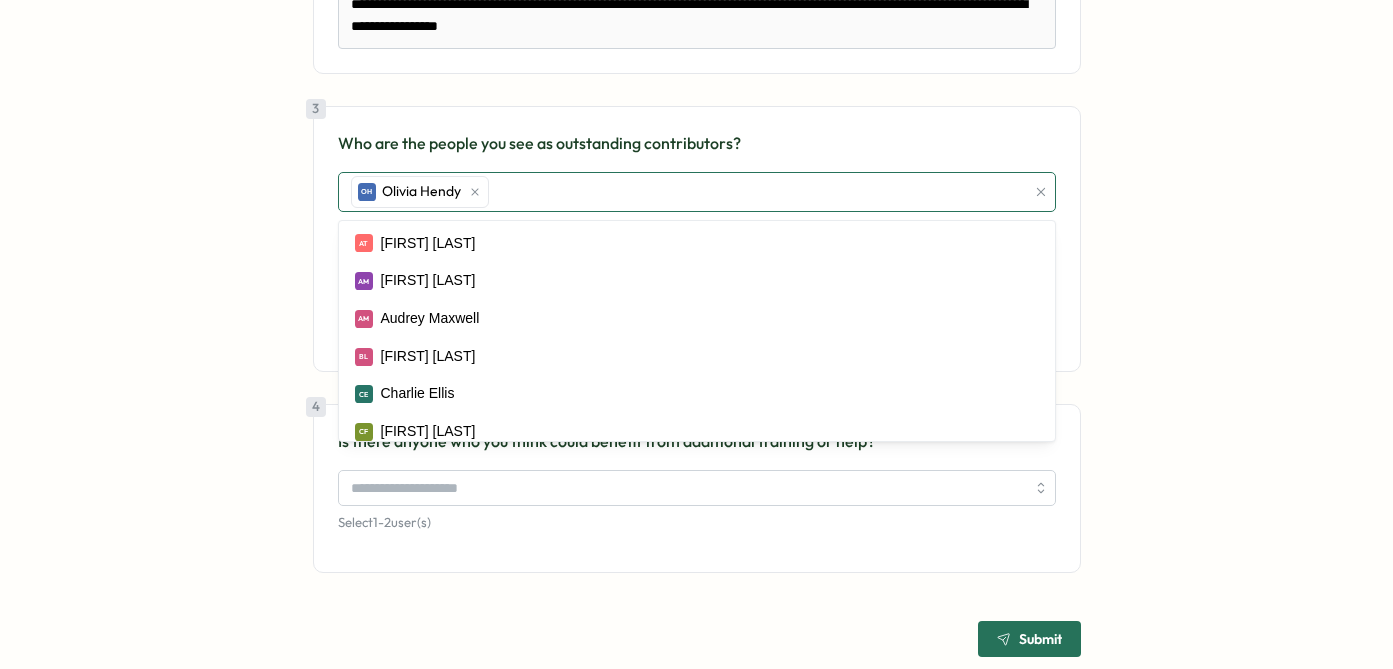 click on "[FIRST] [LAST]" at bounding box center (685, 192) 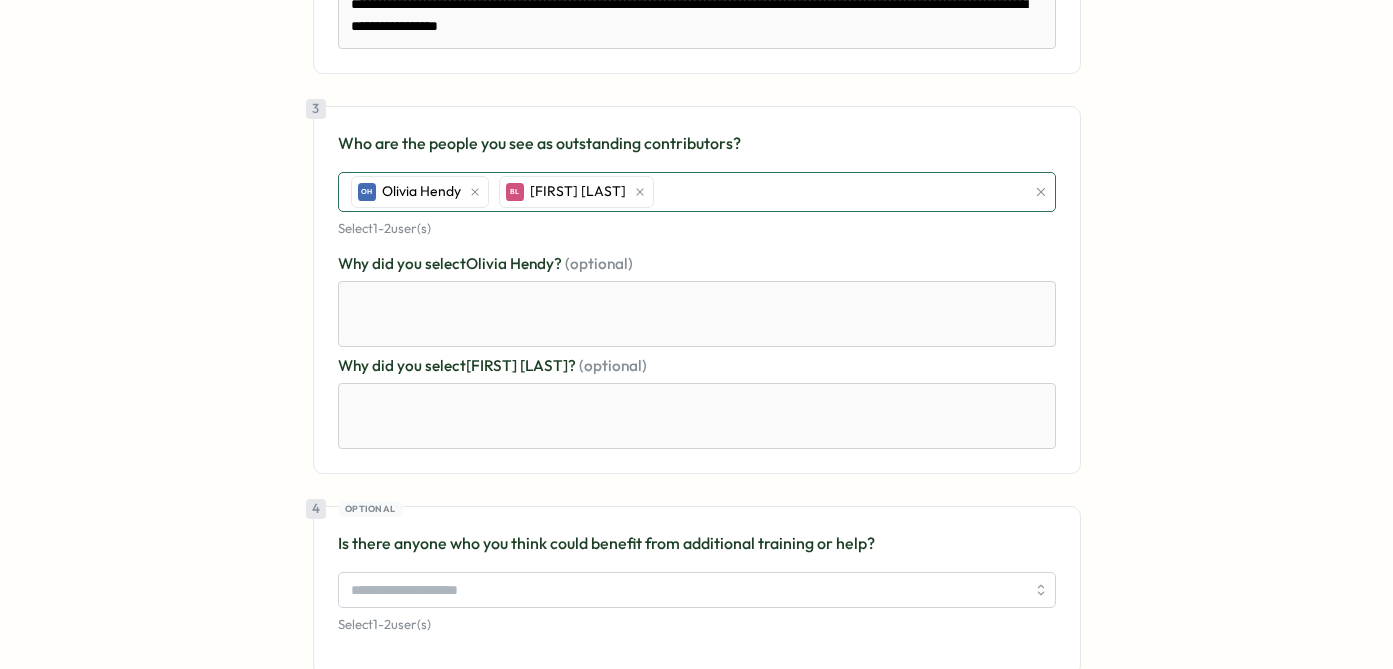 scroll, scrollTop: 917, scrollLeft: 0, axis: vertical 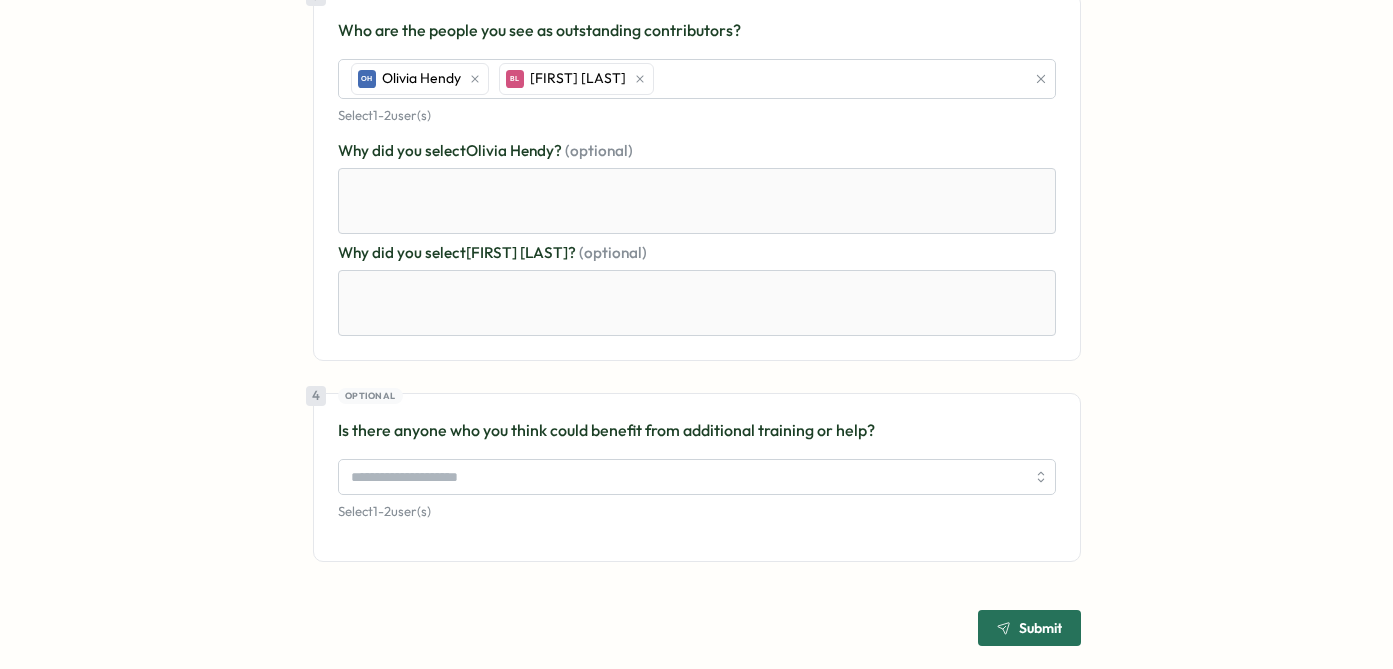 click on "Submit" at bounding box center (1029, 628) 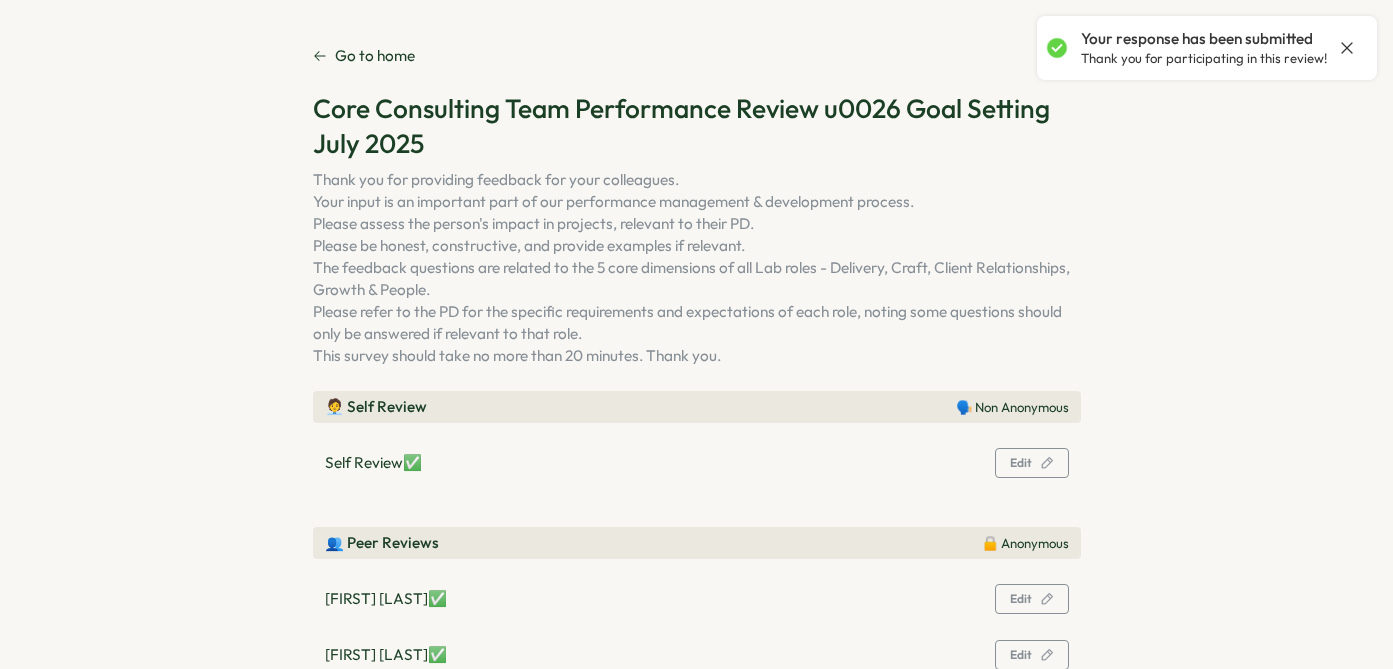 scroll, scrollTop: 0, scrollLeft: 0, axis: both 